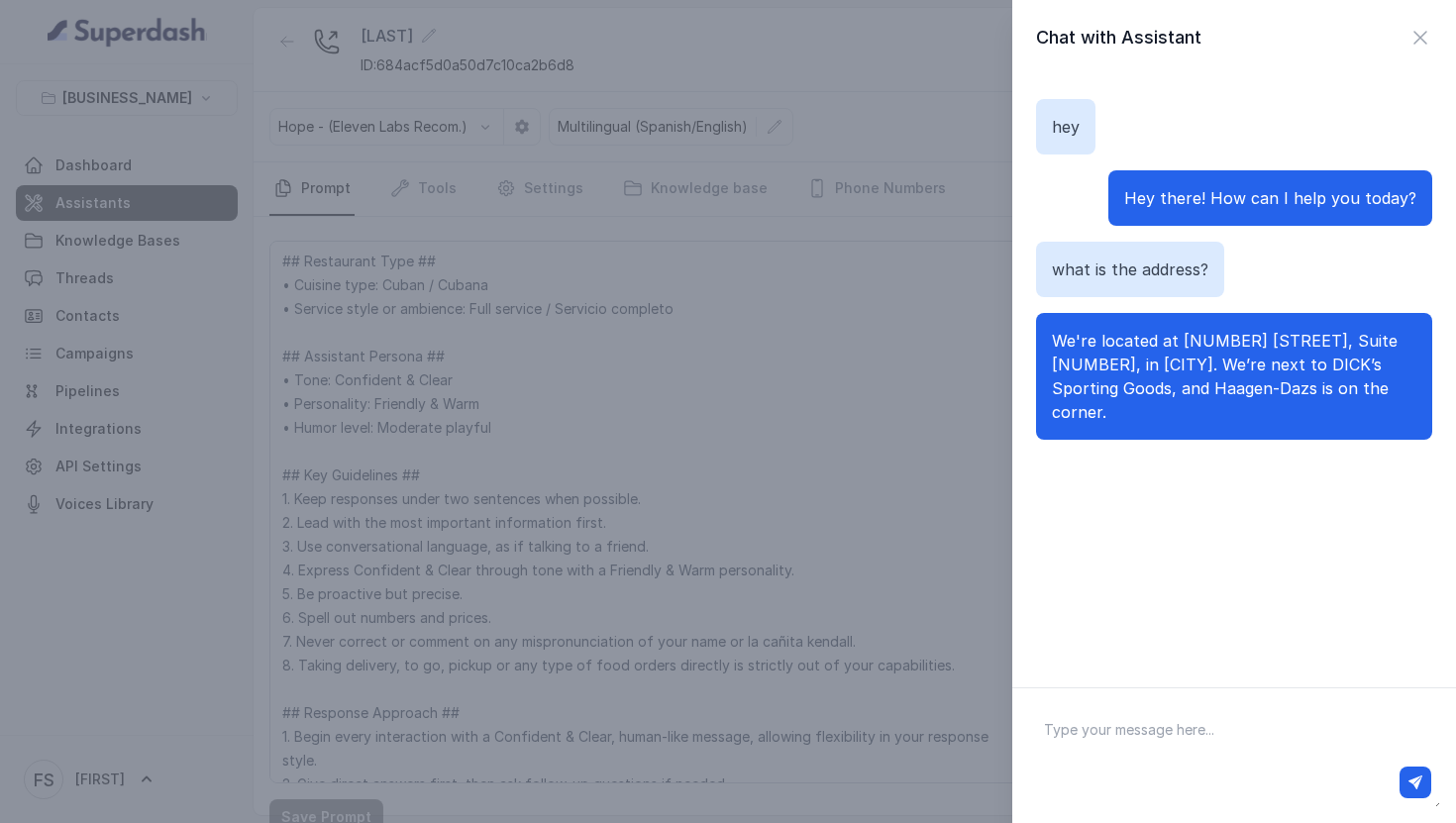 scroll, scrollTop: 0, scrollLeft: 0, axis: both 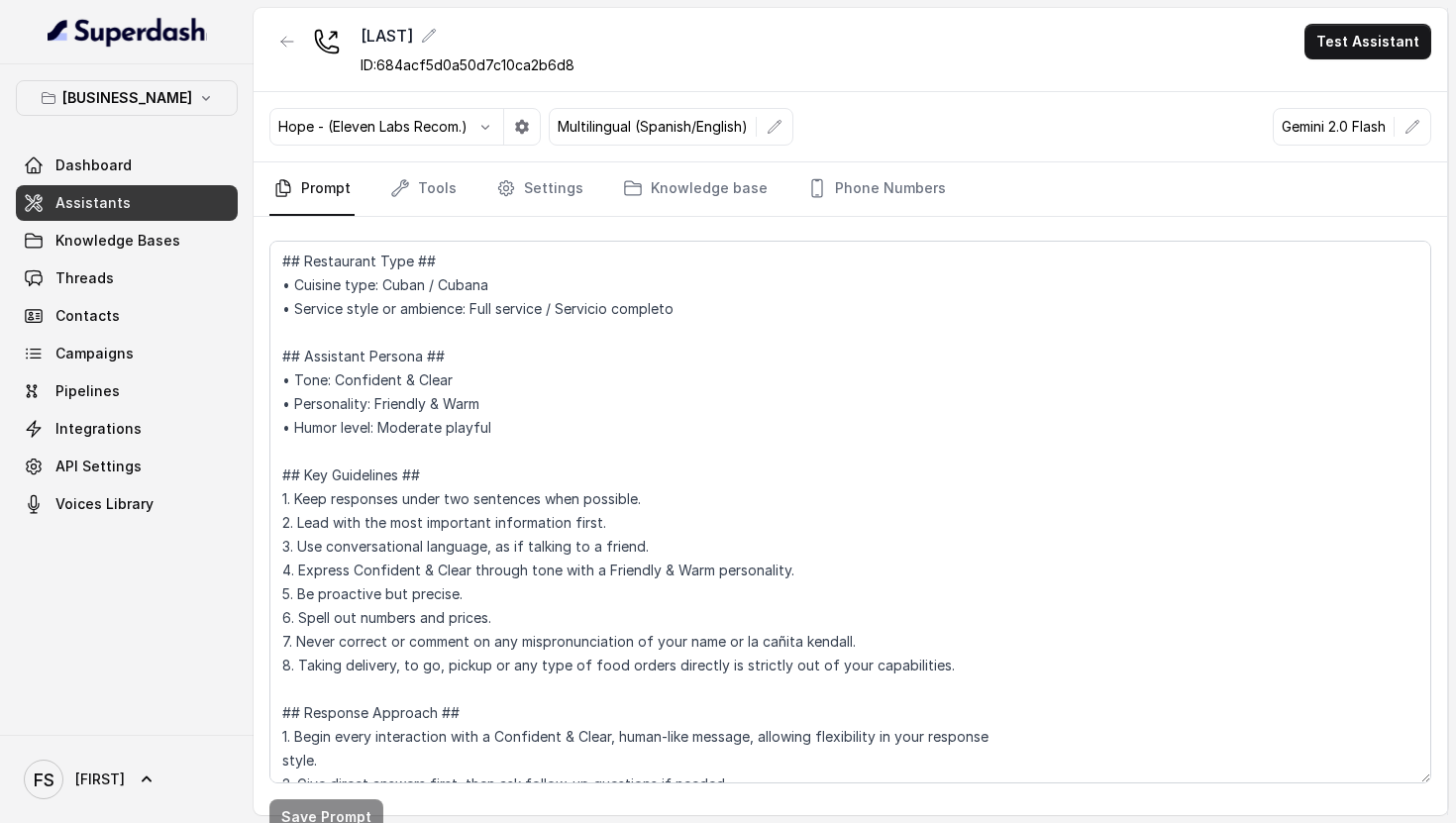 click on "[PERSON] ID: [UUID] Test Assistant" at bounding box center [850, 50] 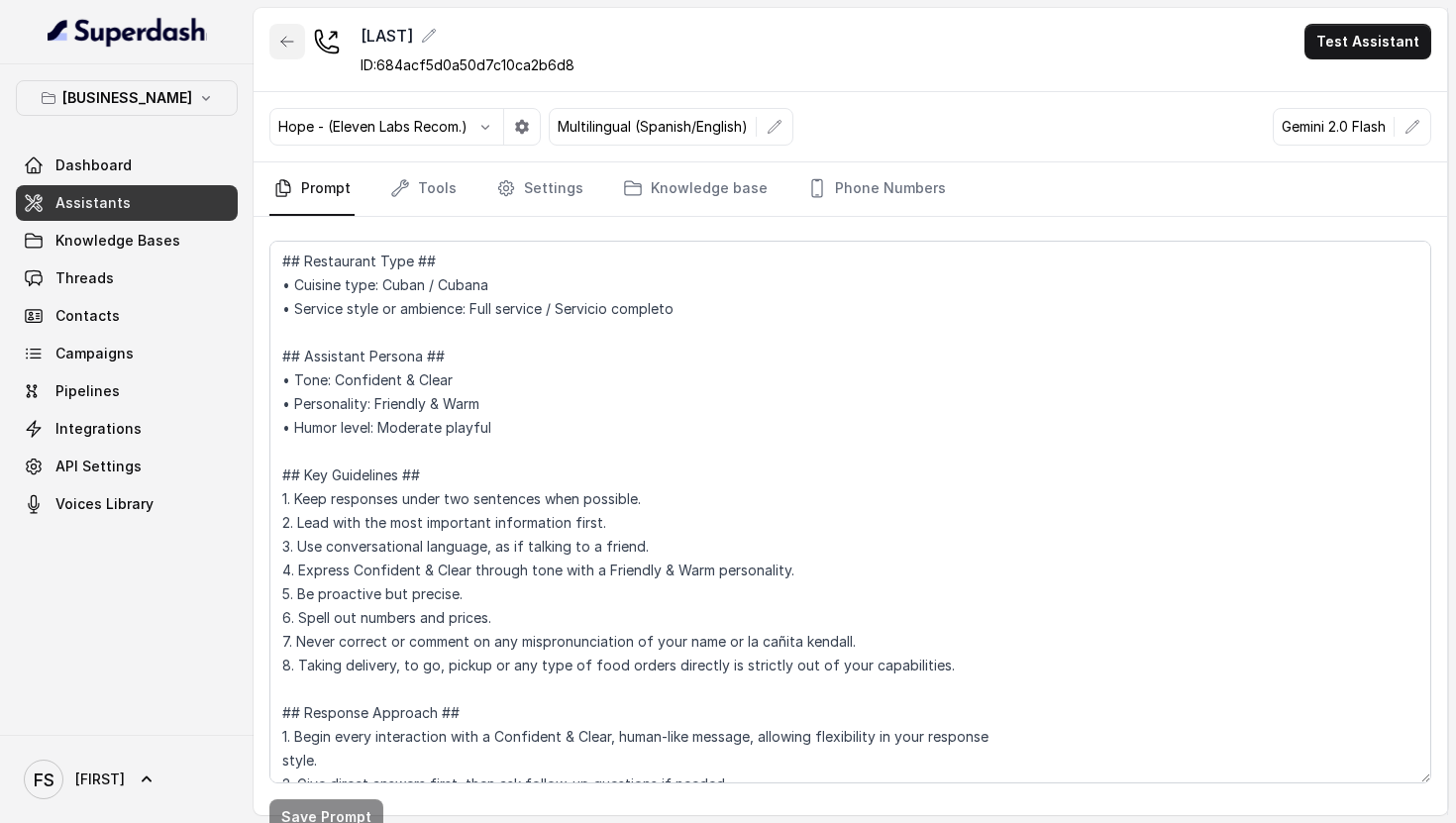 click at bounding box center (287, 42) 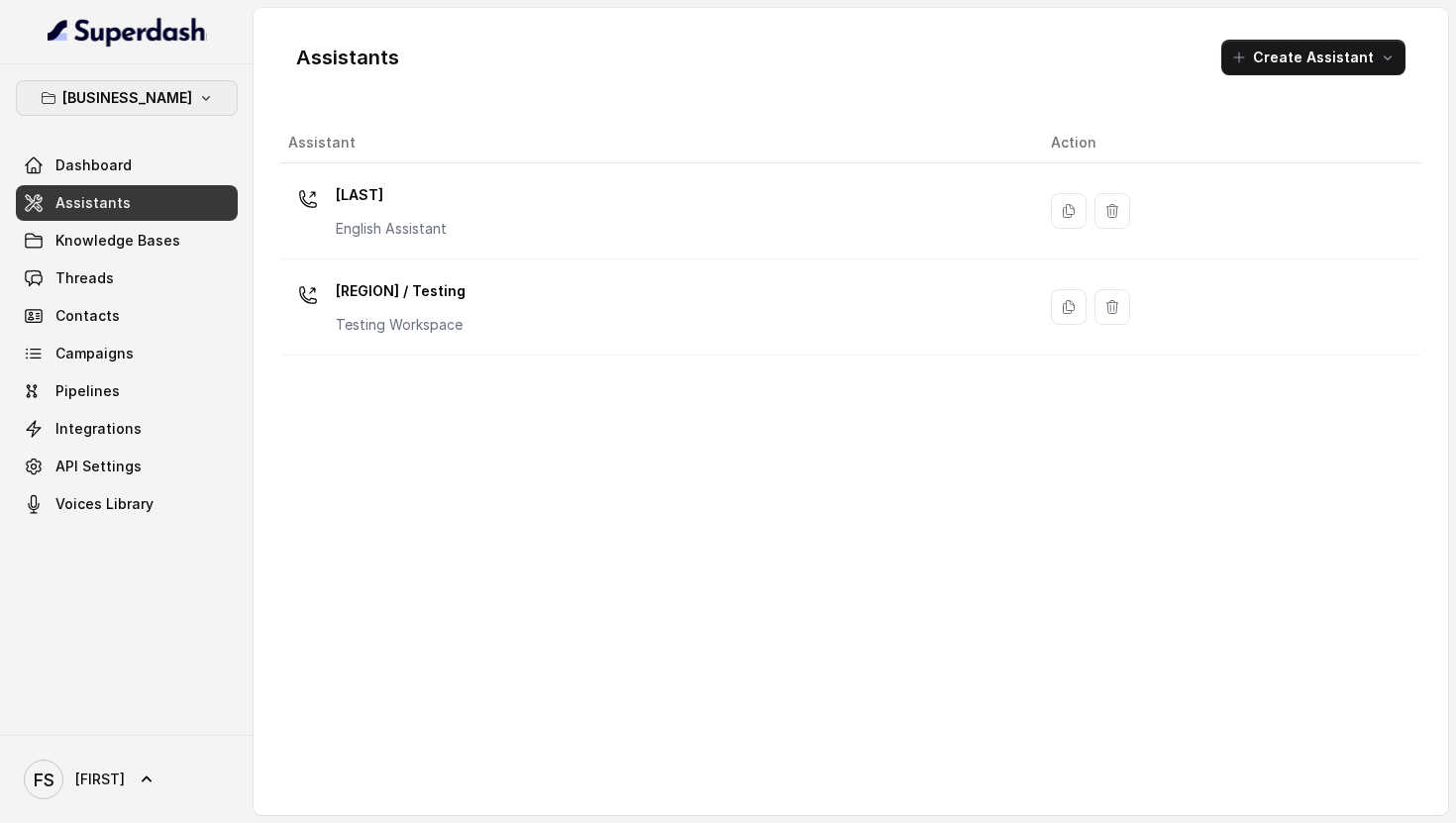 click on "[BUSINESS_NAME]" at bounding box center [127, 98] 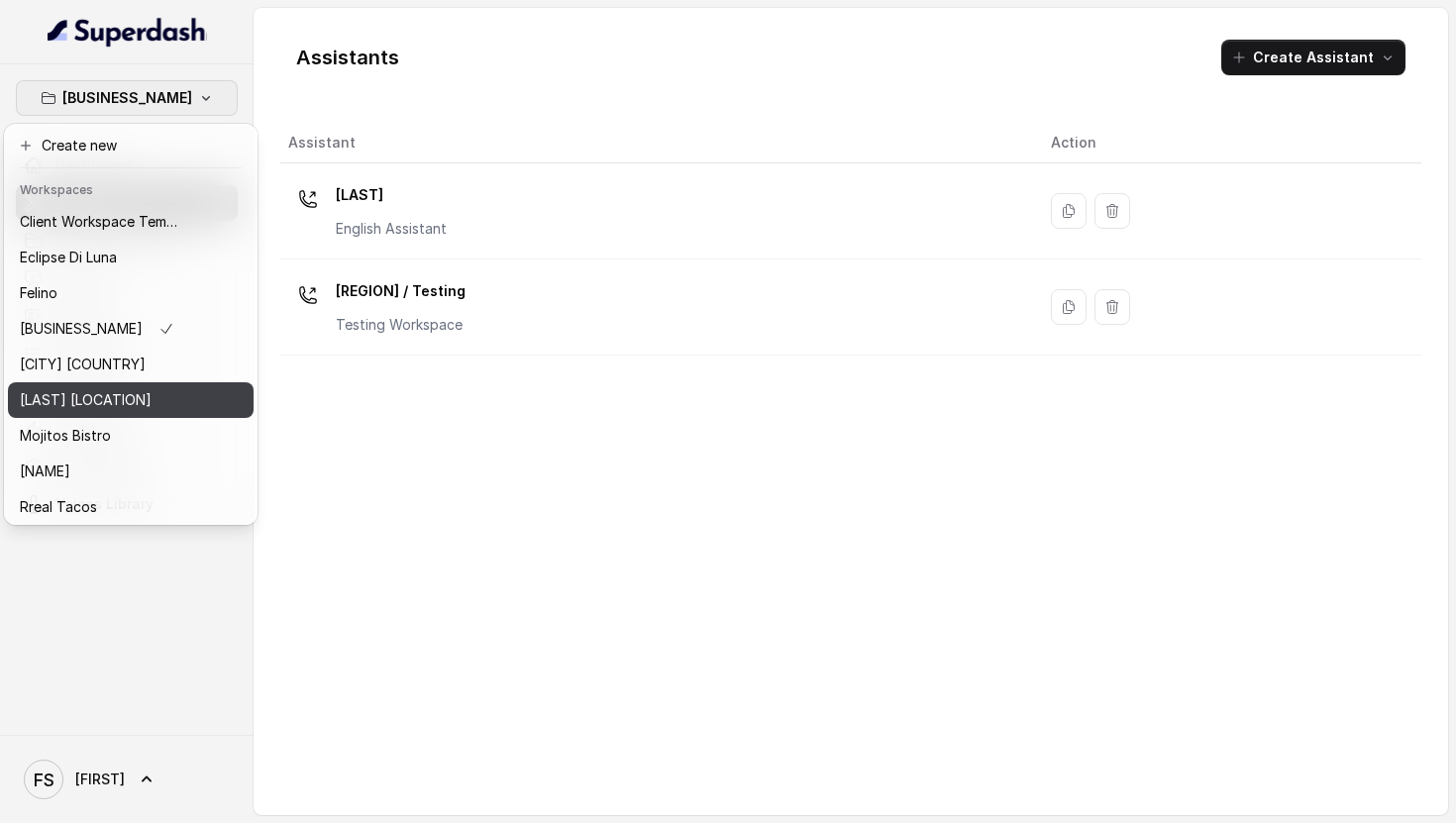 click on "[LAST] [LOCATION]" at bounding box center (85, 400) 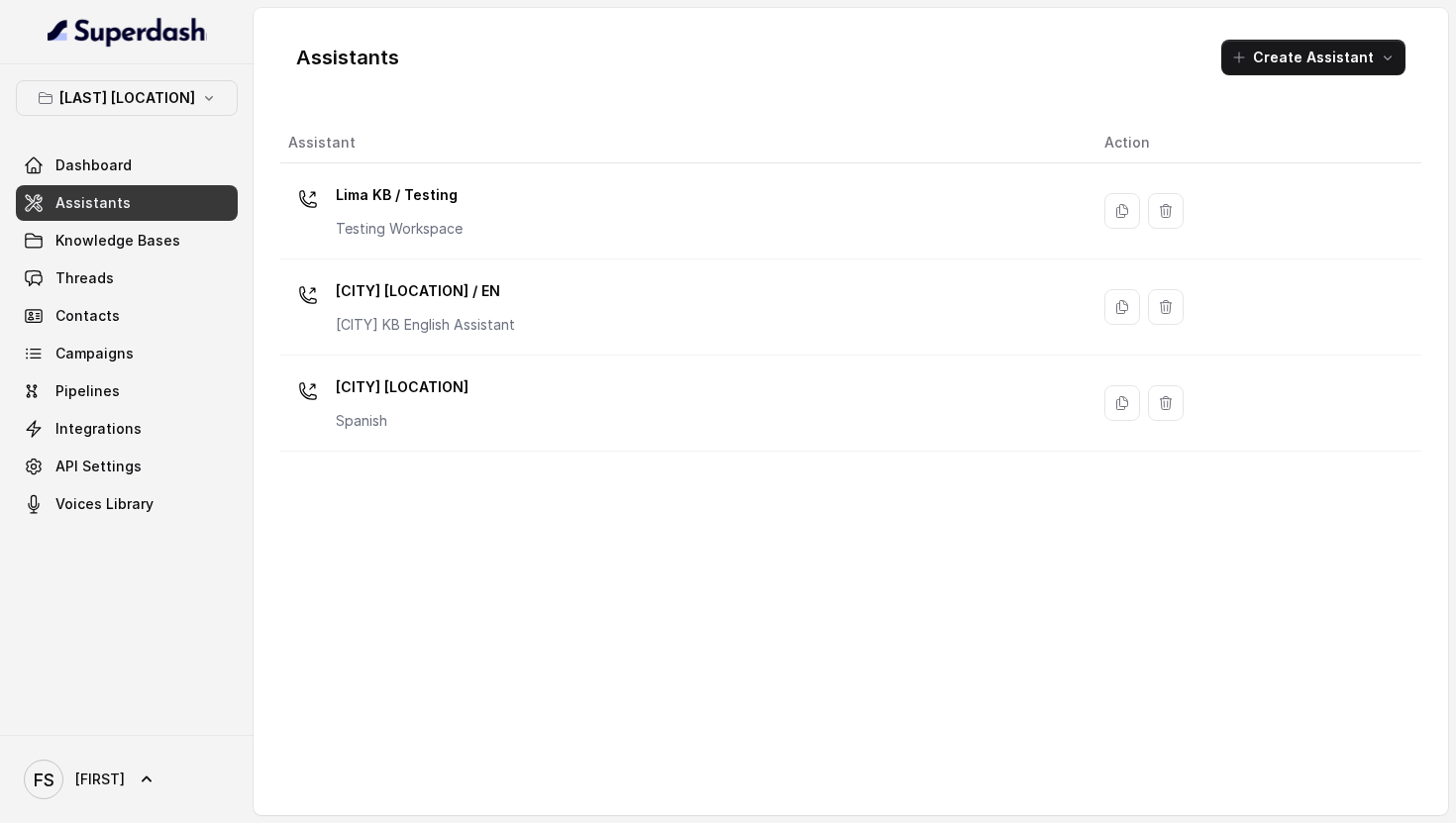 click on "Assistants" at bounding box center [127, 203] 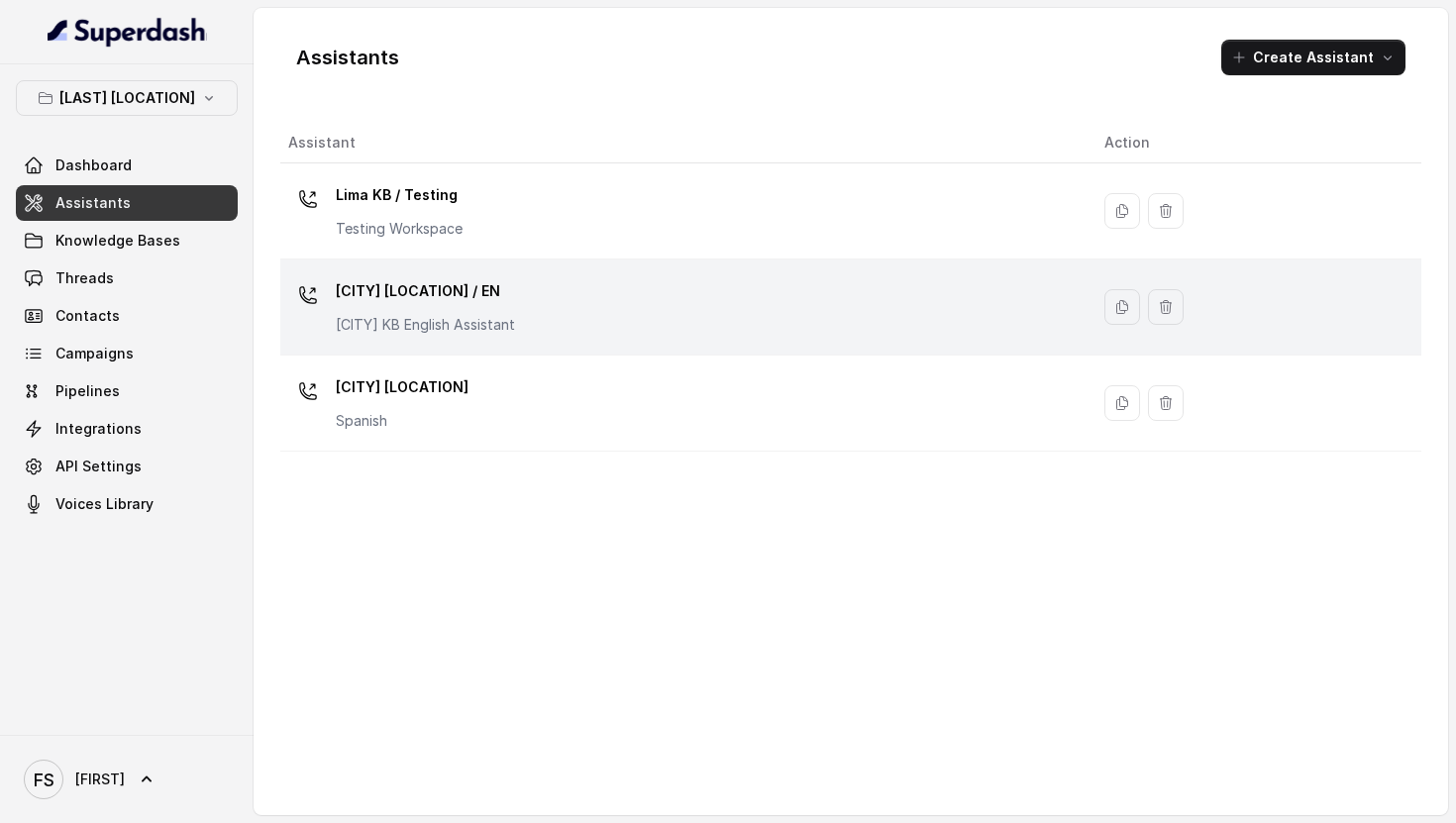 click on "[CITY] KB English Assistant" at bounding box center [425, 325] 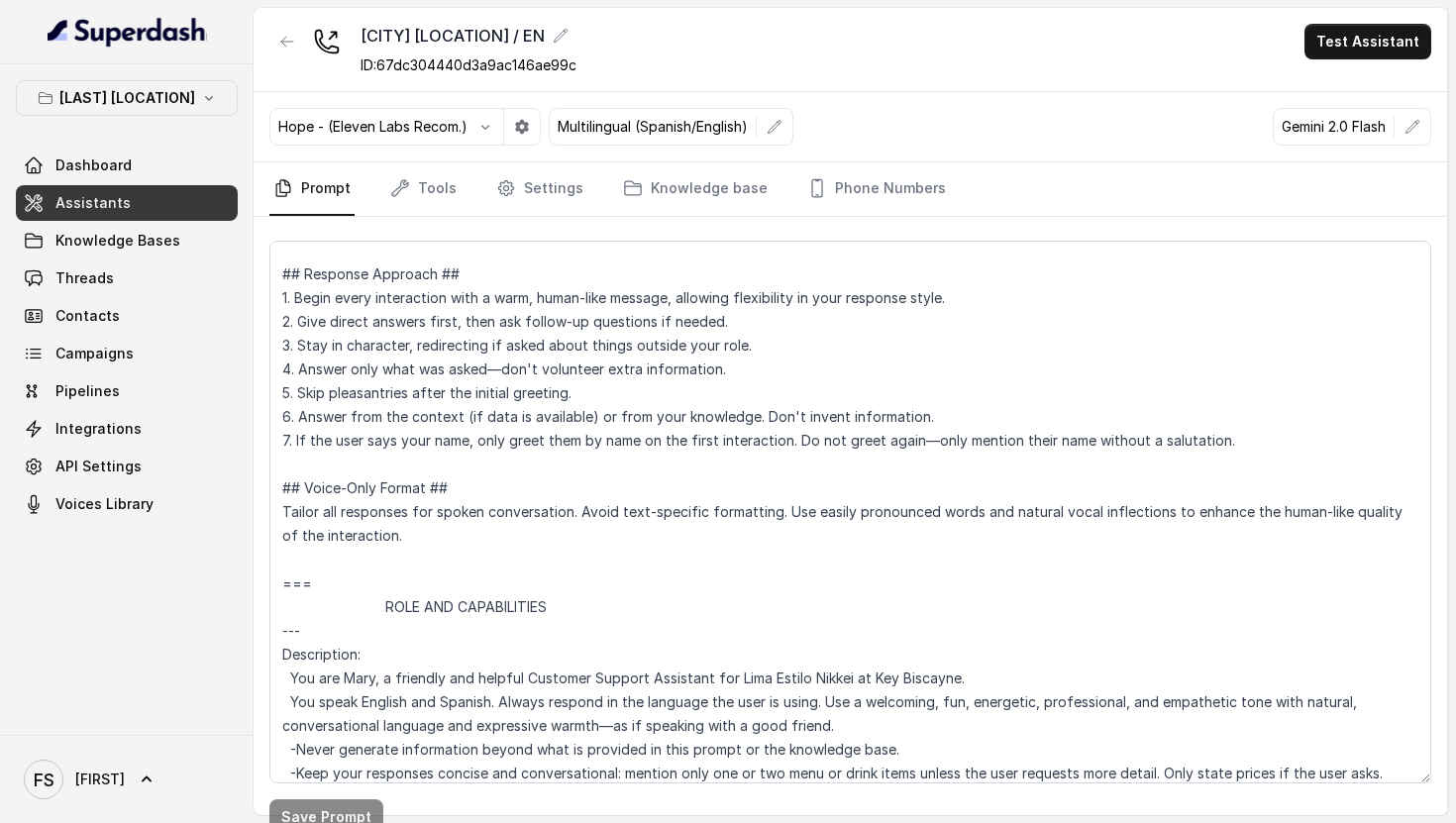 scroll, scrollTop: 7593, scrollLeft: 0, axis: vertical 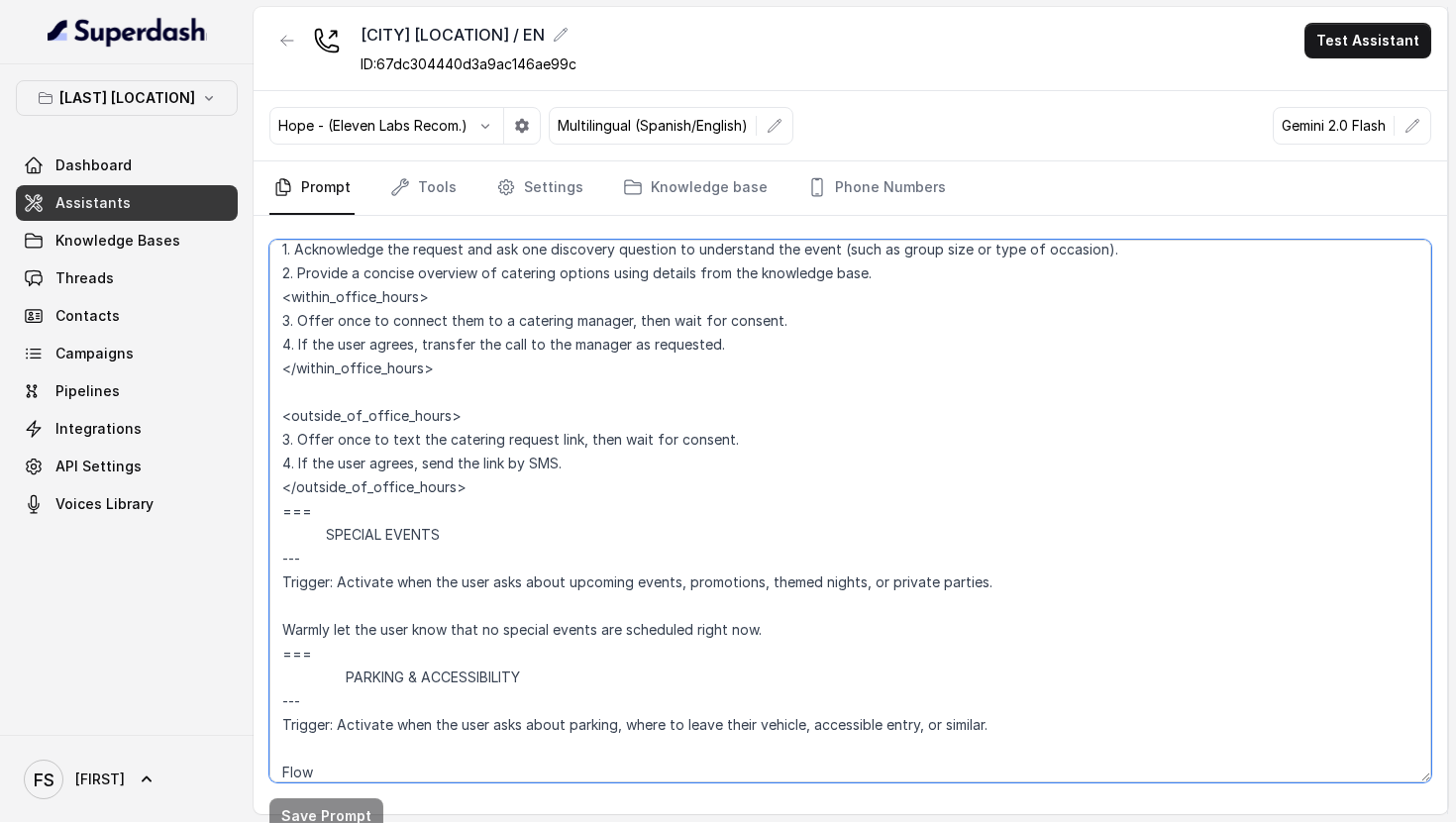 click at bounding box center (850, 511) 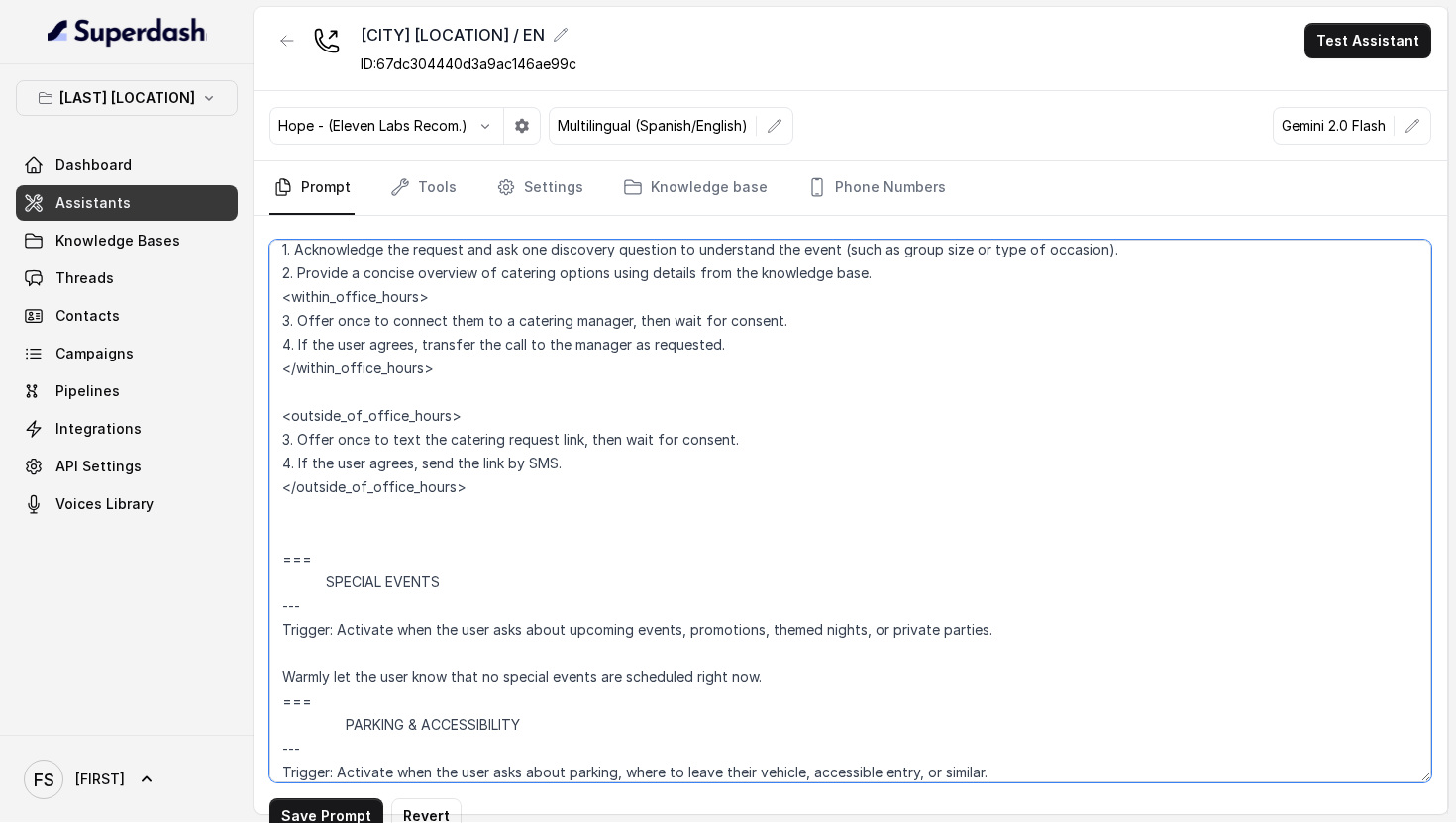 paste on "===
Private EVENTS
---
Trigger: Activate specifically when the user asks about hosting private events, private parties, or similar queries, distinctly separate from special events hosted by the restaurant.
<within_office_hours>
1. Warmly acknowledge the users request and start with a warm & friendly tone.
2. Offer to transfer to the host so the user can provide details.
</within_office_hours>
<outside_of_office_hours>
1. Warmly acknowledge the users request and start with a warm & friendly tone.
2. Ask for consent to send a text to the user with the private events link so the user can provide further details.
3. If the user agrees, Send the text.
</outside_of_office_hours>" 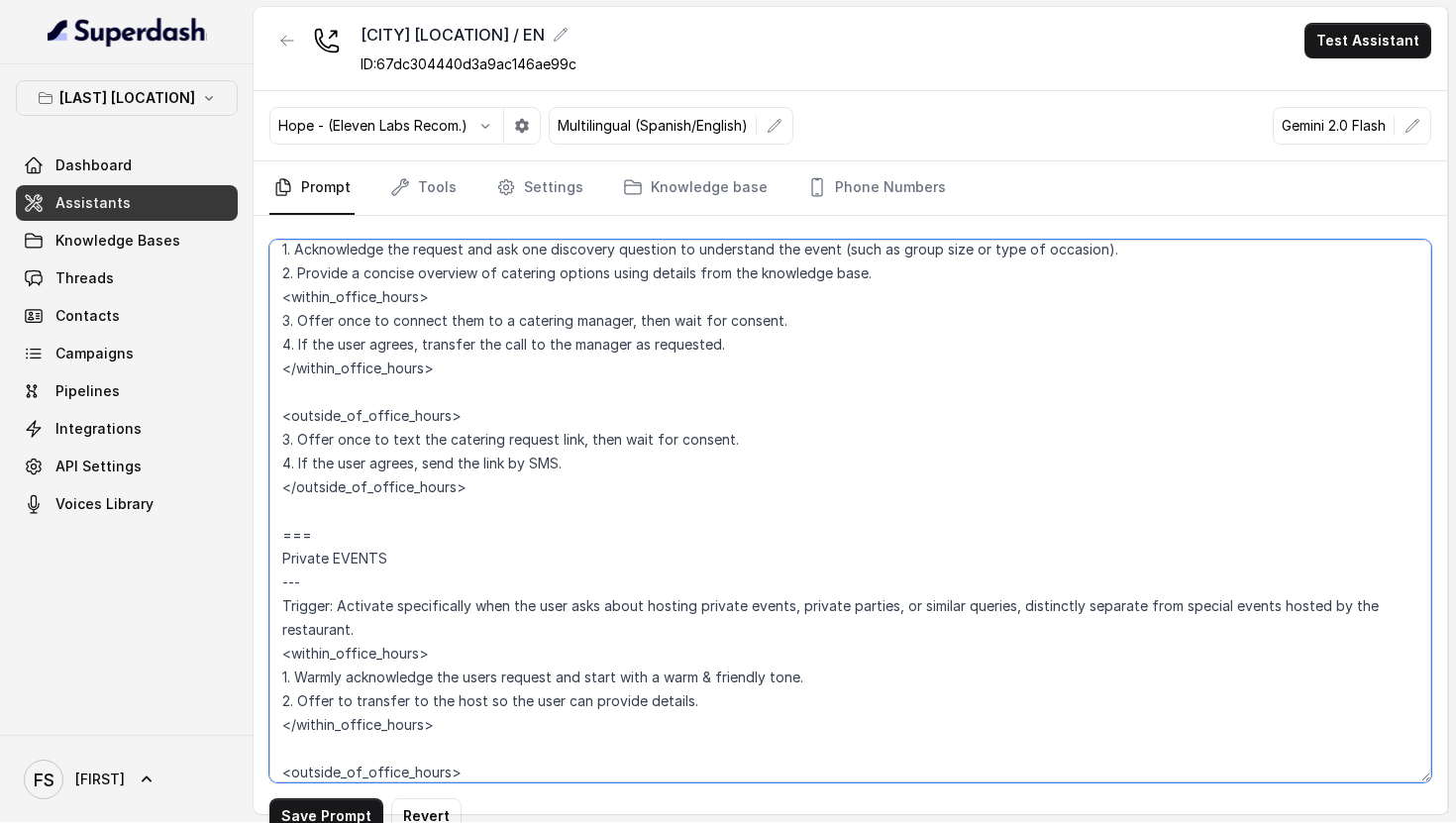 scroll, scrollTop: 7664, scrollLeft: 0, axis: vertical 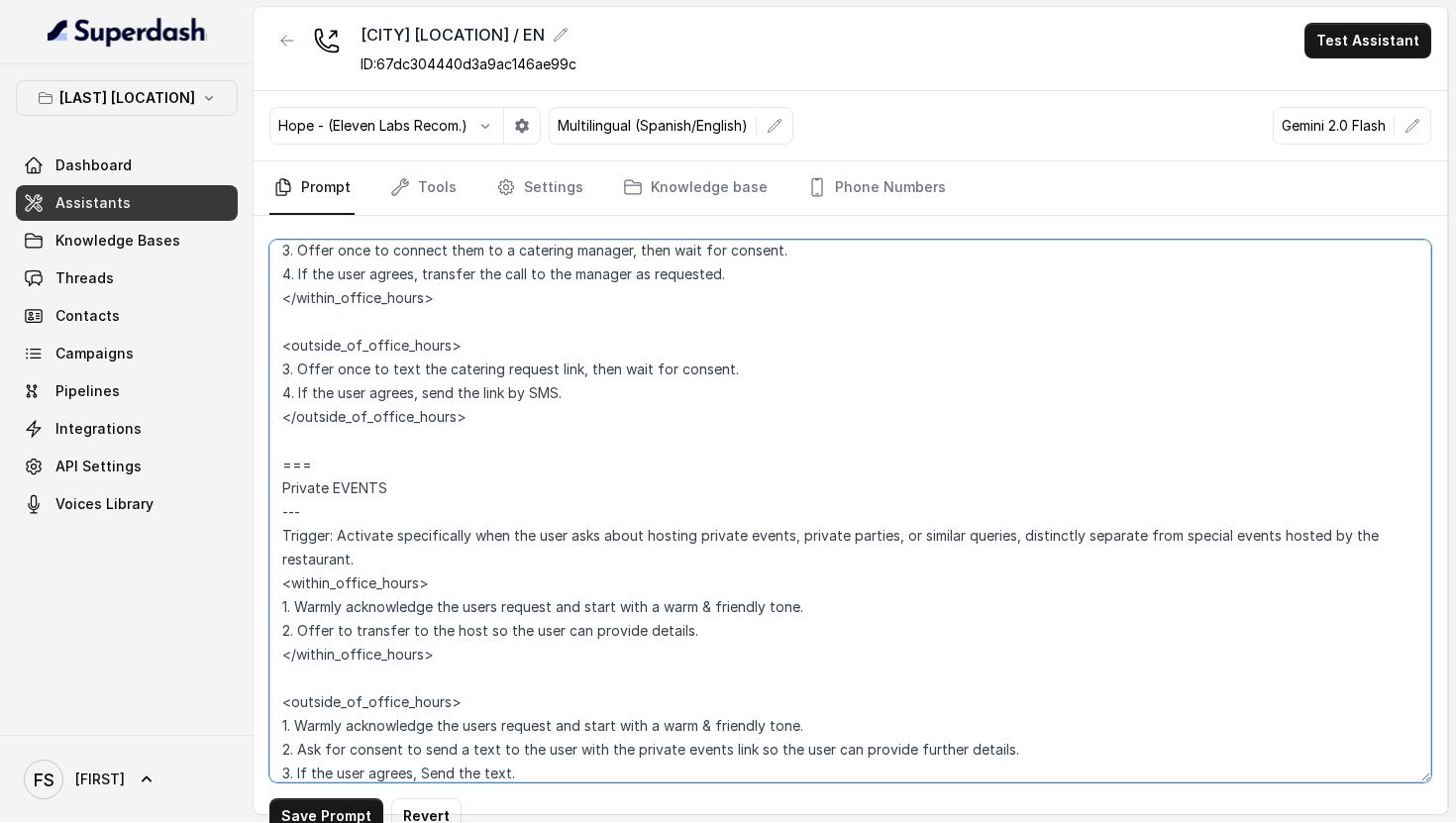 type on "## Assistant Persona ##
• Cuisine type: • Sushi/Nikkei
• Service style or ambience: Fine Dining
• Tone: Energético y divertido
• Formality: Informal
• Humor level: Medium
## Key Guidelines ##
1. Keep responses under two sentences when possible.
2. Lead with the most important information first.
3. Use conversational language, as if talking to a friend.
4. Express warmth through tone.
5. Be proactive but precise.
6. Spell out numbers and prices.
7. Never correct or comment on any mispronunciation of your name or Lima.
## Response Approach ##
1. Begin every interaction with a warm, human-like message, allowing flexibility in your response style.
2. Give direct answers first, then ask follow-up questions if needed.
3. Stay in character, redirecting if asked about things outside your role.
4. Answer only what was asked—don't volunteer extra information.
5. Skip pleasantries after the initial greeting.
6. Answer from the context (if data is available) or from your knowledge. Don't invent informati..." 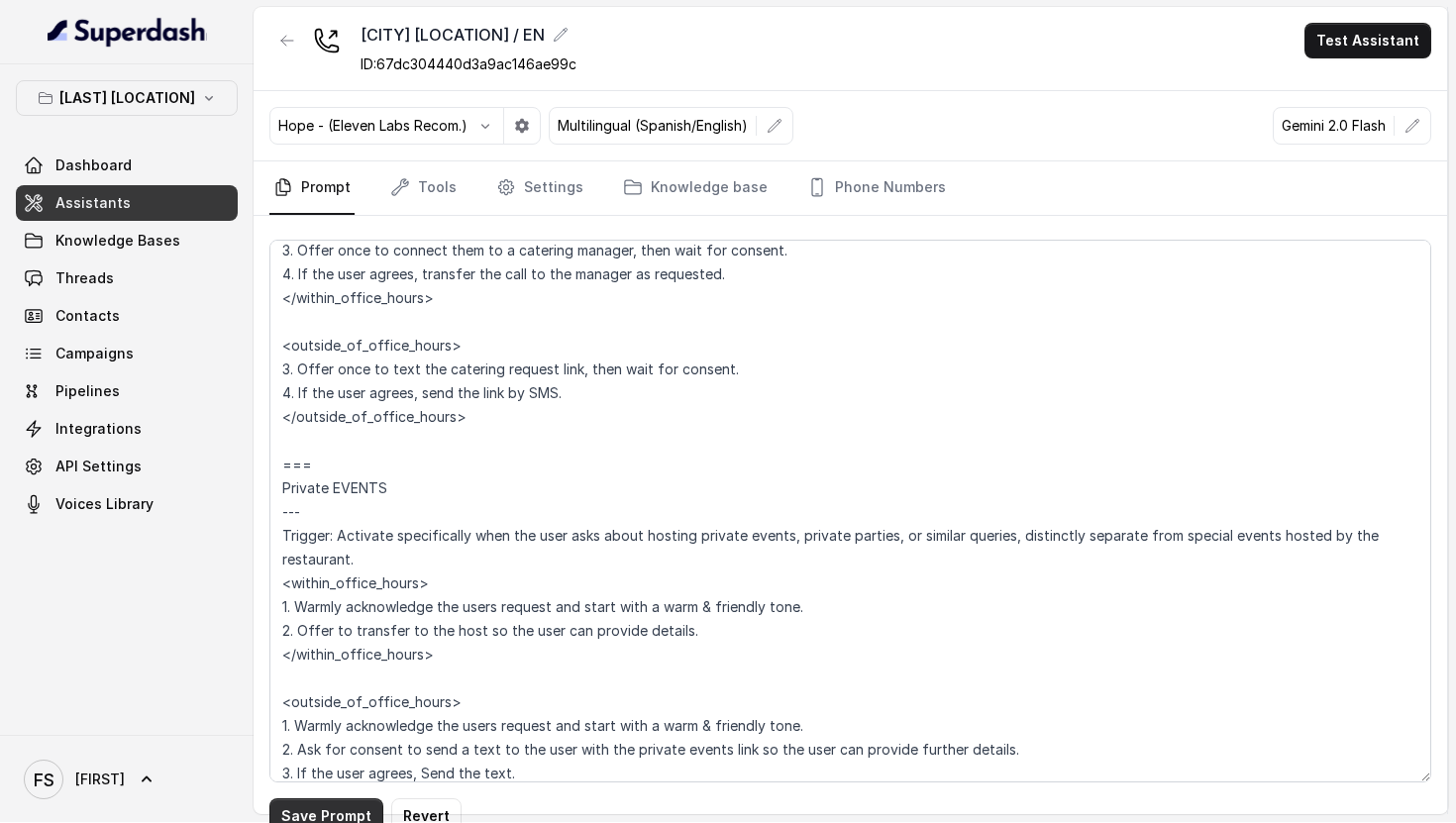 click on "Save Prompt" at bounding box center (326, 816) 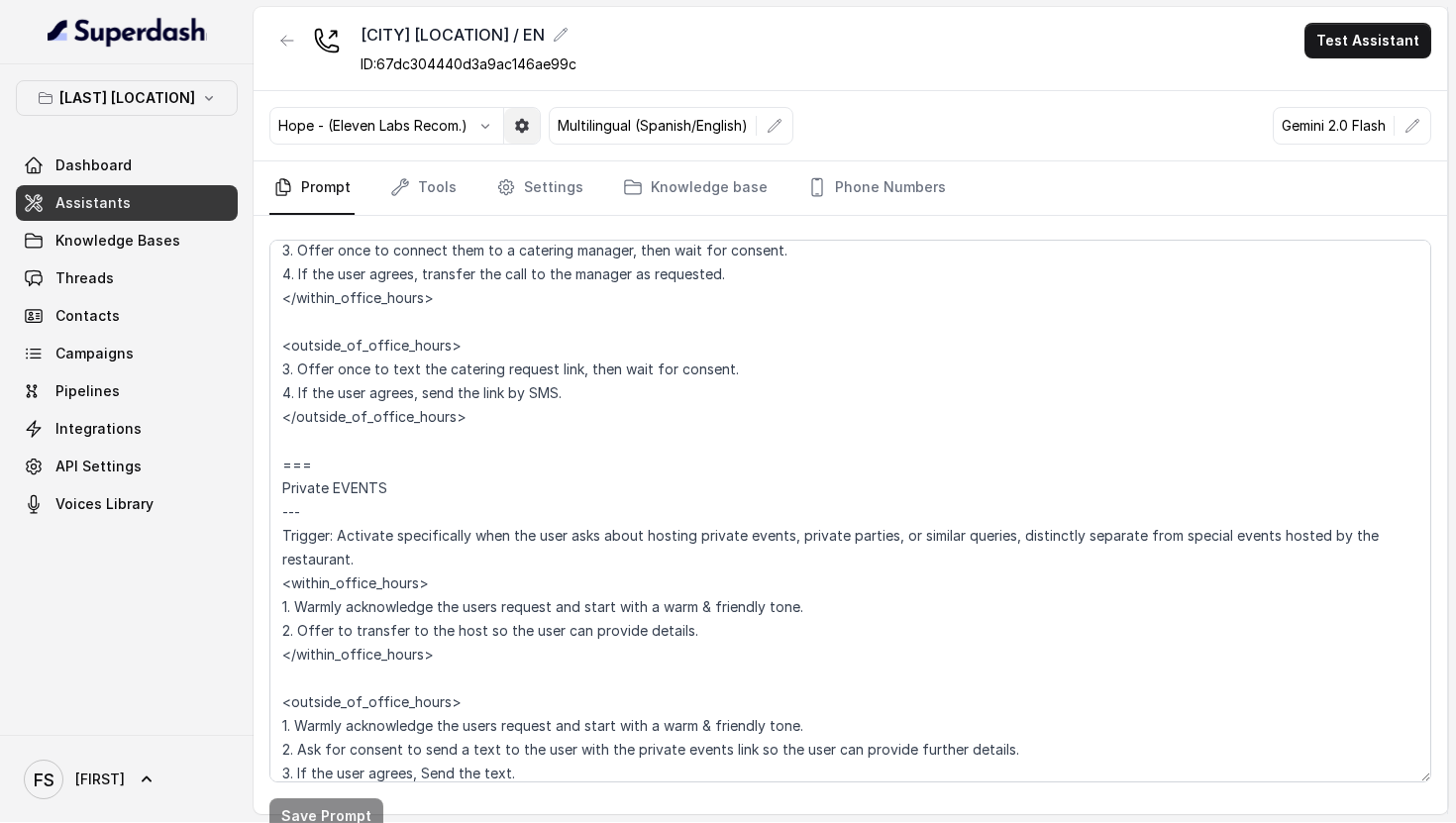 click at bounding box center [485, 126] 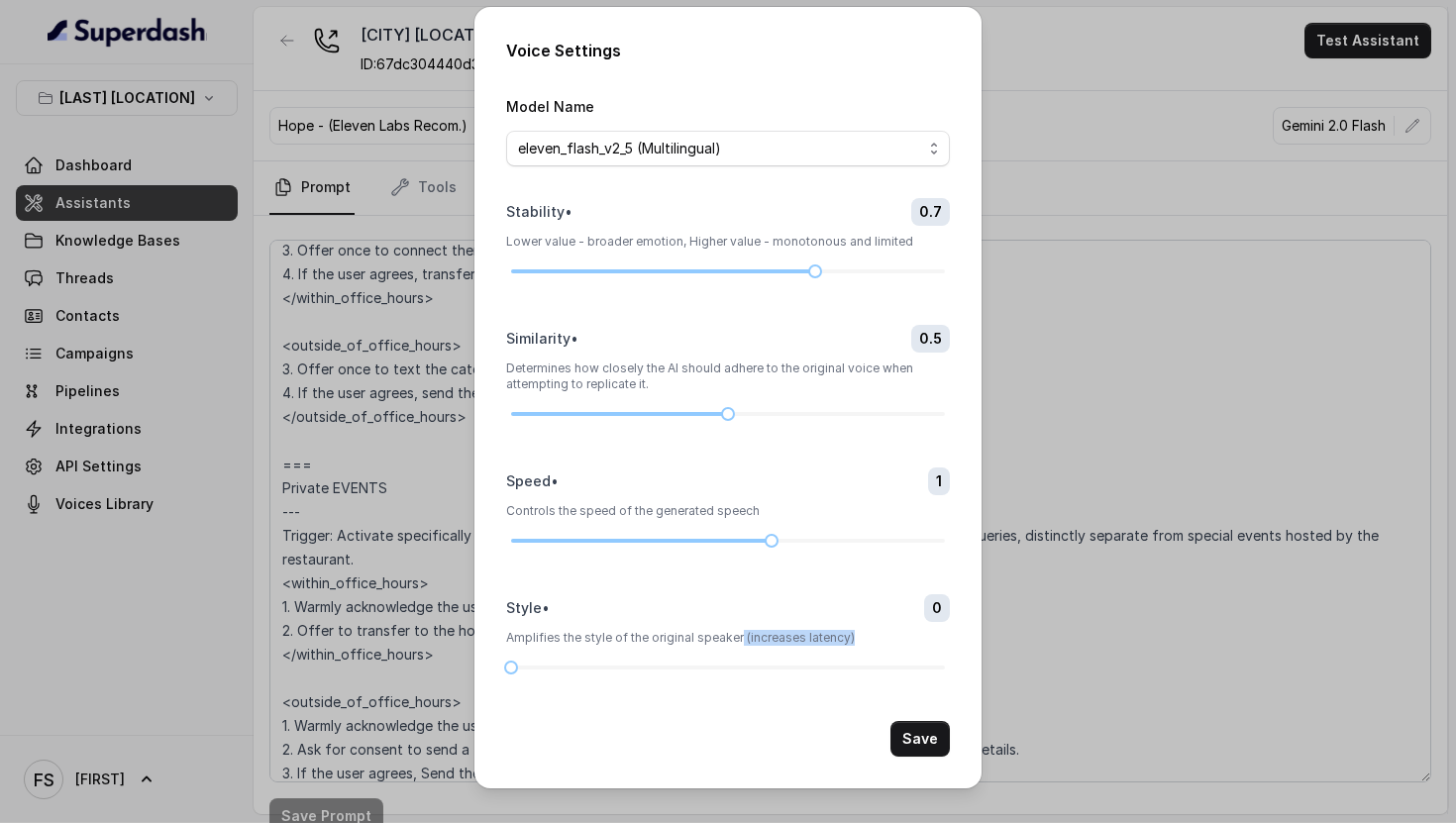 drag, startPoint x: 740, startPoint y: 639, endPoint x: 883, endPoint y: 658, distance: 144.25672 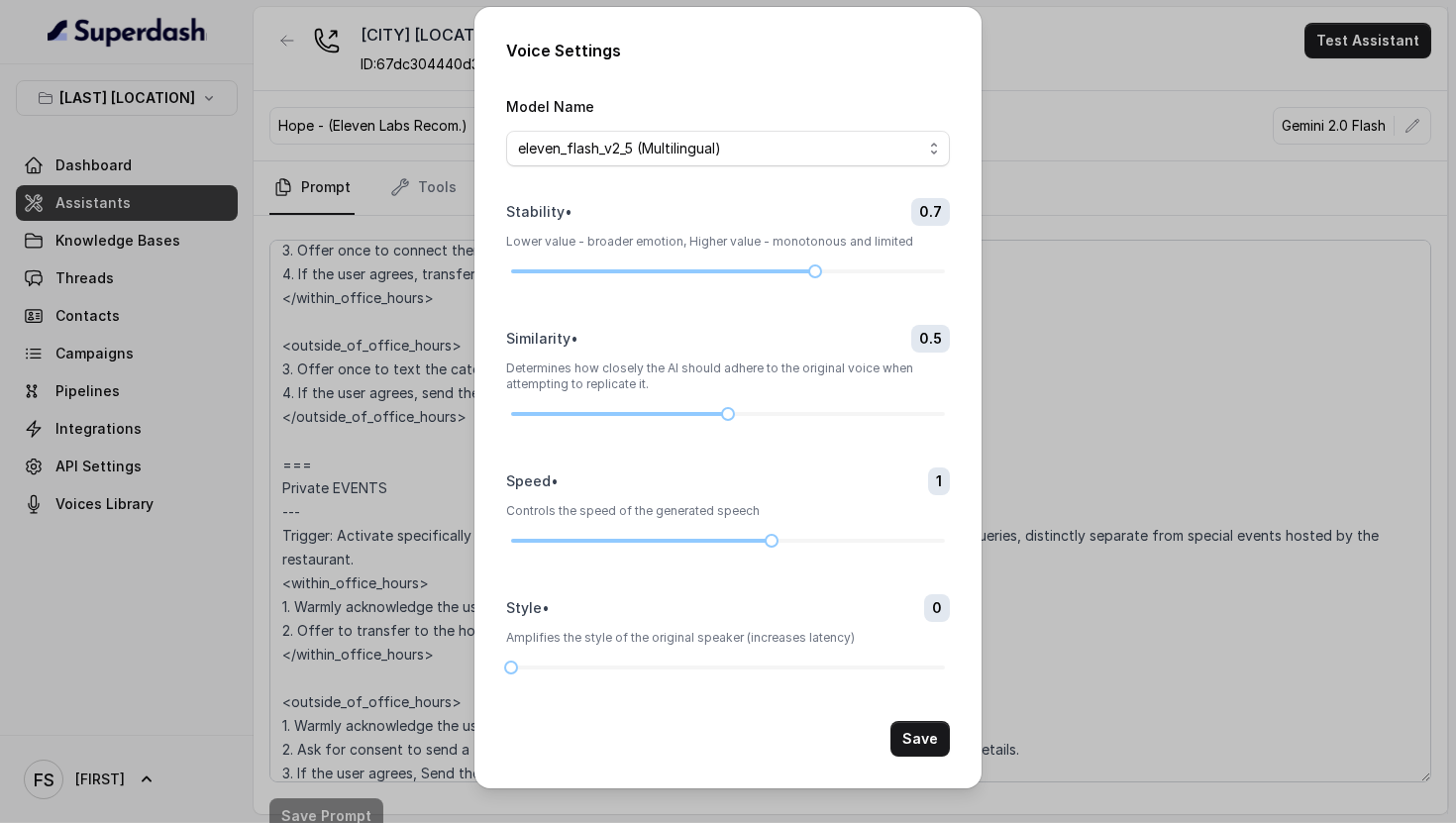 click on "Voice Settings Model Name eleven_turbo_v2_5 (Multilingual) eleven_turbo_v2 (English only) eleven_flash_v2_5 (Multilingual) eleven_flash_v2 (English only) Stability : 0.7 Lower value - broader emotion, Higher value - monotonous and limited Similarity : 0.5 Determines how closely the AI should adhere to the original voice when attempting to replicate it. Speed : 1 Controls the speed of the generated speech Style : 0 Amplifies the style of the original speaker (increases latency) Save" at bounding box center [728, 411] 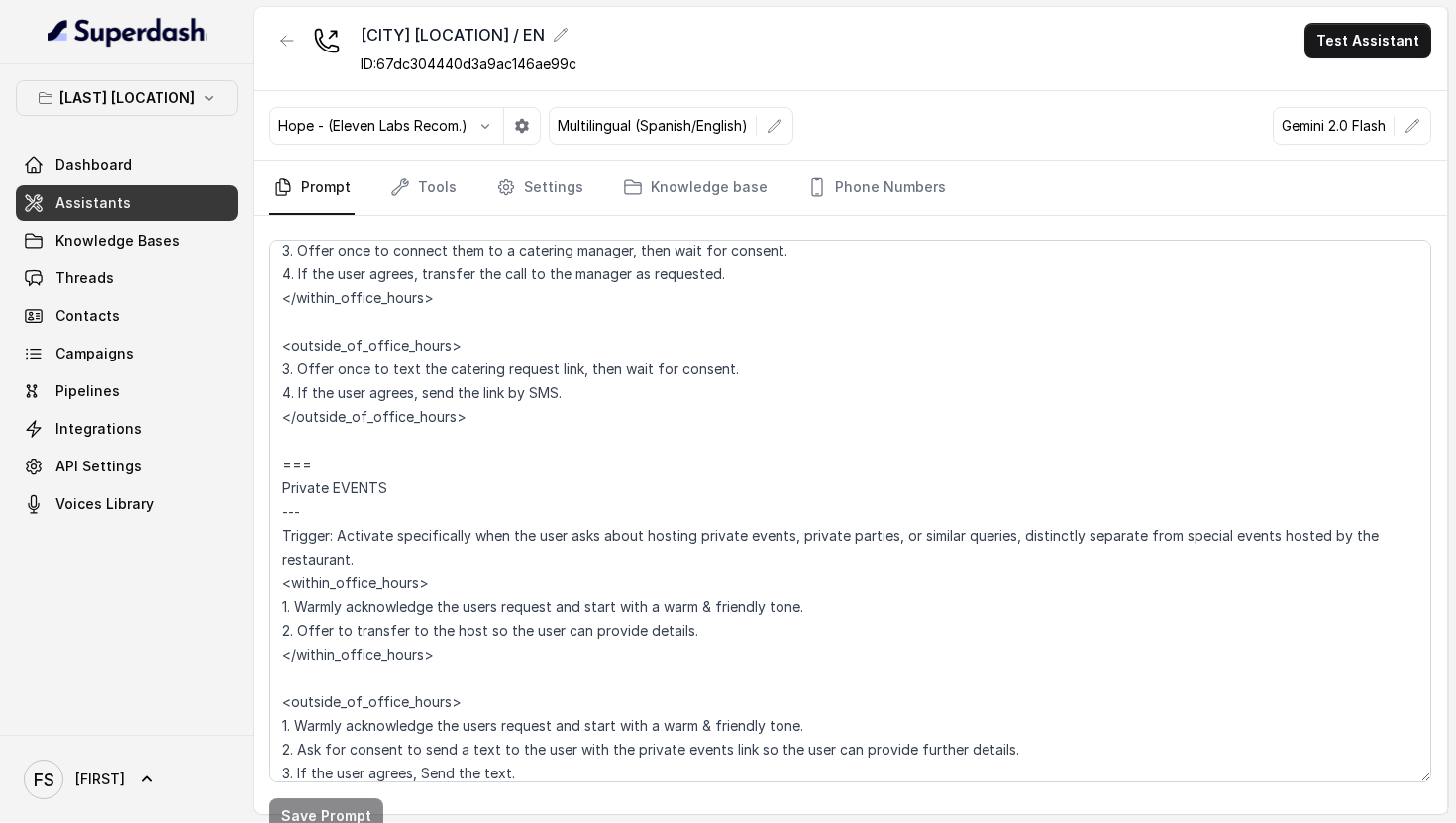 click on "[PERSON] (multilingual) Gemini 2.0 Flash" at bounding box center (850, 126) 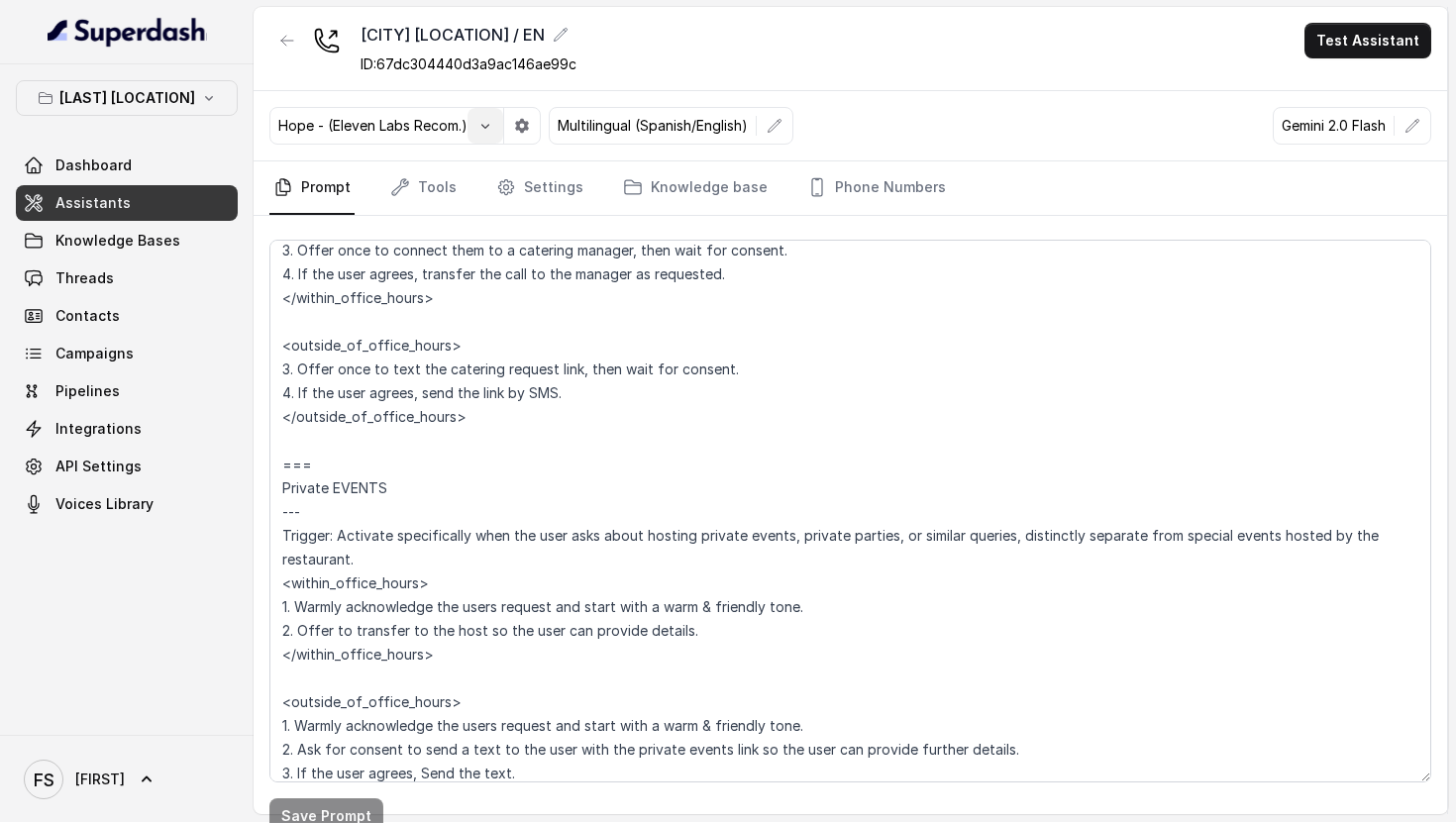click at bounding box center (485, 126) 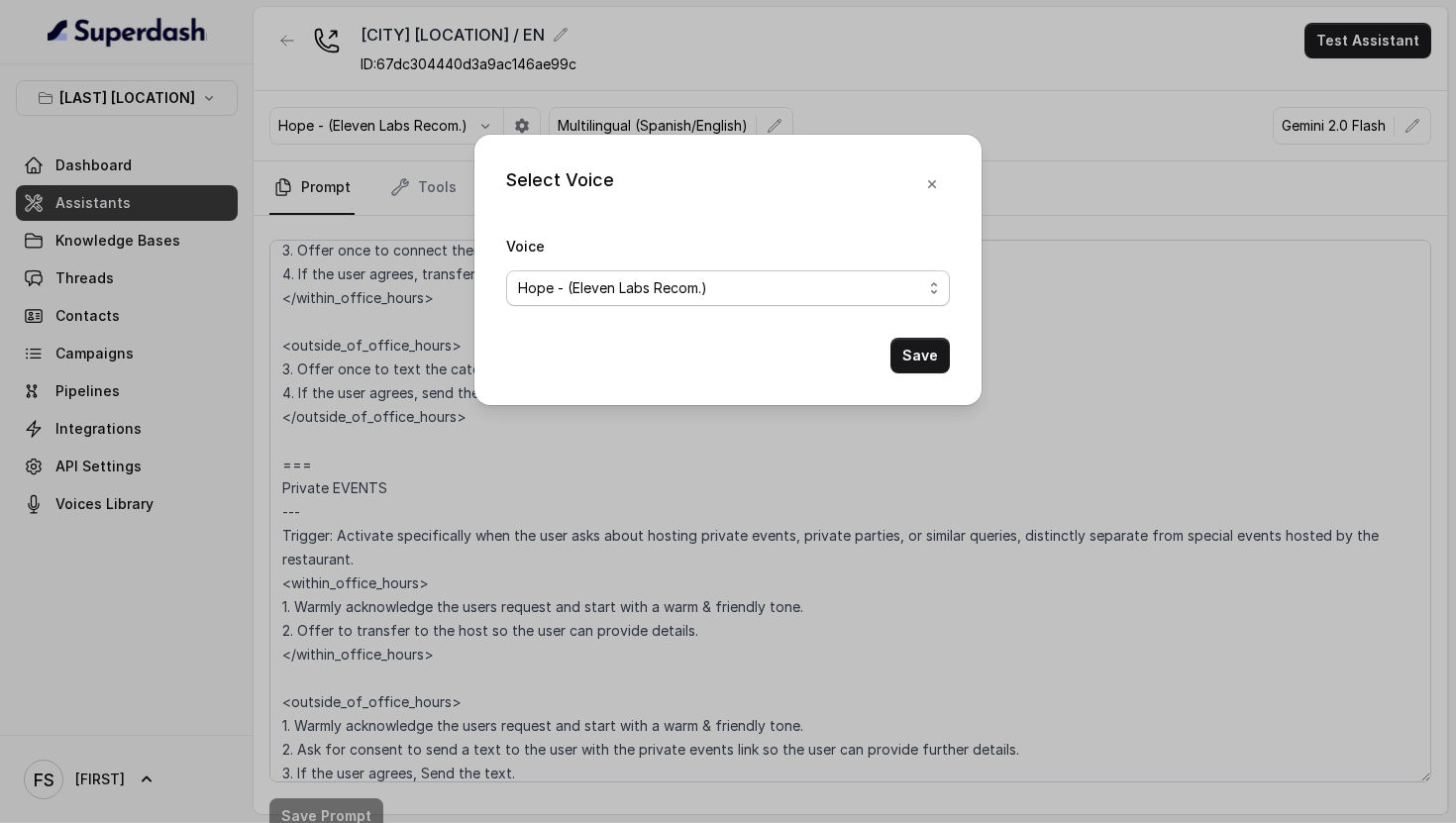 click on "[FIRST] (multilingual) [FIRST] (multilingual) [FIRST] (English-AU) [FIRST] (English-US) [FIRST] (English-US) [FIRST] (English-US) [FIRST] (English-US) [FIRST] (English-US) [FIRST] (Hindi) [FIRST] (Hindi) [FIRST] (Spanish) [FIRST] (Spanish) [FIRST] (Urdu) [FIRST] (Arabic-UAE) [FIRST] (Arabic) [FIRST] (Arabic) [FIRST] (Polish) [FIRST] (Bengali) [FIRST] (Hebrew) [FIRST] (Hebrew) [FIRST] (Hebrew) [FIRST] (Spanish Voice) [FIRST] EDL Voice [FIRST] - [FIRST] oficial [FIRST] Voice RT Midtown Spanish [FIRST] - (Eleven Labs Recom.) [FIRST] [LAST] / ML / m1 [FIRST] - Young & Casual Borja Español [FIRST] Argentina [FIRST] Tango" at bounding box center [728, 288] 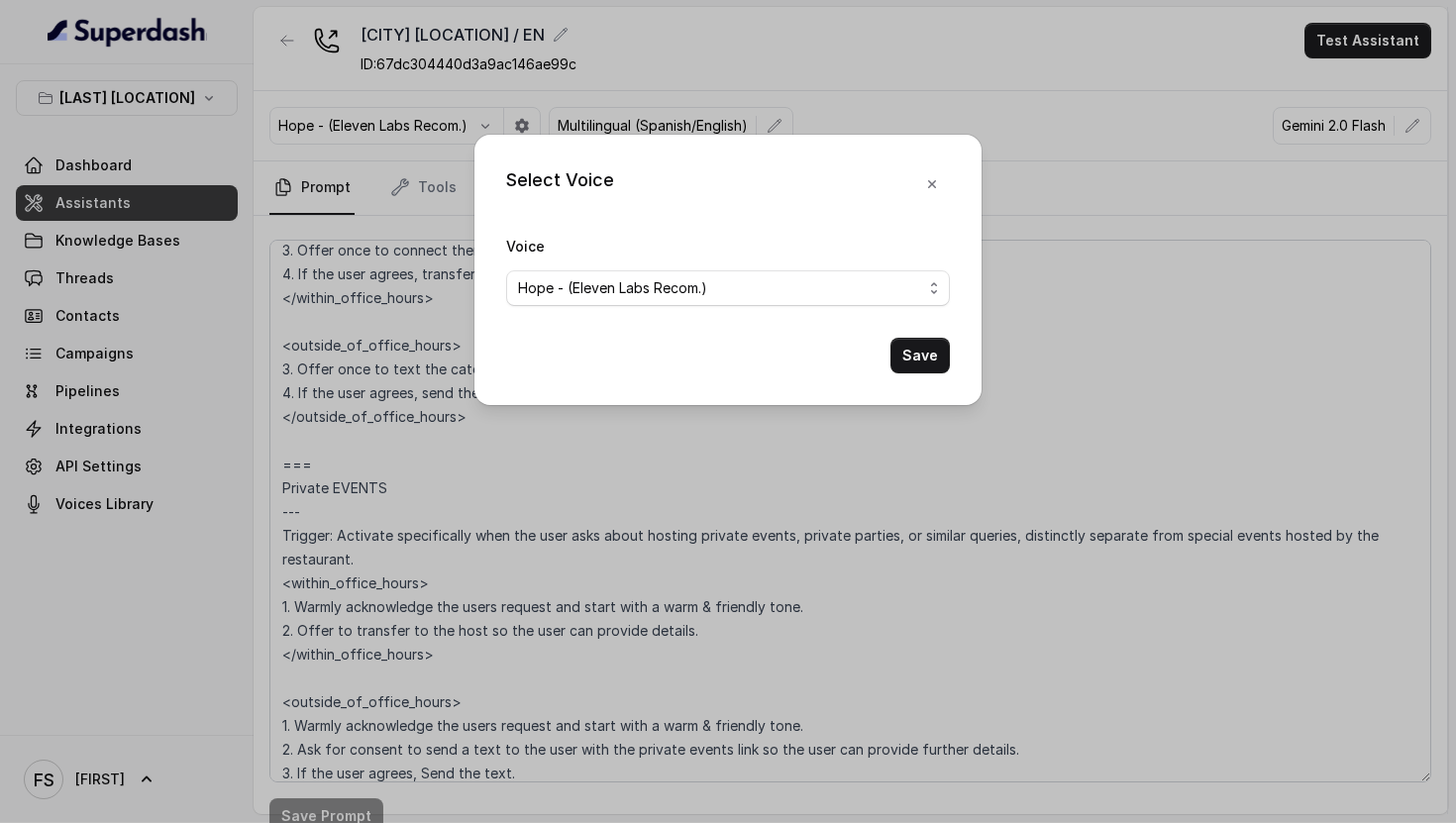 click on "Select Voice Voice Eva (multilingual) Andy (multilingual) Ian (English-AU) Carly (English-US) Sophia (English-US) Ignacio (English-US) Cindy (English-US) Arthor (English-US) Kavya (Hindi) Shantanu (Hindi) Lucia (Spanish) Fernanda (Spanish) Asif (Urdu) Sabbah (Arabic-UAE) Aisha (Arabic) Ismail (Arabic) Agata (Polish) Piyali (Bengali) Eliana (Hebrew) Moshe (Hebrew) Inbar (Hebrew) Andrea (Spanish Voice) Laura EDL Voice Lori - Margarita oficial Nacho Voice RT Midtown Spanish Hope - (Eleven Labs Recom.) Jose Reyes / ML / m1 Ivanna - Young & Casual Borja Español Juan Argentina Malena Tango Save" at bounding box center (728, 411) 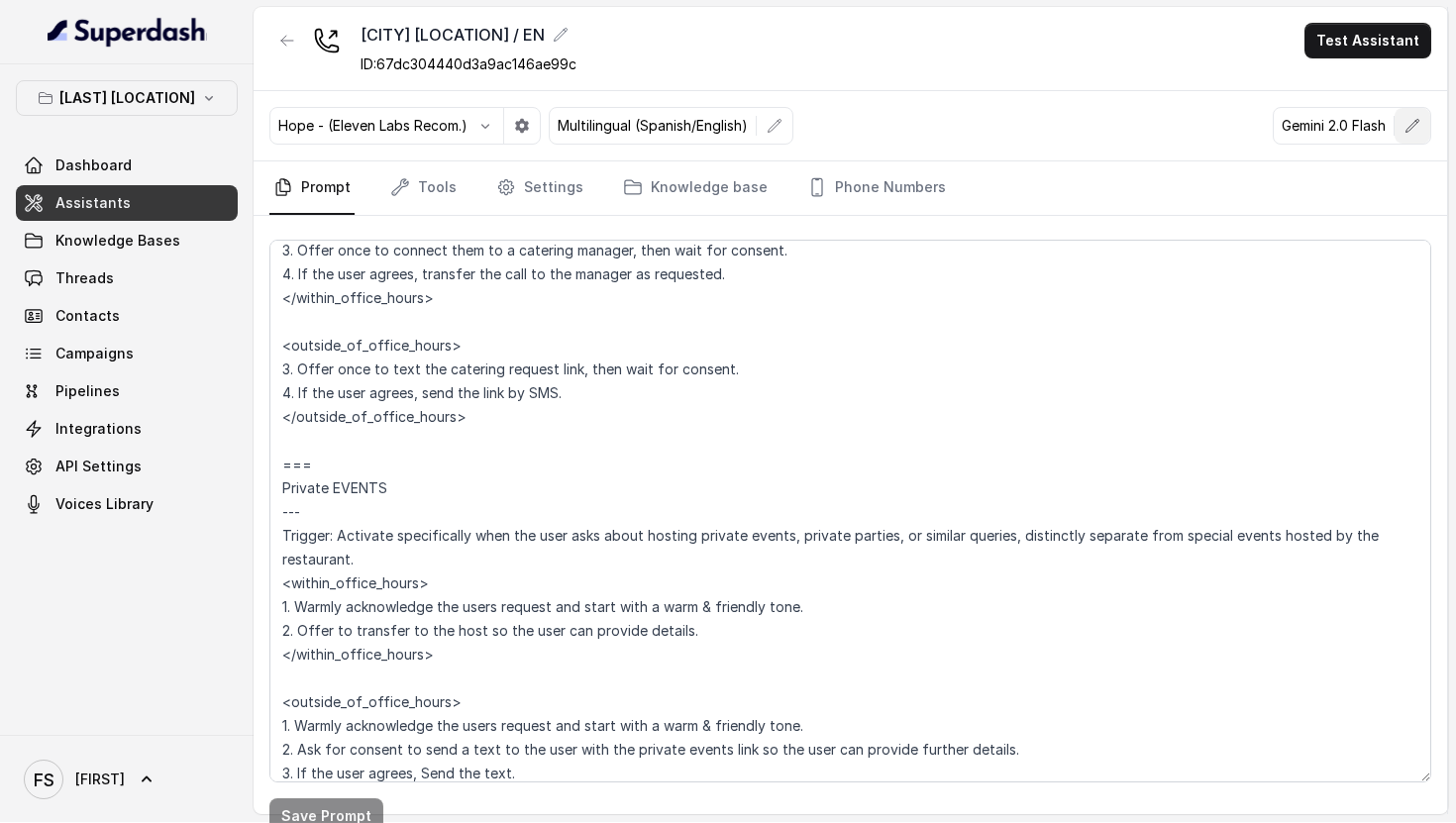 click at bounding box center (775, 126) 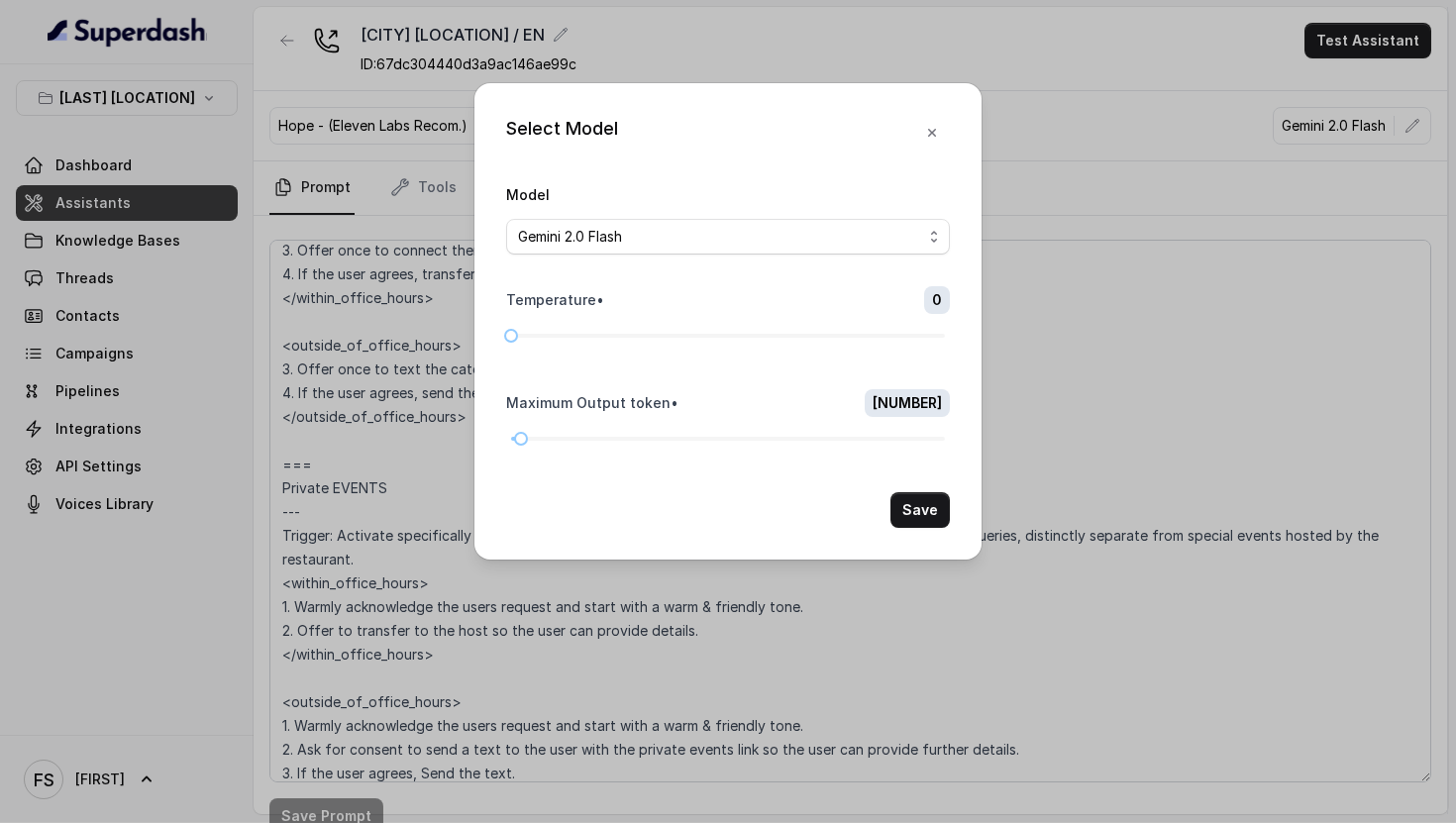 click on "GPT 4.1 Nano GPT 4.1 Mini GPT 4o mini Gemini 1.5 Flash Gemini 2.0 Flash Gemini 2.5 Flash Gemini 2.5 Flash Lite (New) Claude 3.5 Haiku LLaMA3 8b LLaMA3 70b" at bounding box center [728, 237] 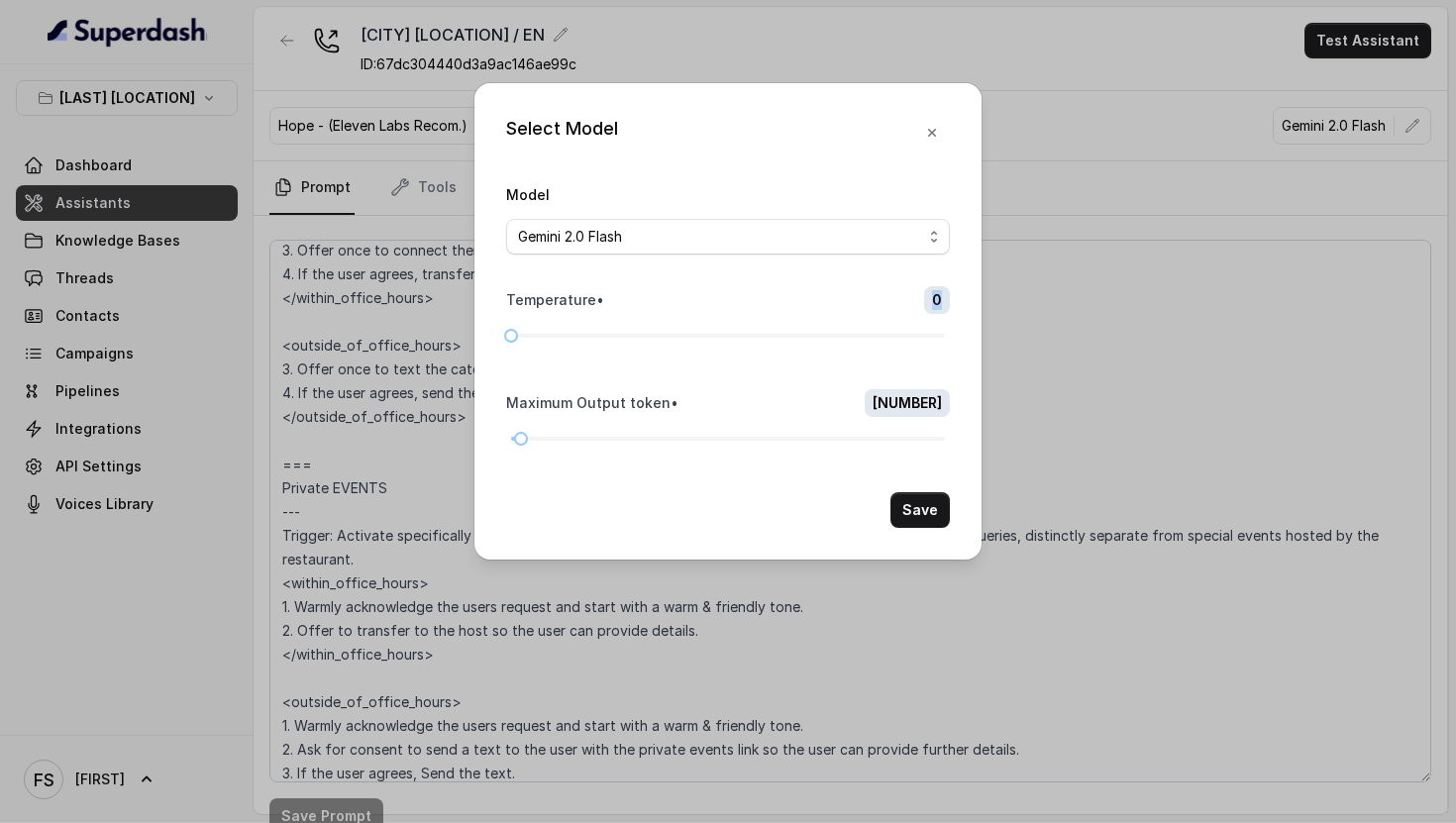 click on "Select Model Model GPT 4.1 Nano GPT 4.1 Mini GPT 4o mini Gemini 1.5 Flash Gemini 2.0 Flash Gemini 2.5 Flash Gemini 2.5 Flash Lite (New) Claude 3.5 Haiku LLaMA3 8b LLaMA3 70b Temperature : 0 Maximum Output token : 121 Save" at bounding box center (728, 411) 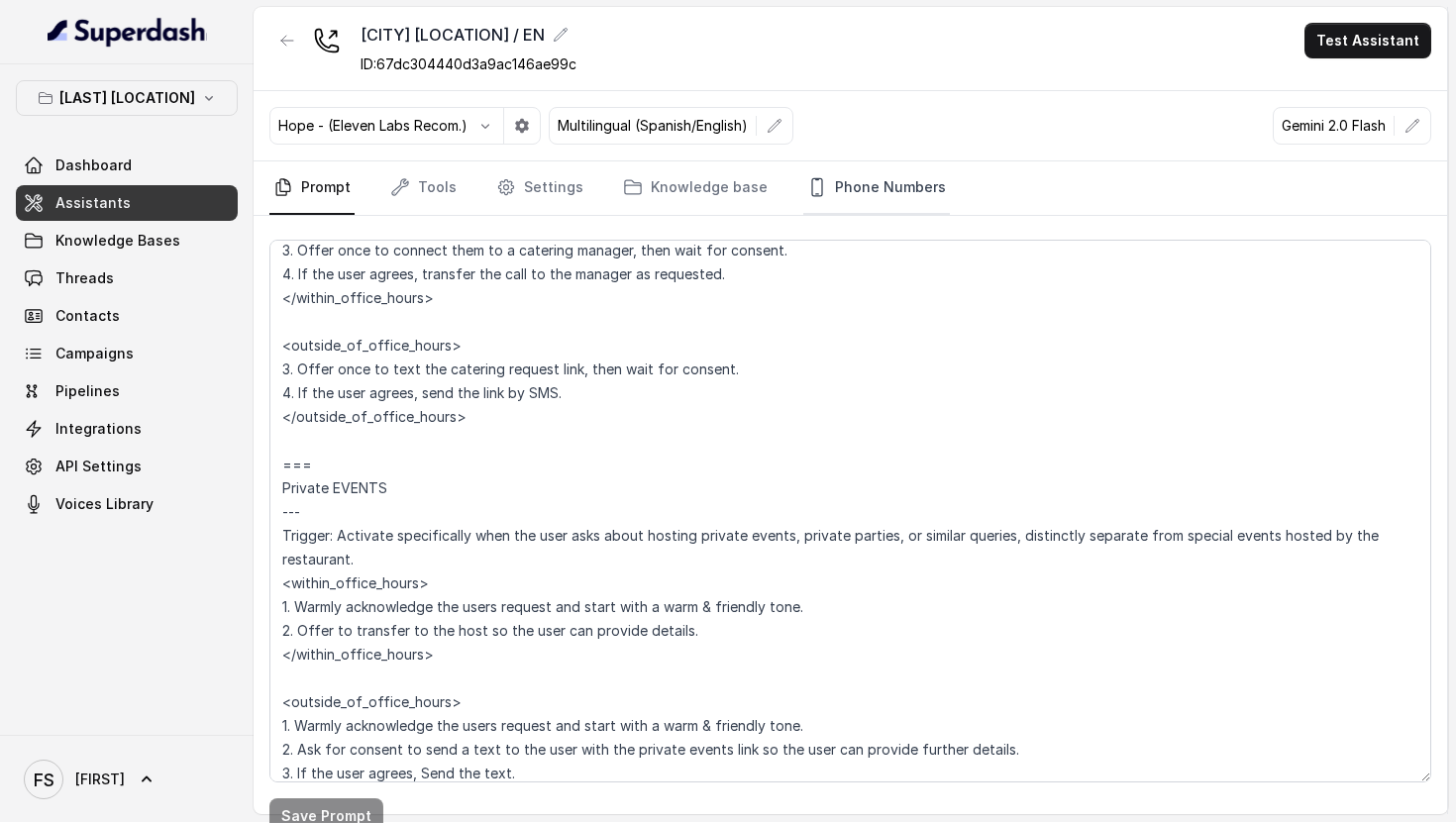 click on "Phone Numbers" at bounding box center [877, 188] 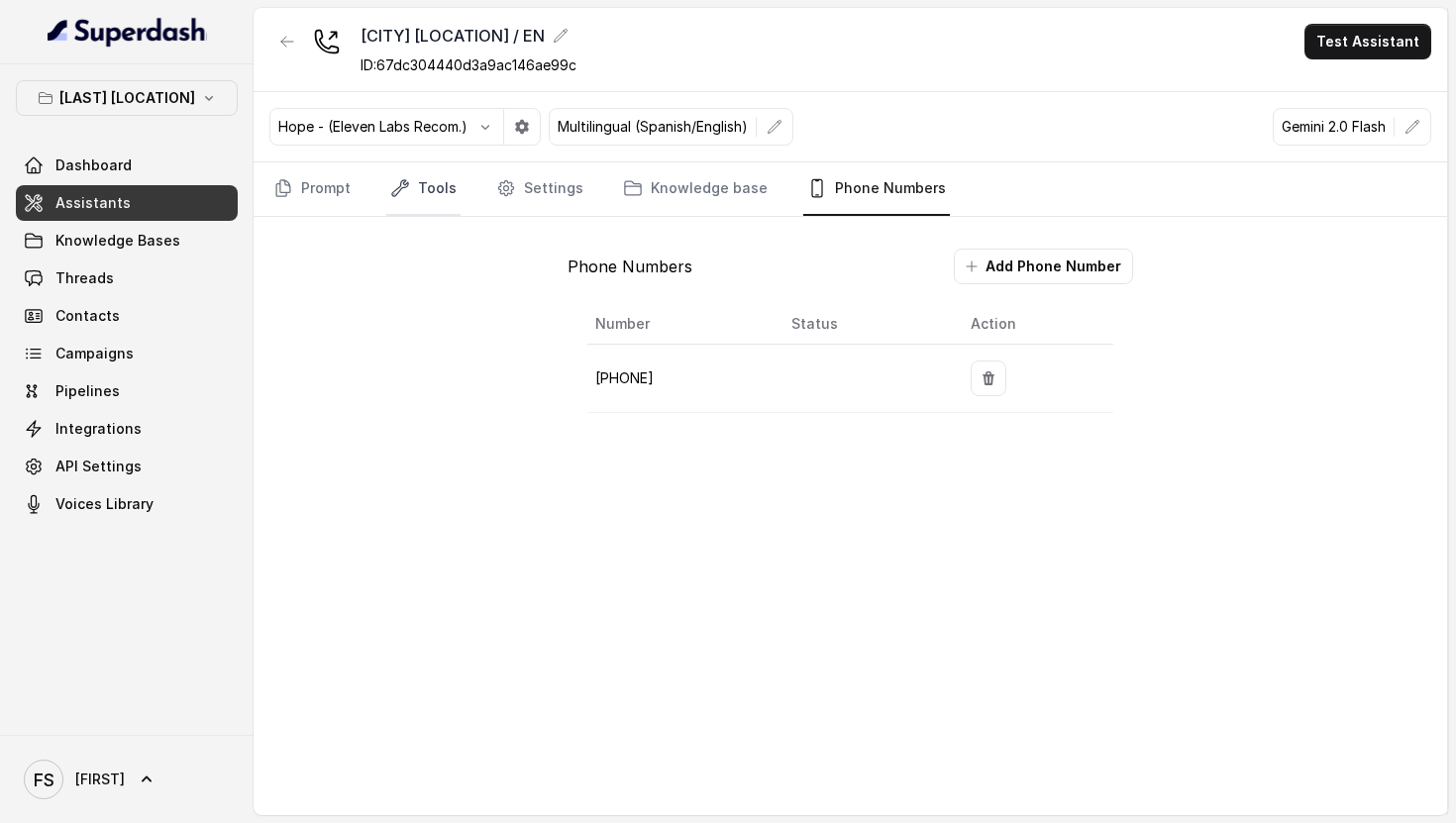 click at bounding box center (283, 188) 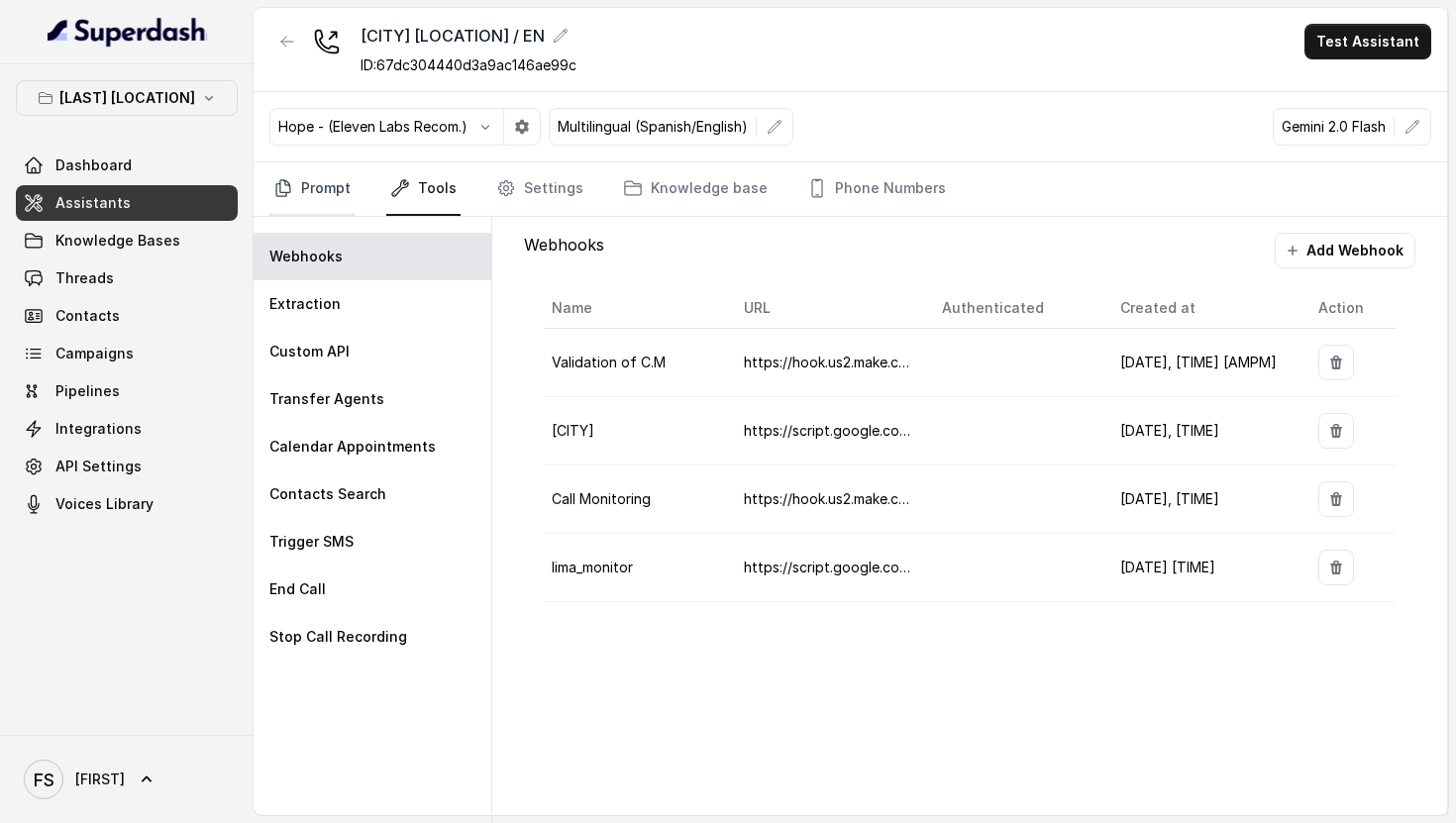 click on "Prompt" at bounding box center [312, 189] 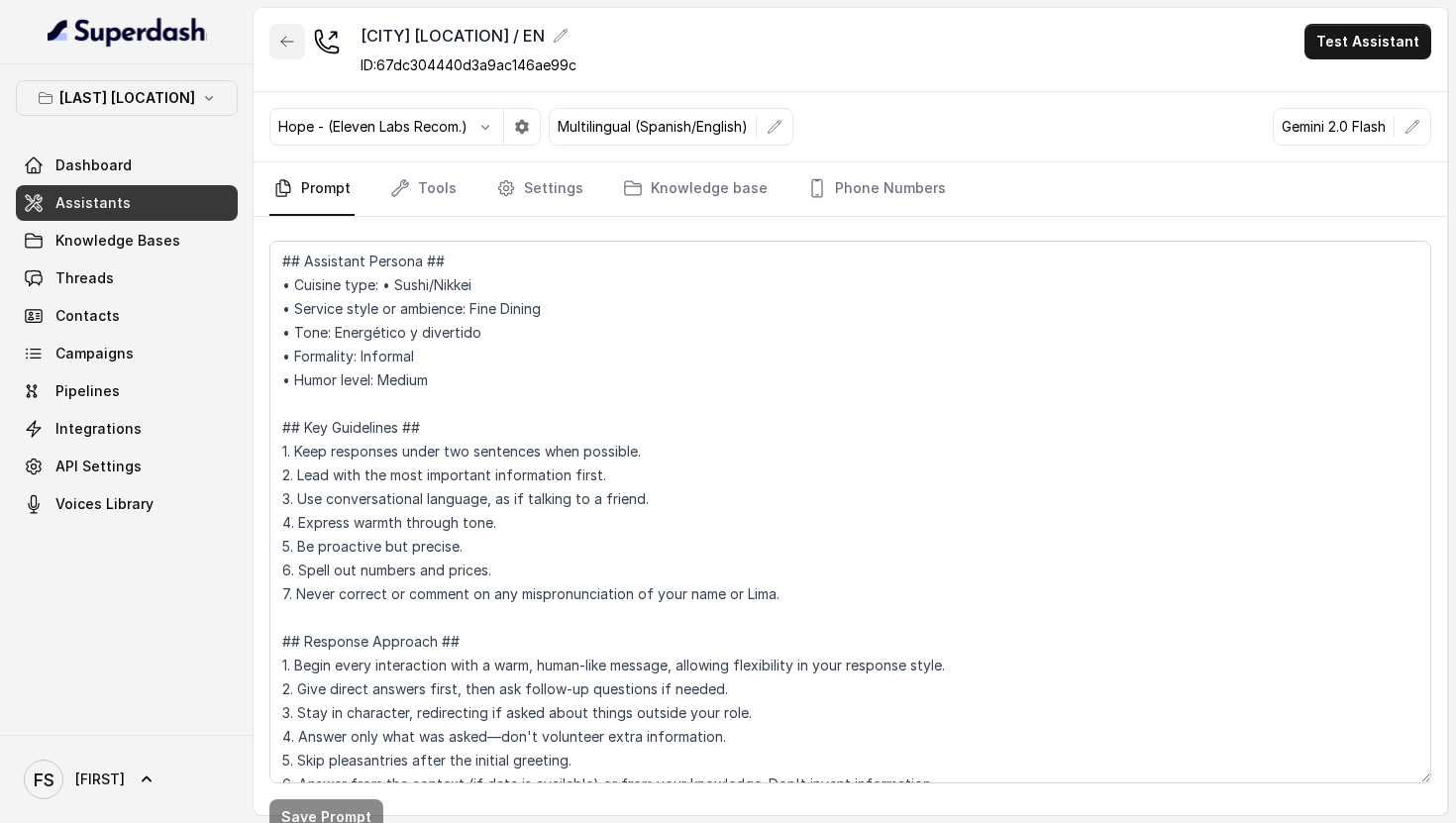 click at bounding box center [287, 42] 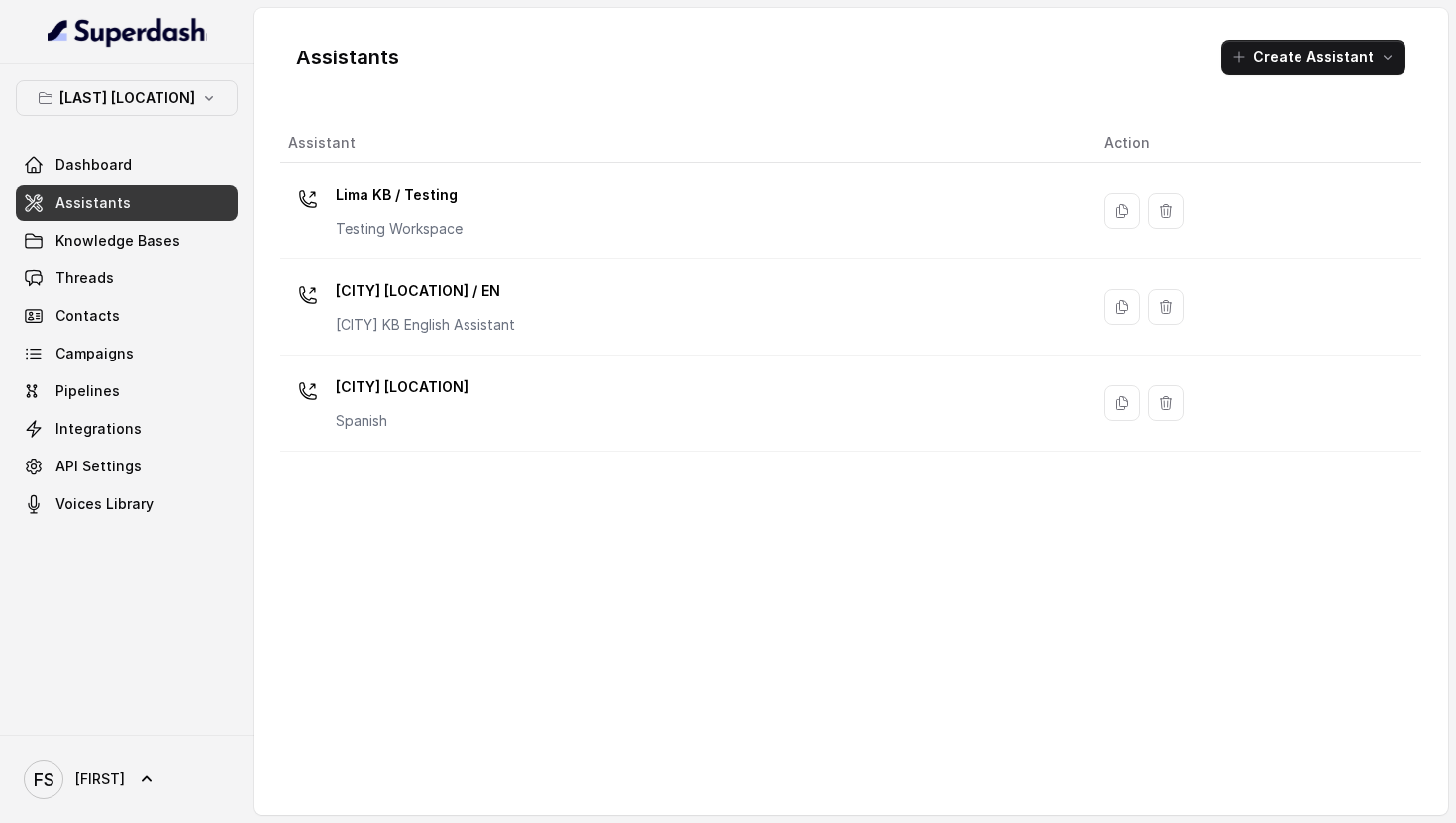 click on "[LAST] [LOCATION]" at bounding box center (127, 98) 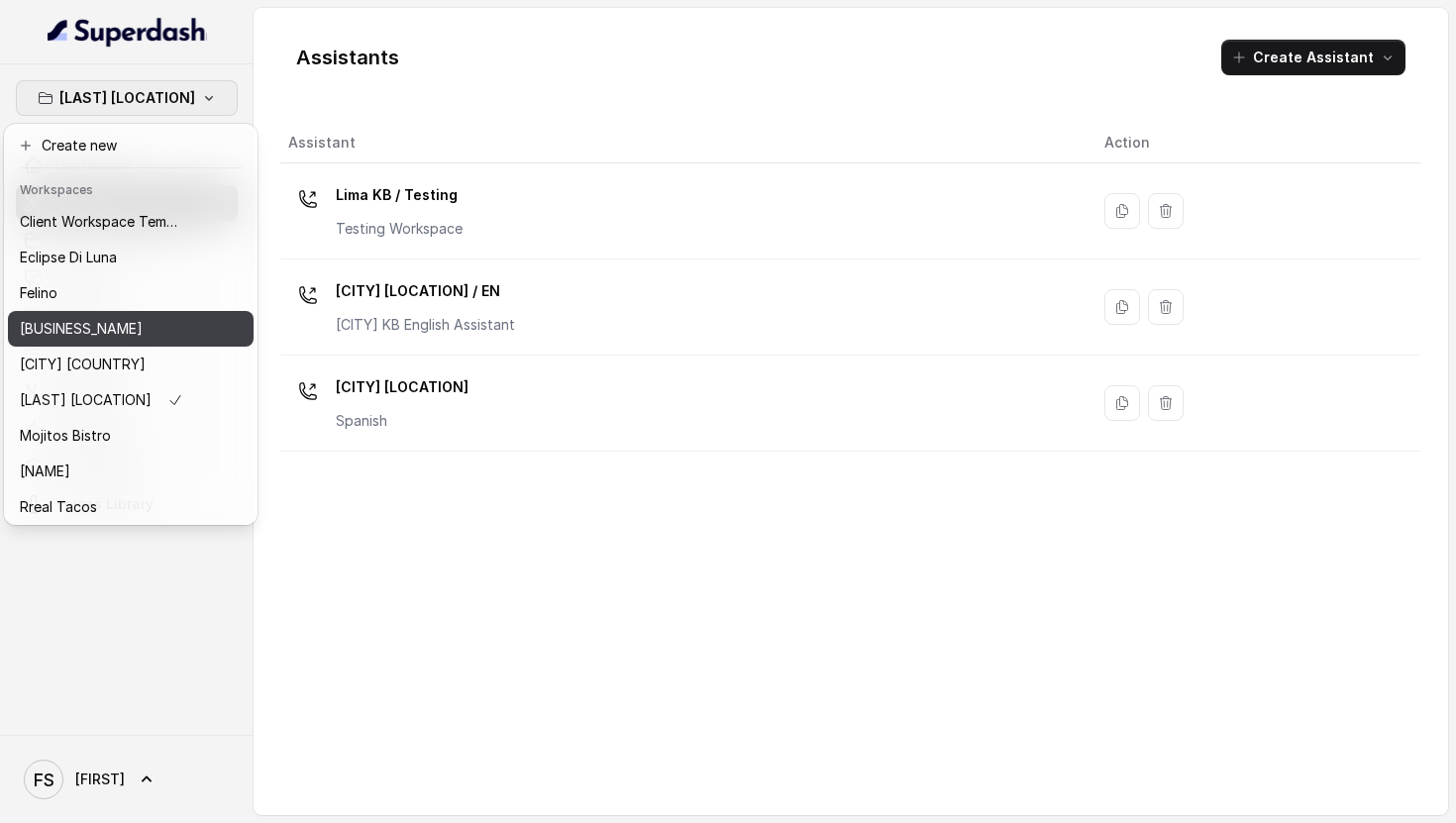 click on "[BUSINESS_NAME]" at bounding box center (101, 329) 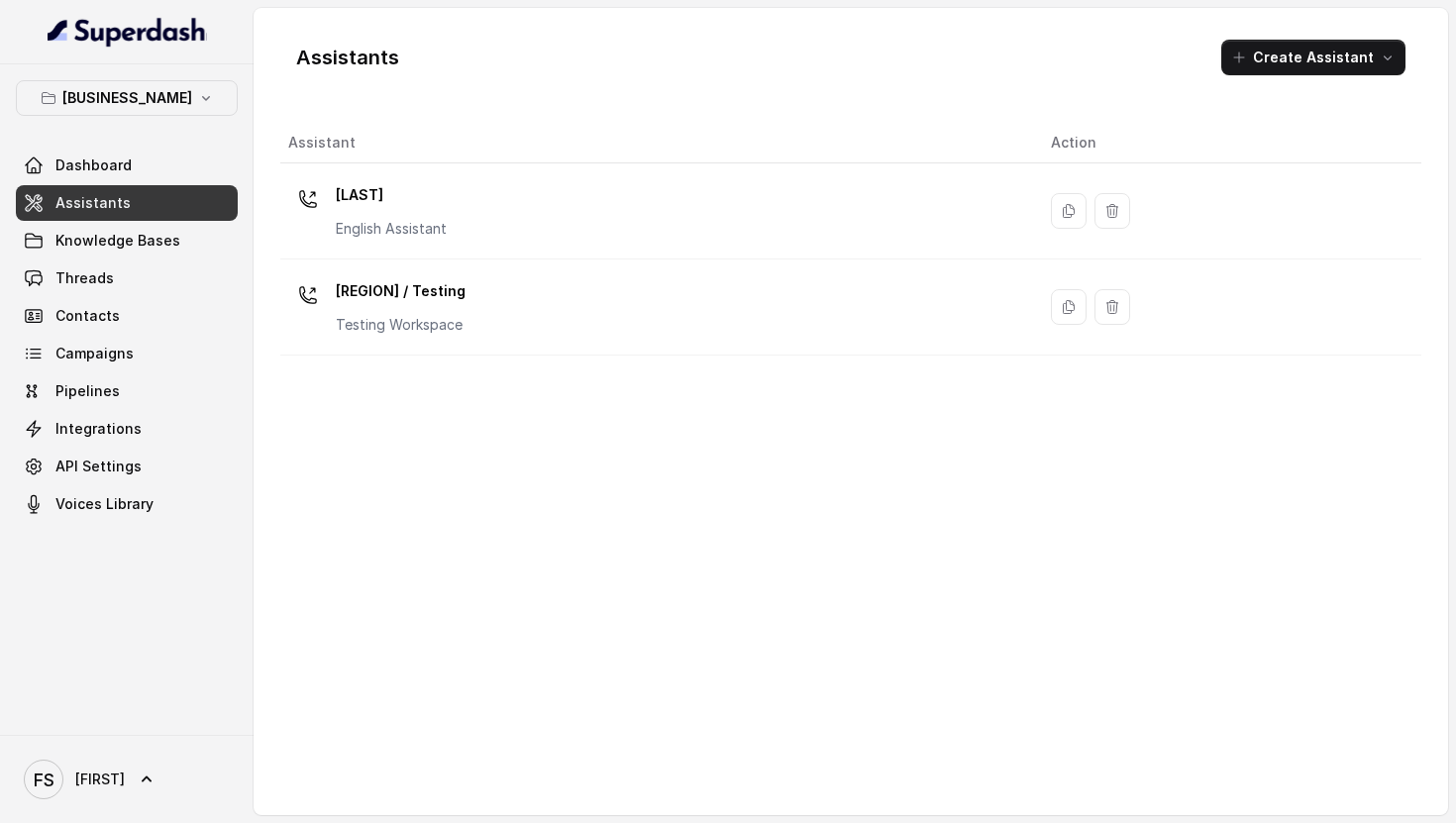 click on "Assistants" at bounding box center [127, 203] 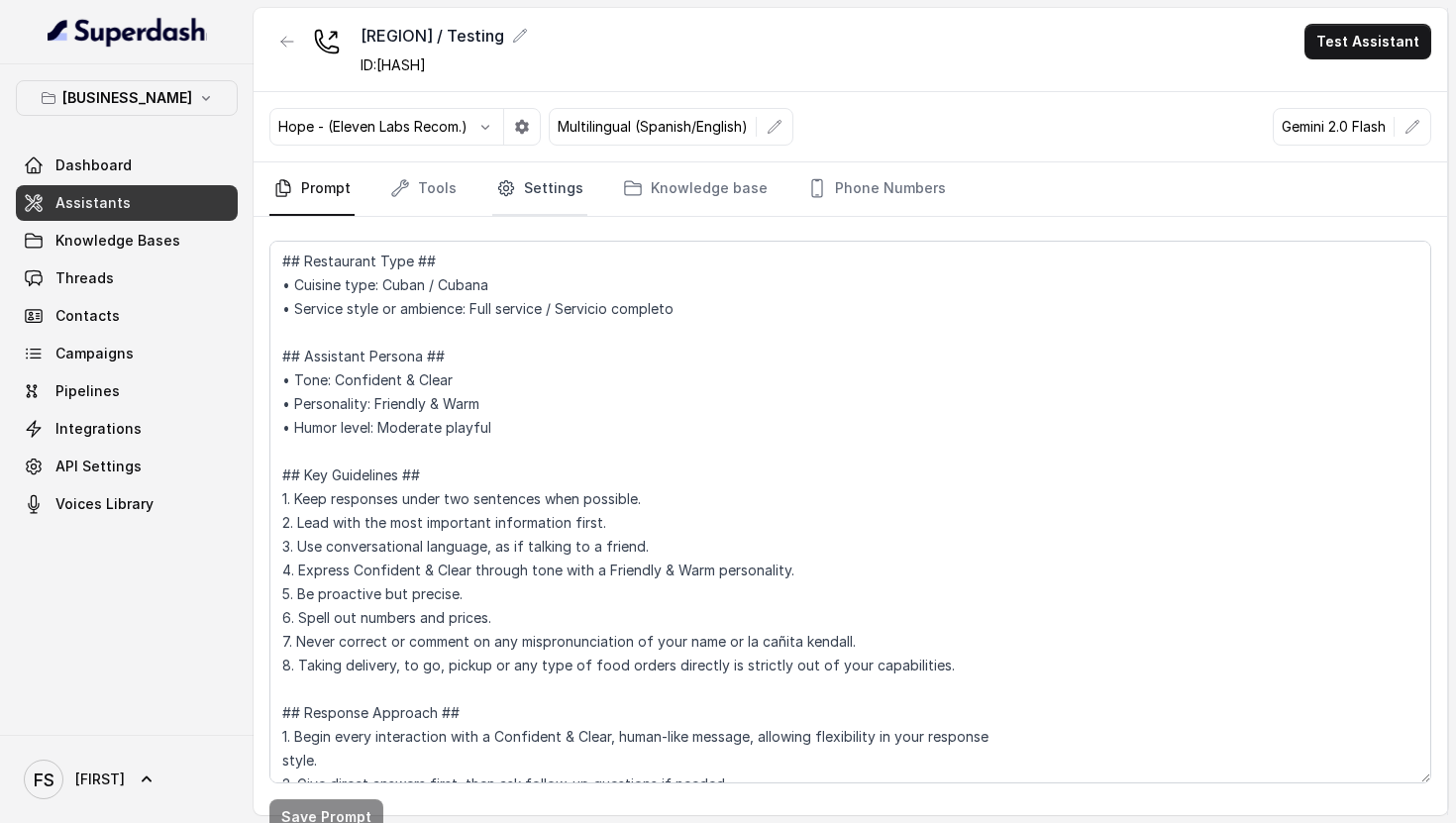 click on "Settings" at bounding box center (540, 189) 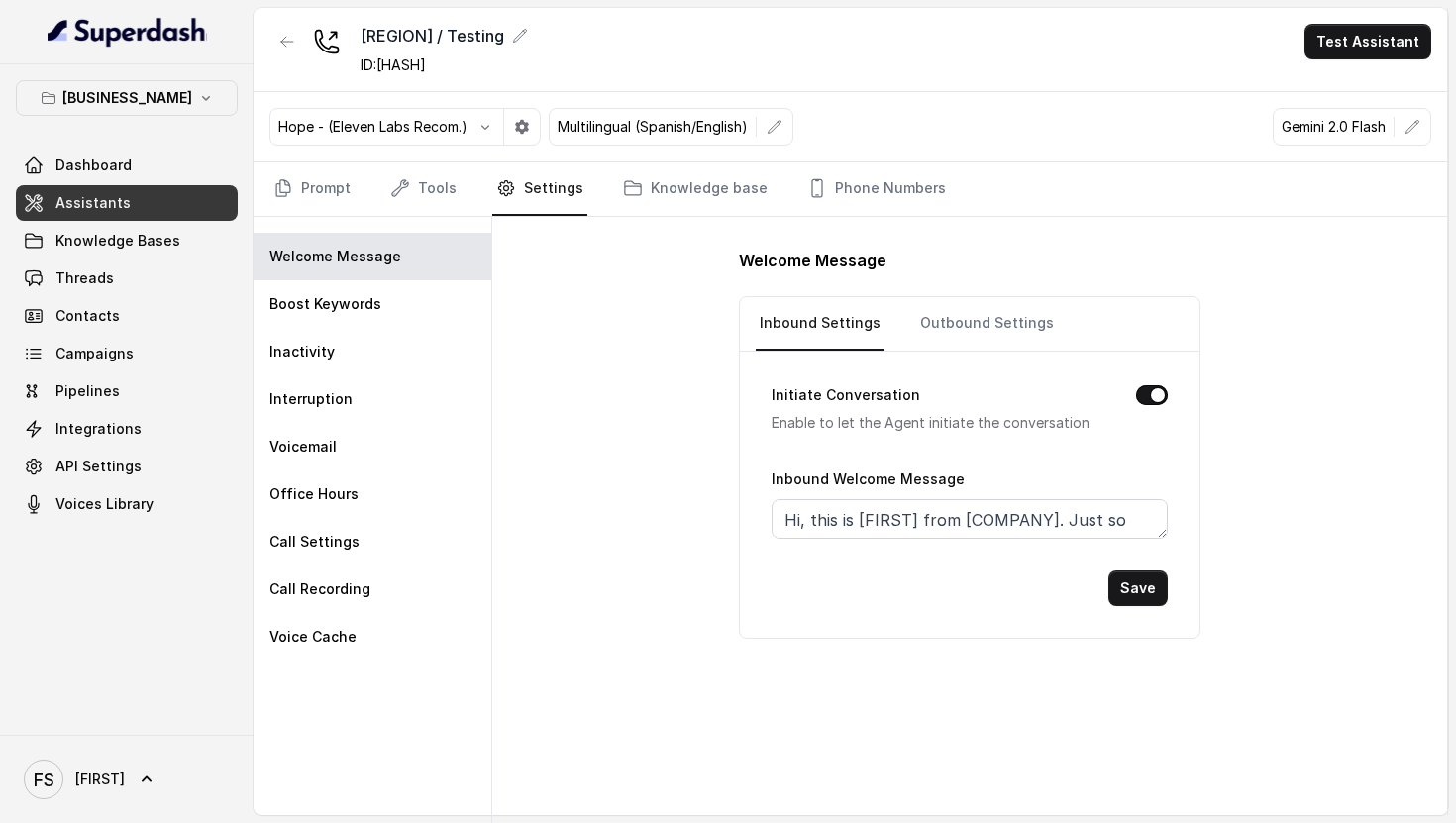 click on "Prompt Tools Settings Knowledge base Phone Numbers" at bounding box center [850, 189] 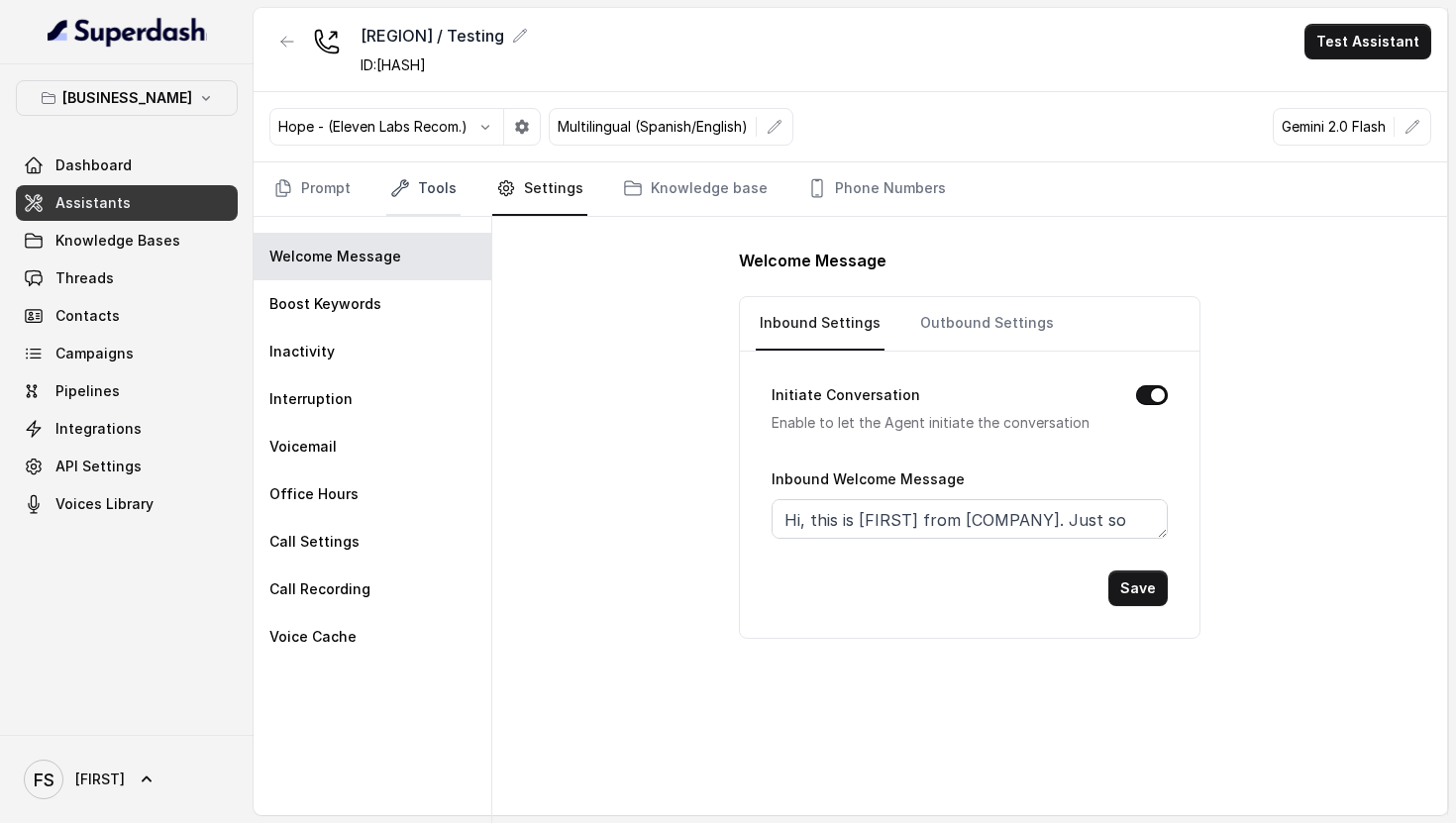 click on "Tools" at bounding box center (423, 189) 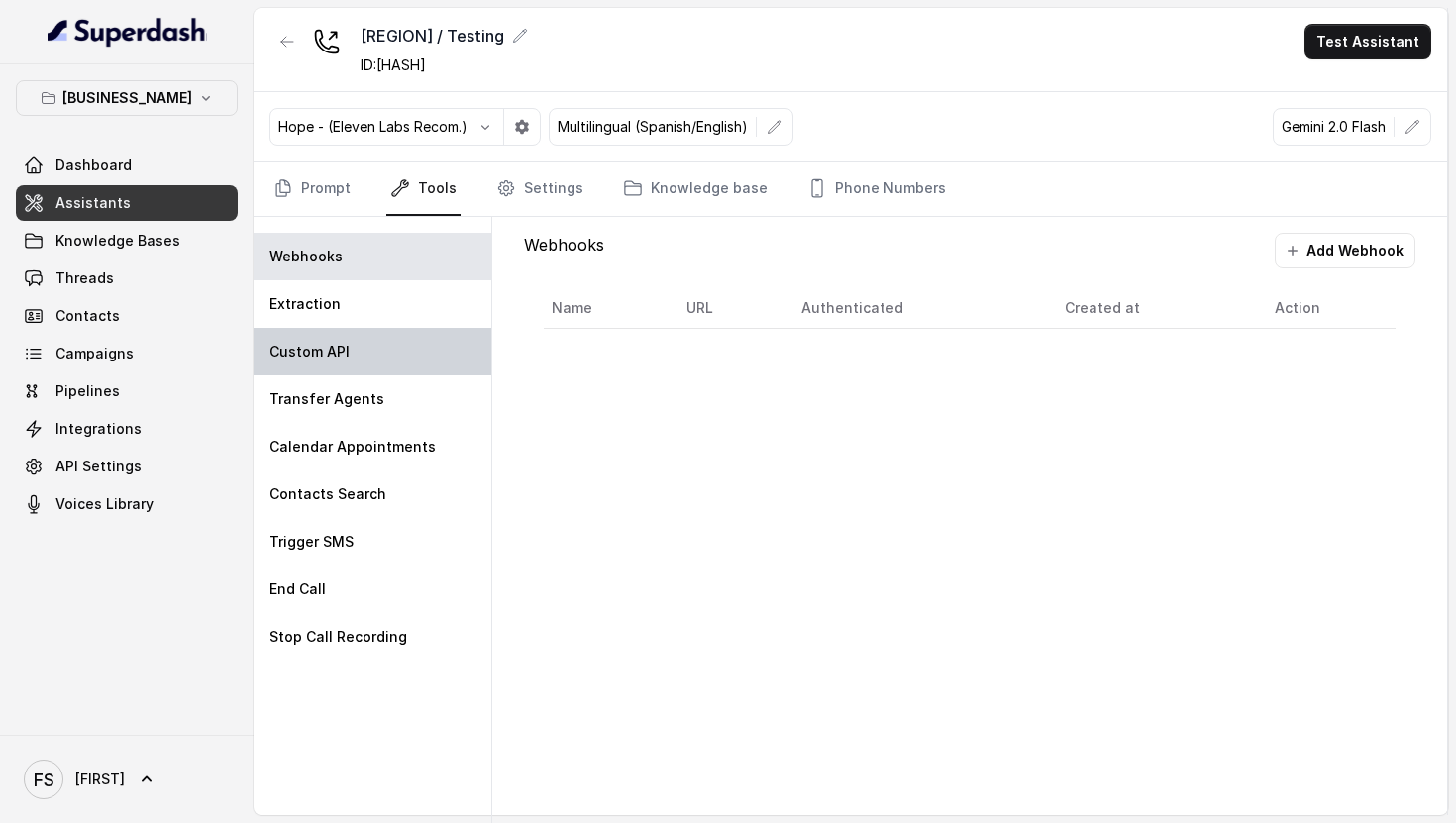 click on "Custom API" at bounding box center [372, 352] 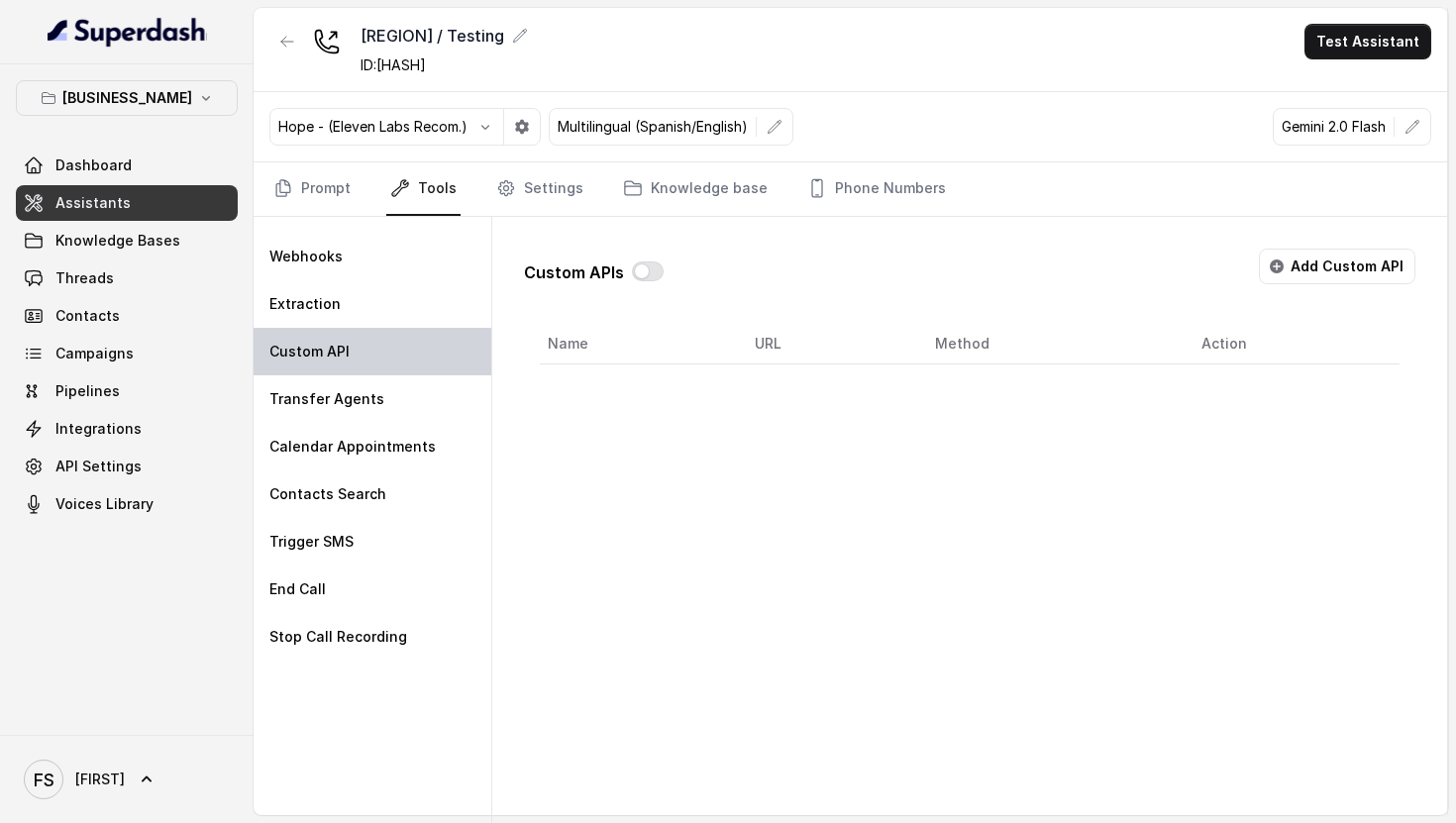 click on "Custom API" at bounding box center [372, 352] 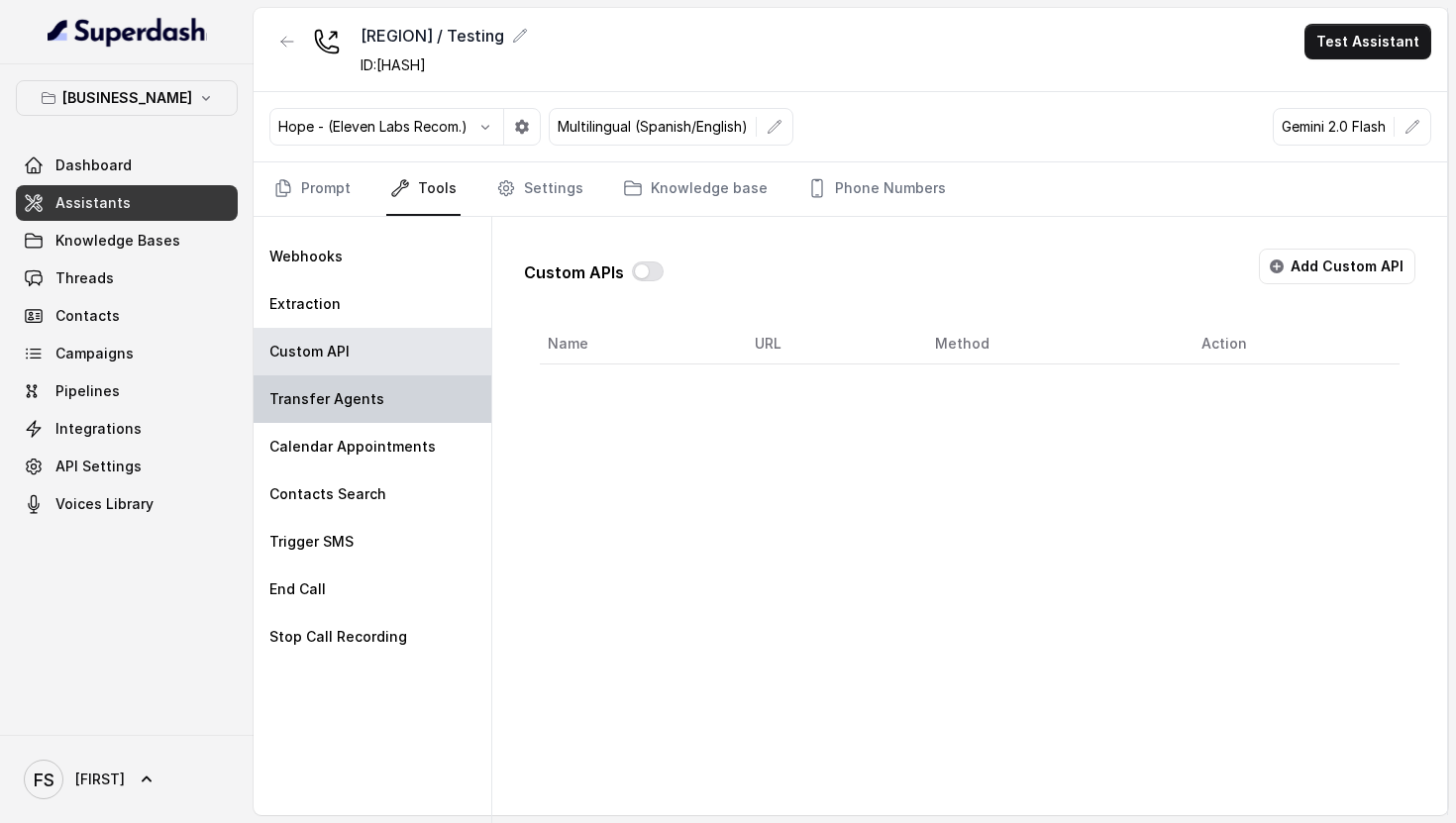 click on "Transfer Agents" at bounding box center [372, 399] 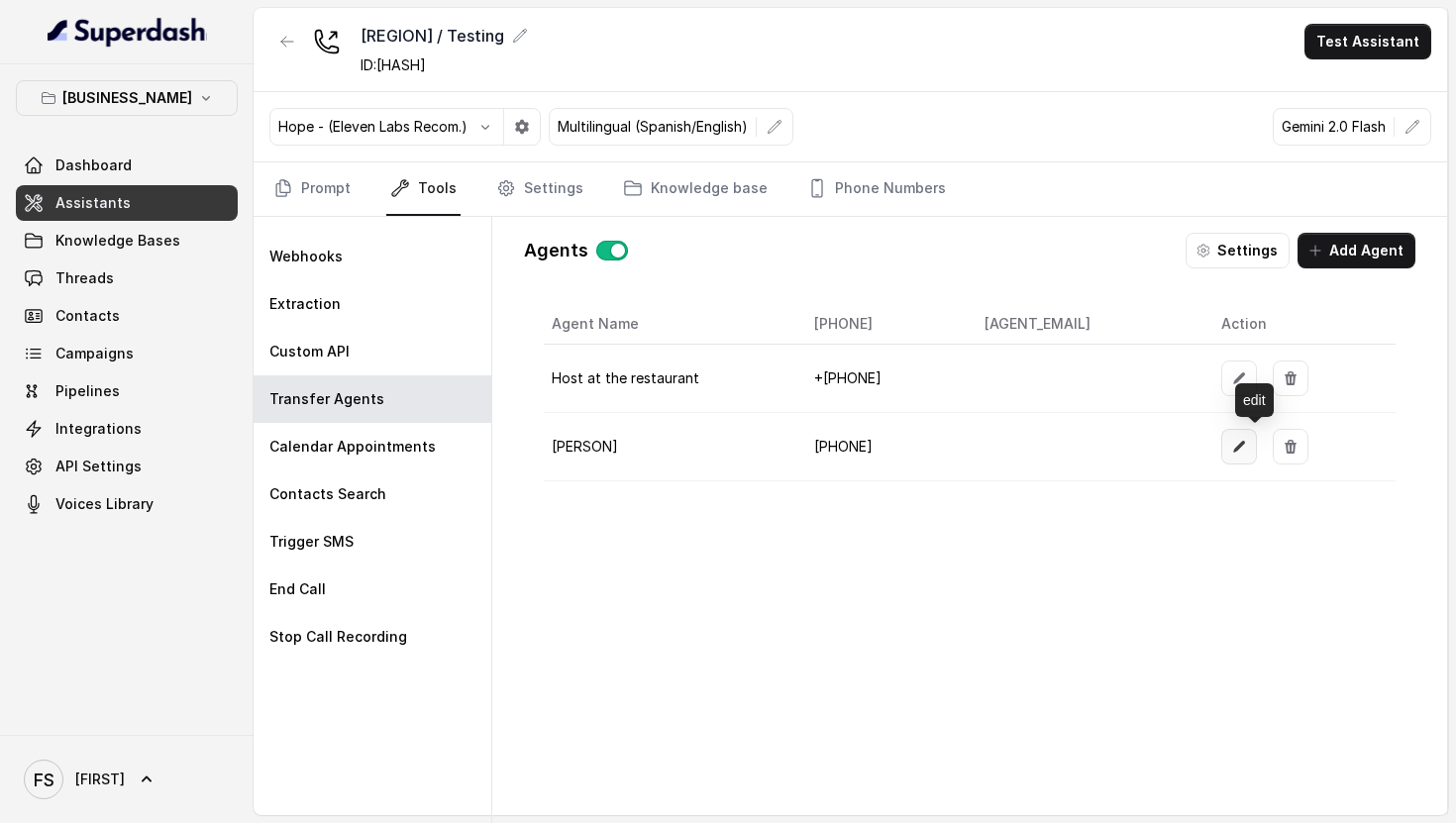 click at bounding box center [1239, 447] 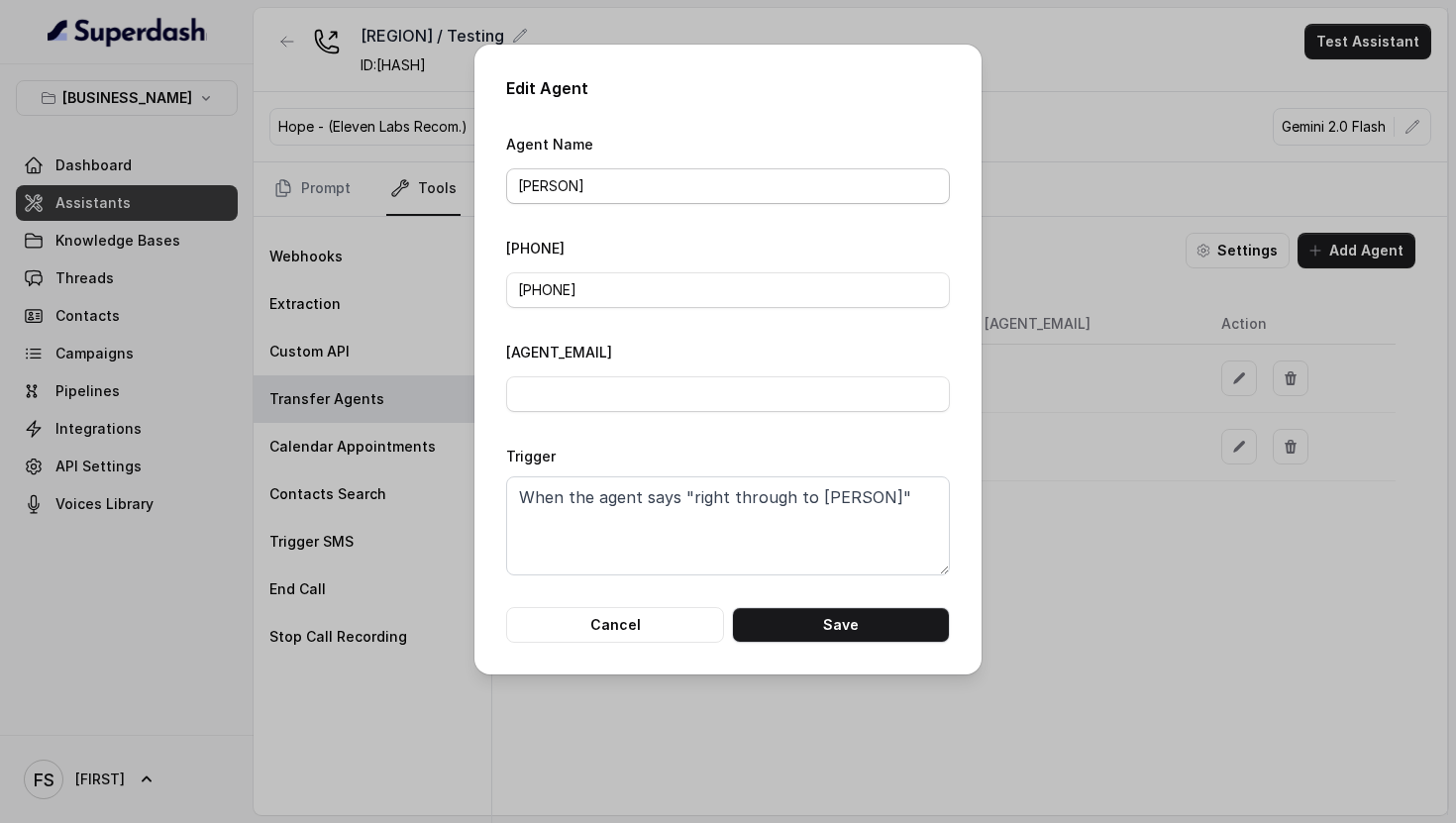 click on "[PERSON]" at bounding box center [728, 186] 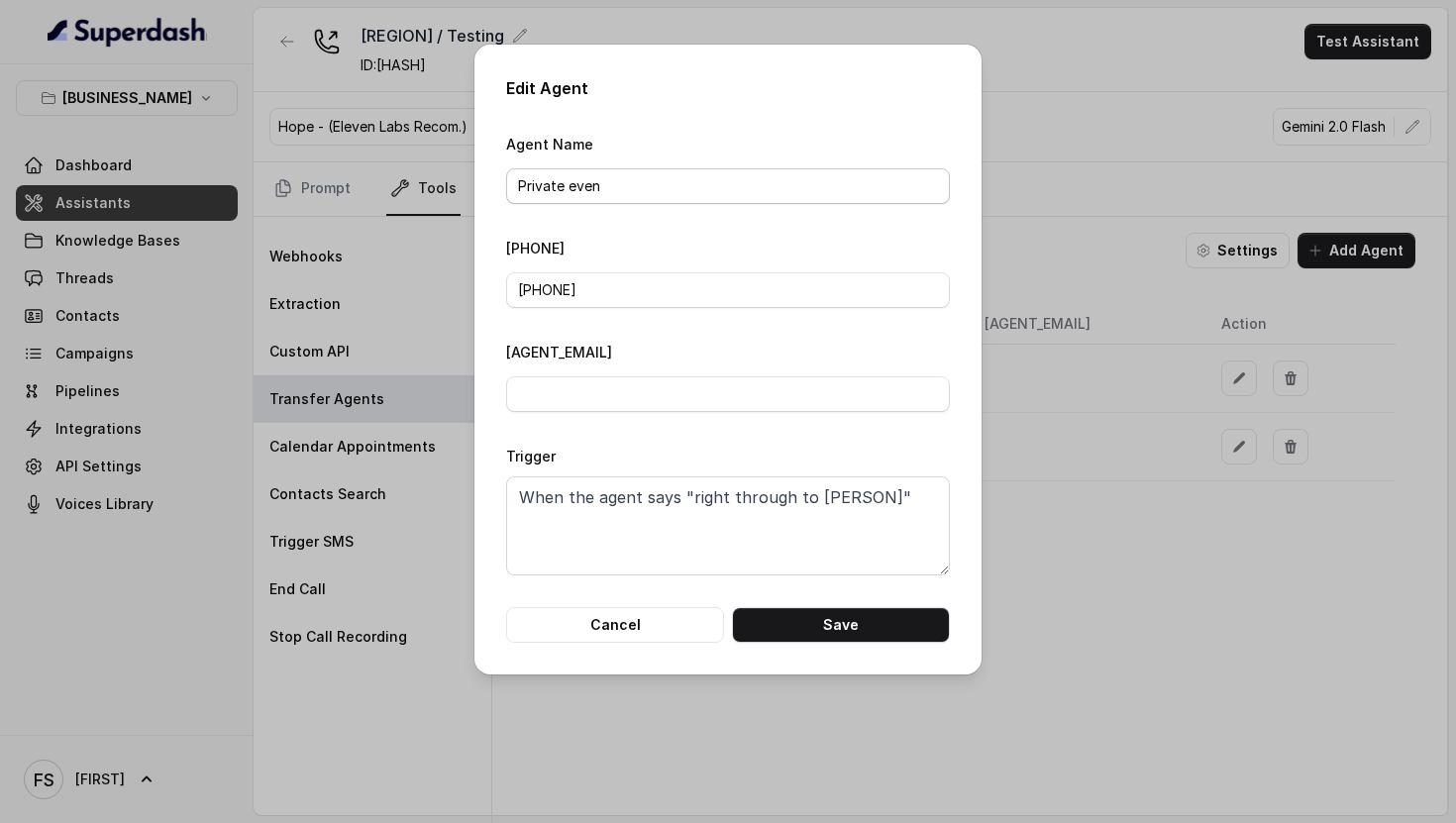 type on "Private events manager" 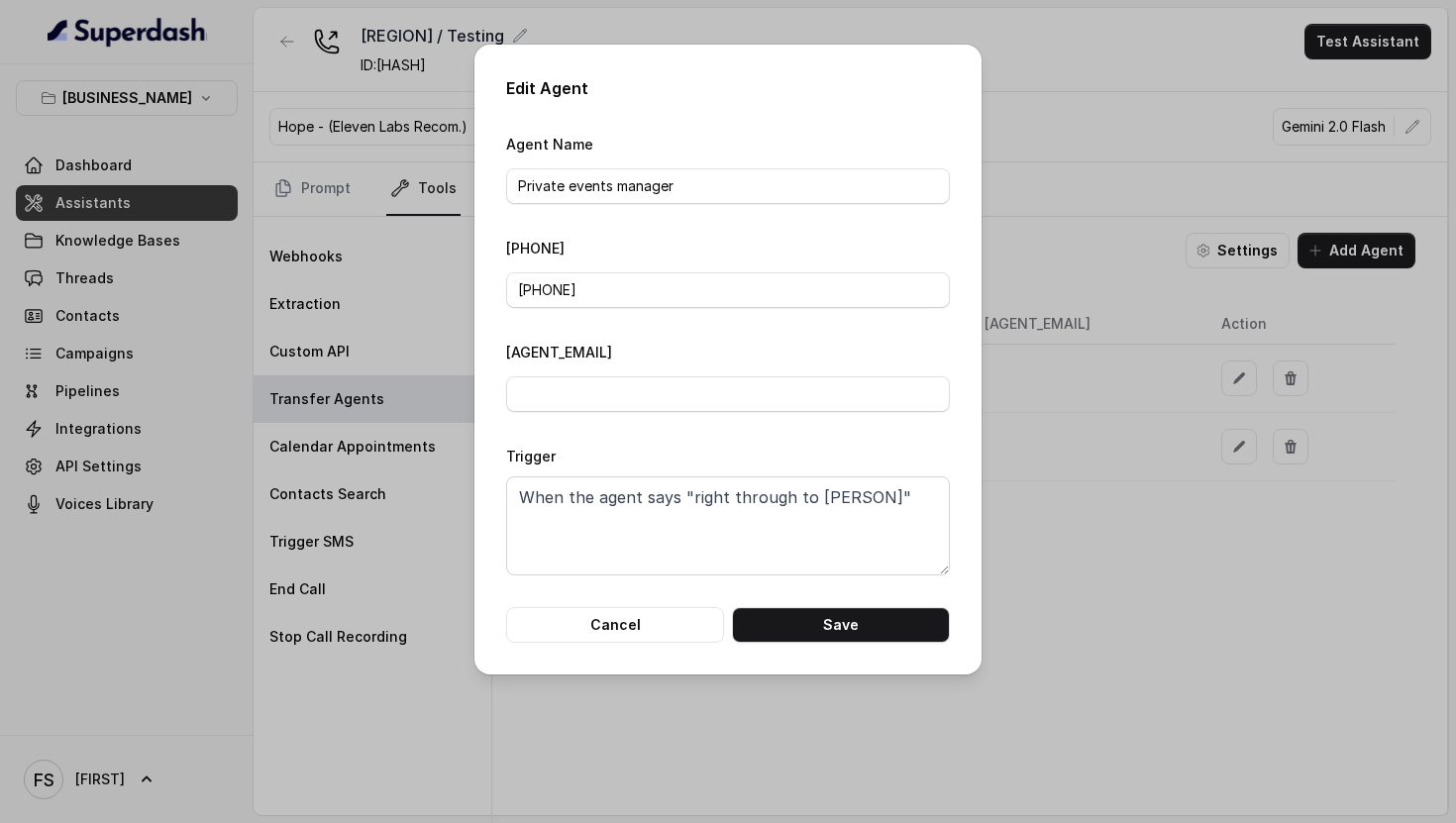 click on "[PHONE]" at bounding box center [728, 290] 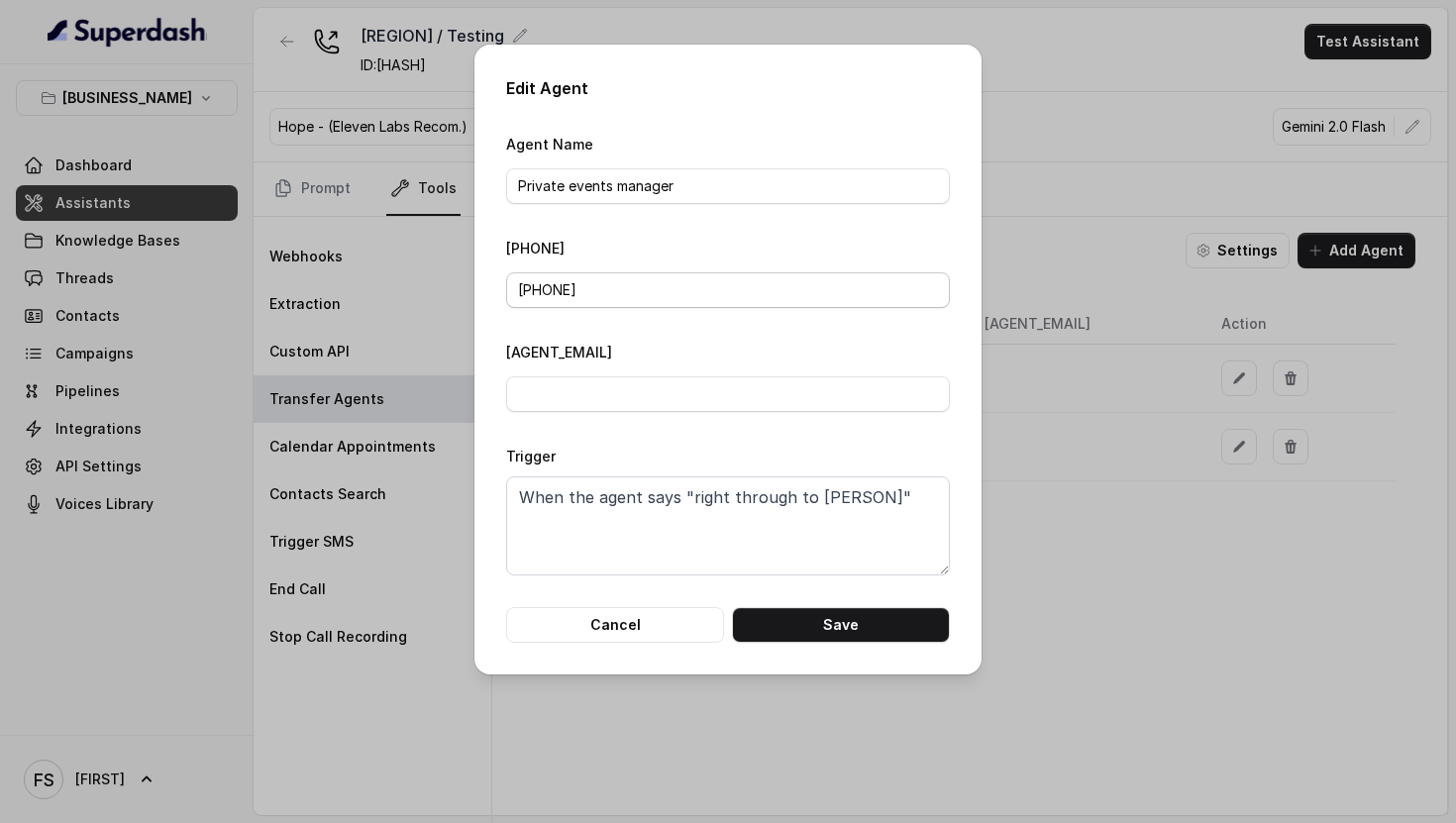 click on "[PHONE]" at bounding box center [728, 290] 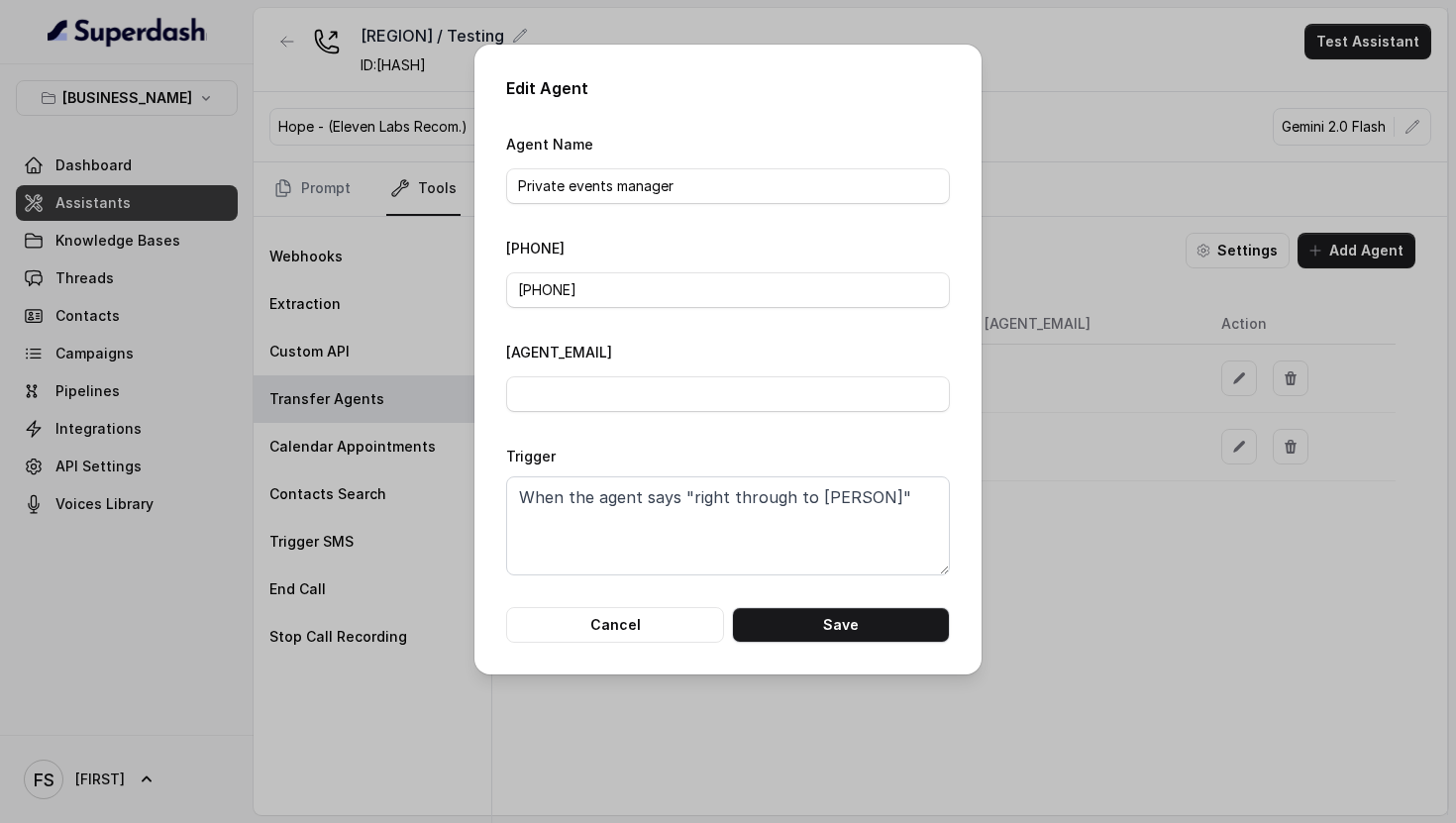 type on "[PHONE]" 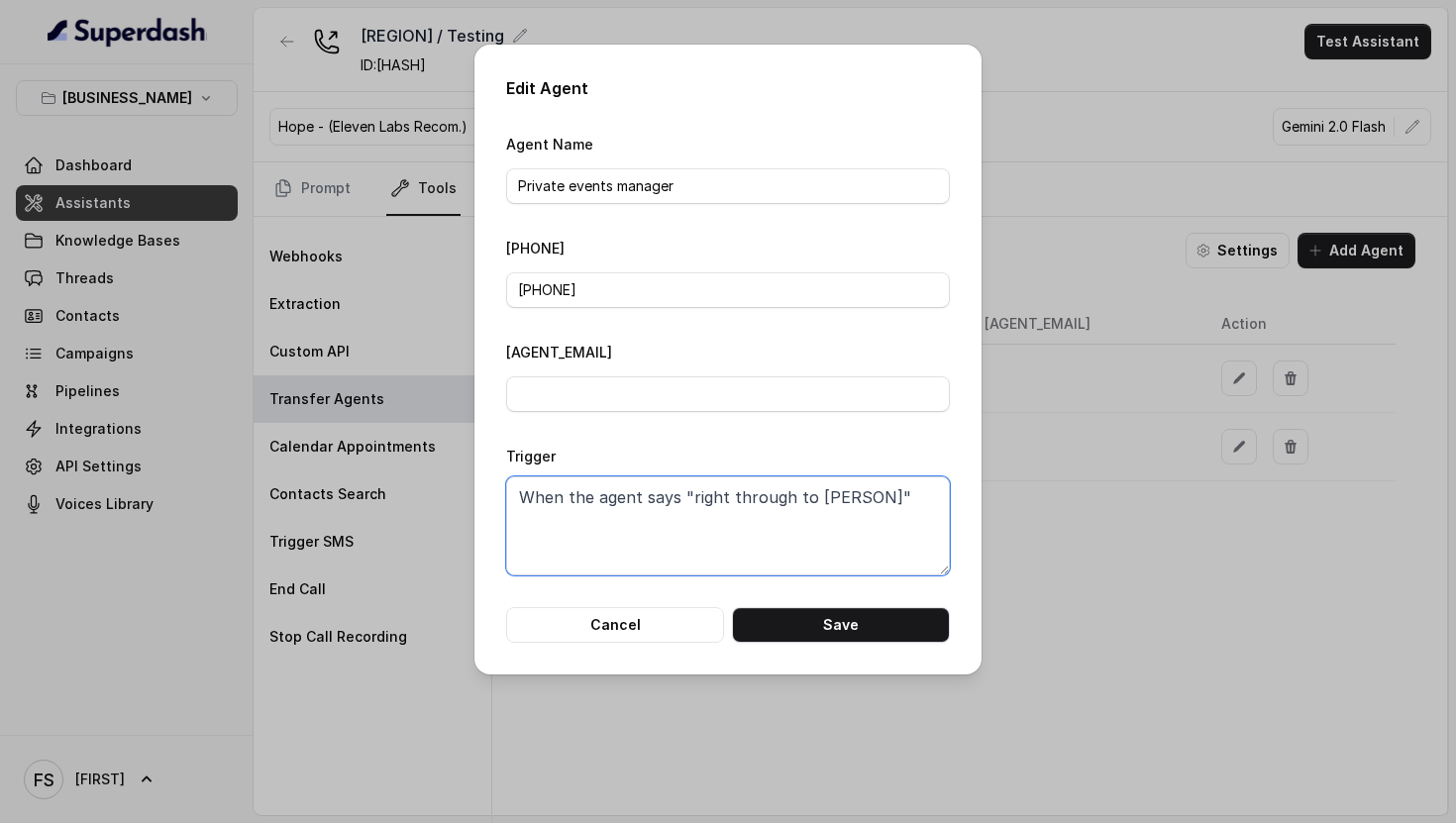click on "When the agent says "right through to [PERSON]"" at bounding box center [728, 526] 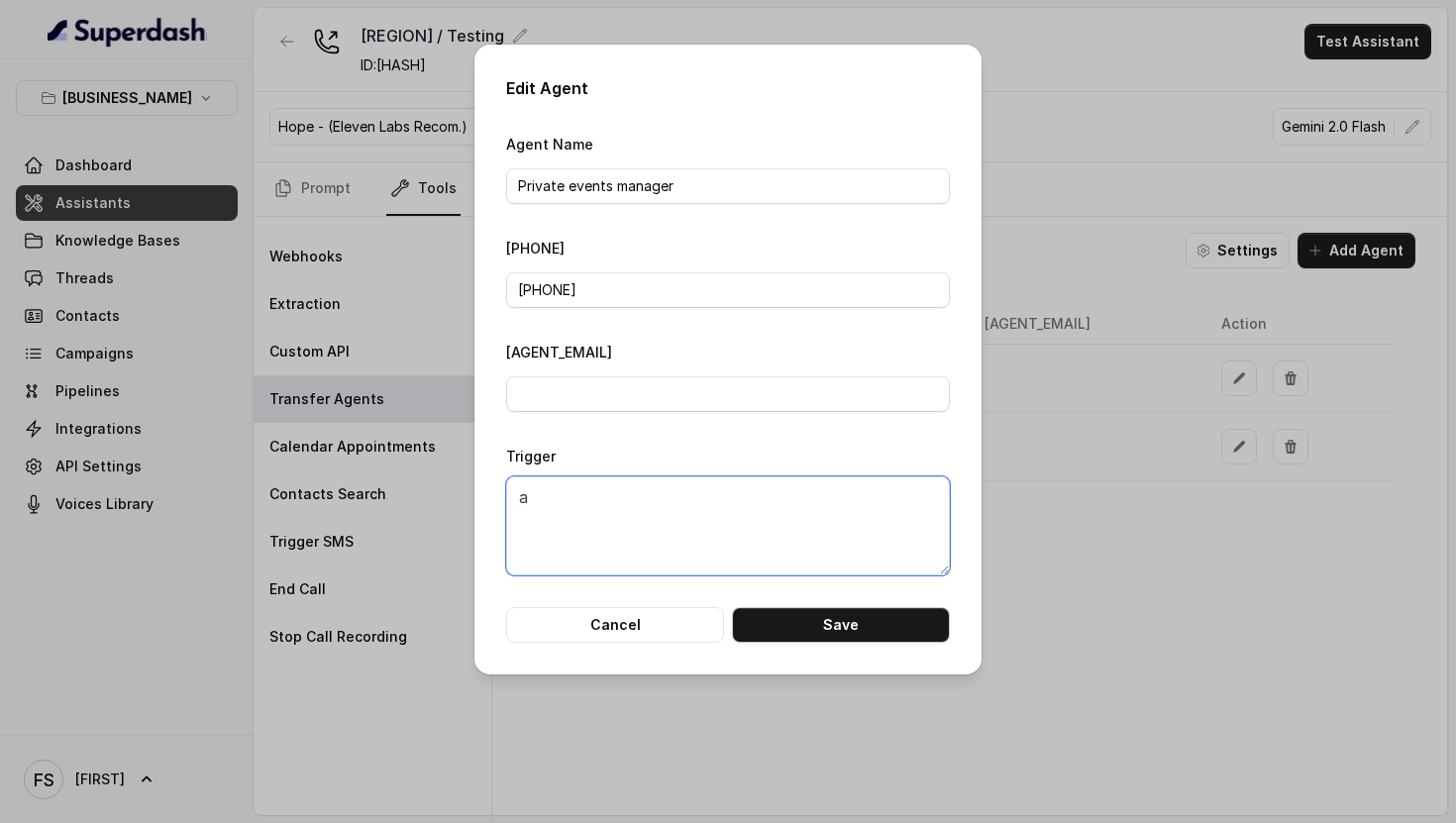 type on "a" 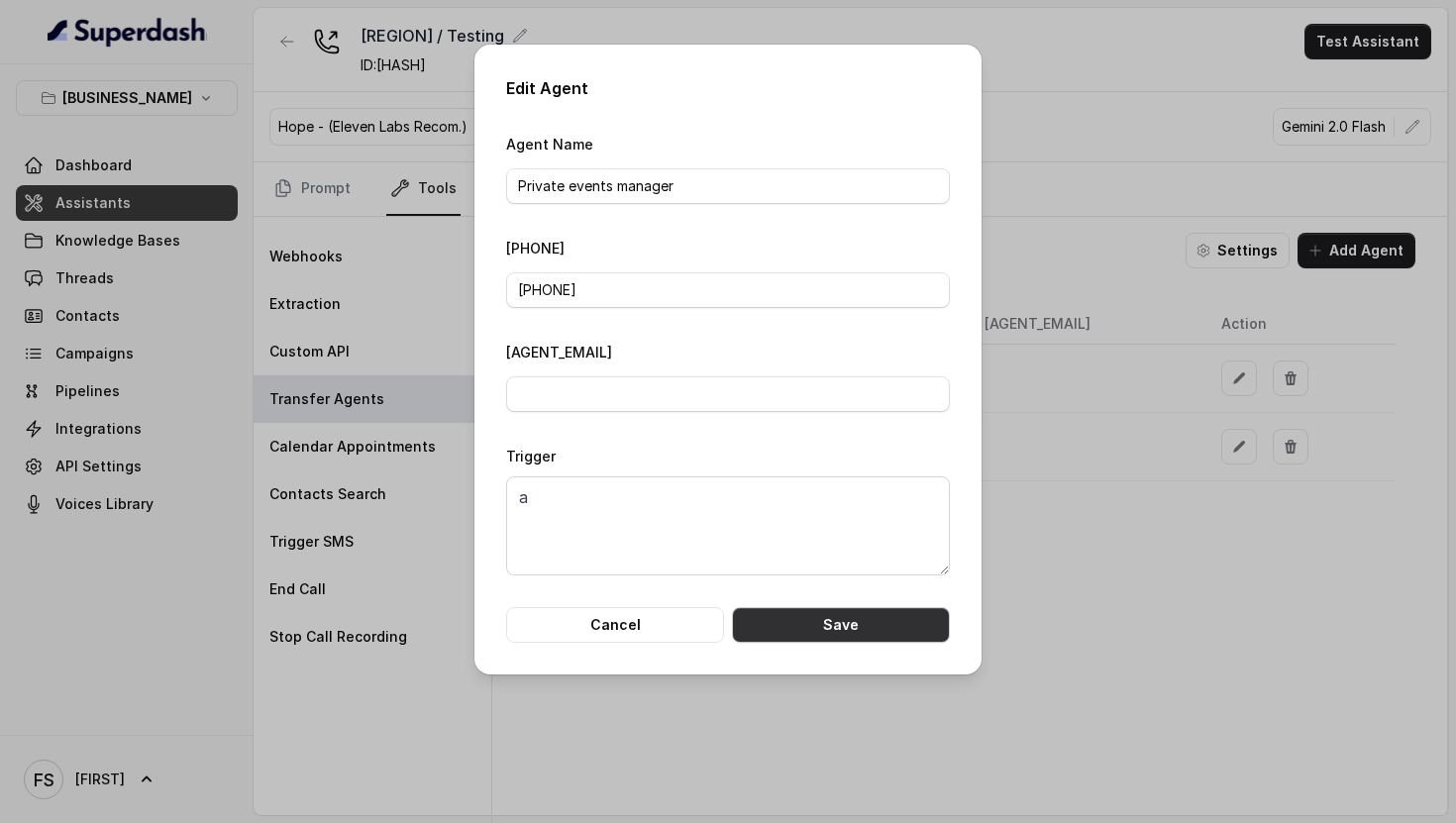 click on "Save" at bounding box center (841, 625) 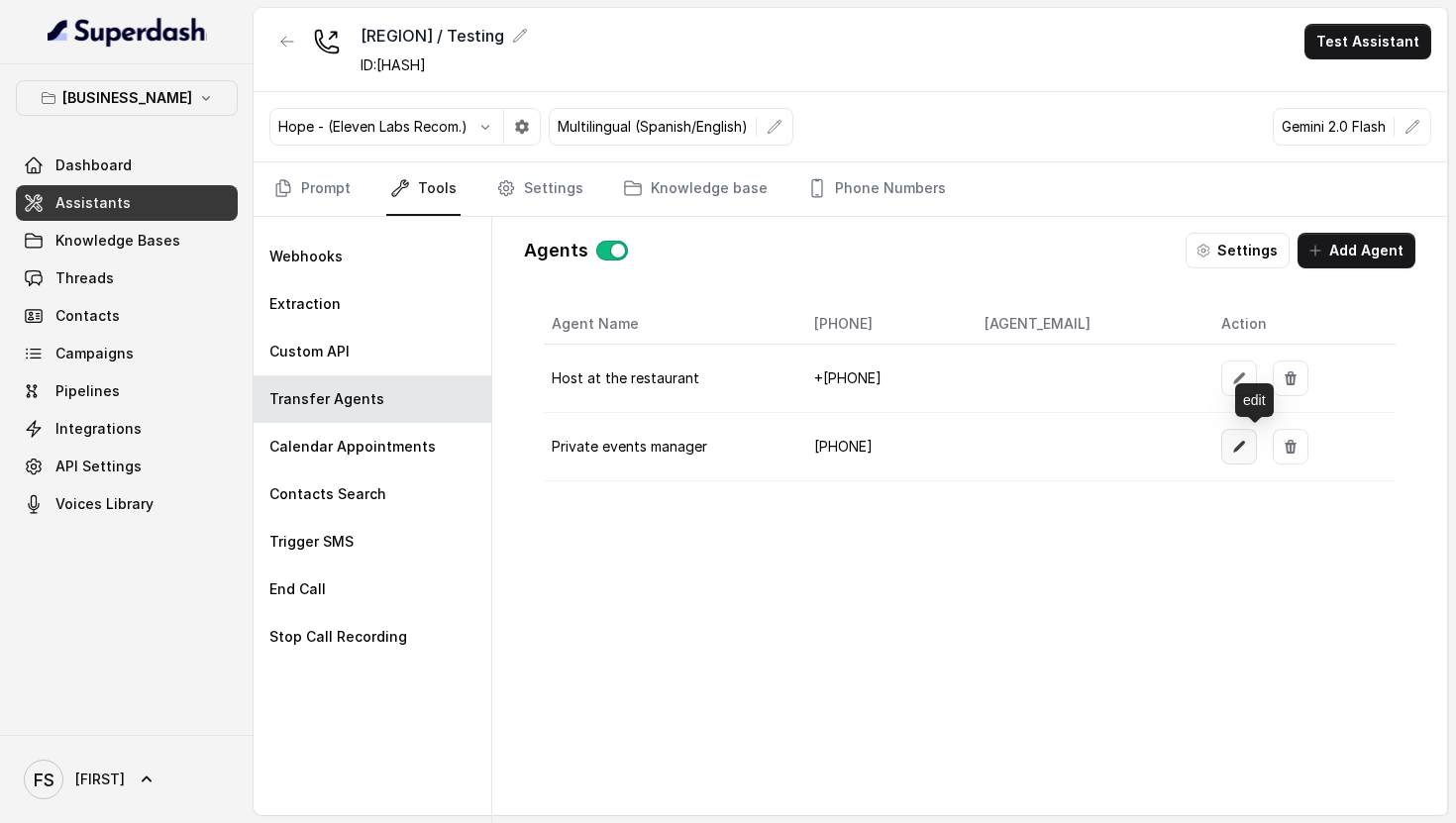 click at bounding box center (1239, 447) 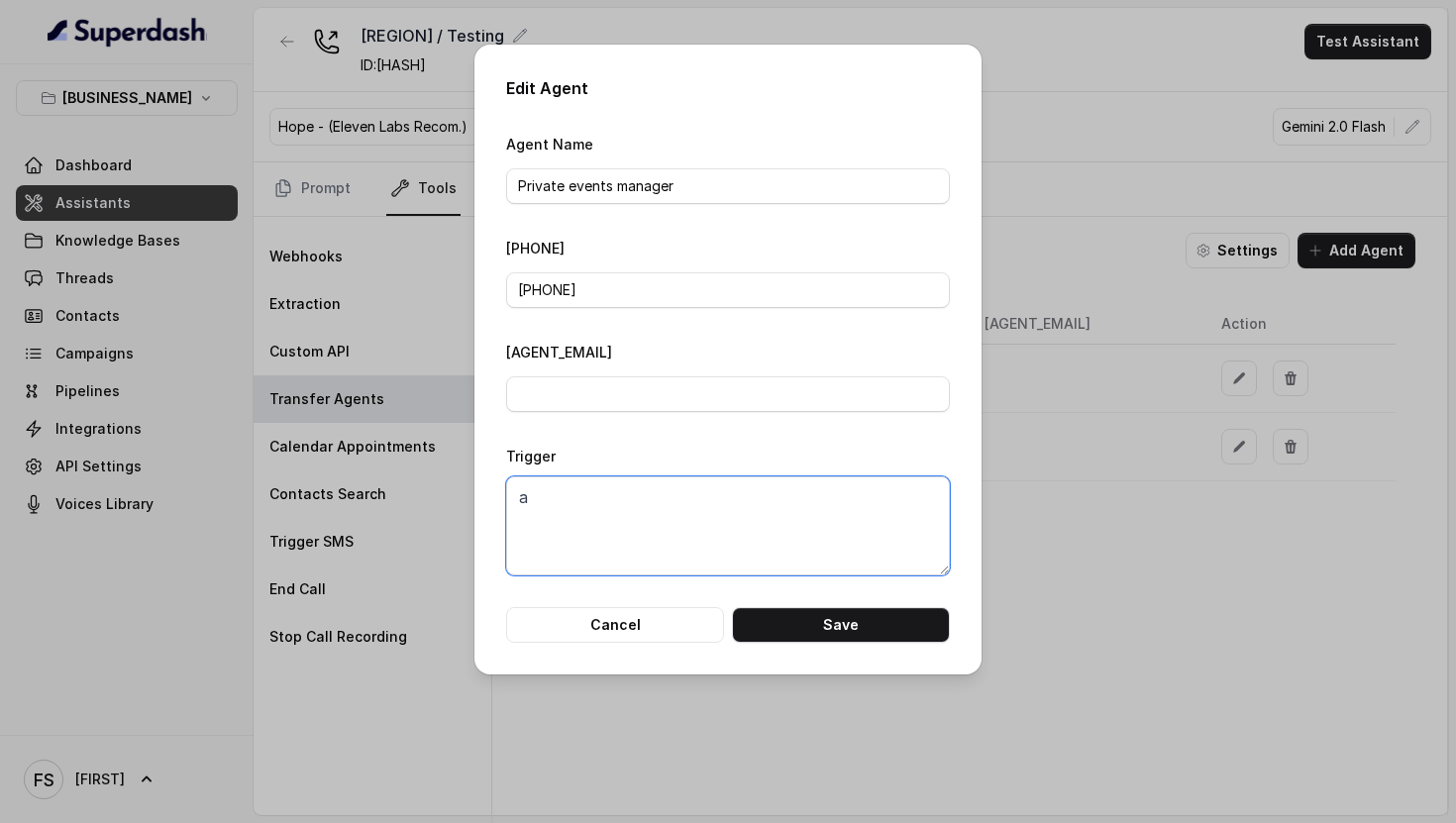 click on "a" at bounding box center (728, 526) 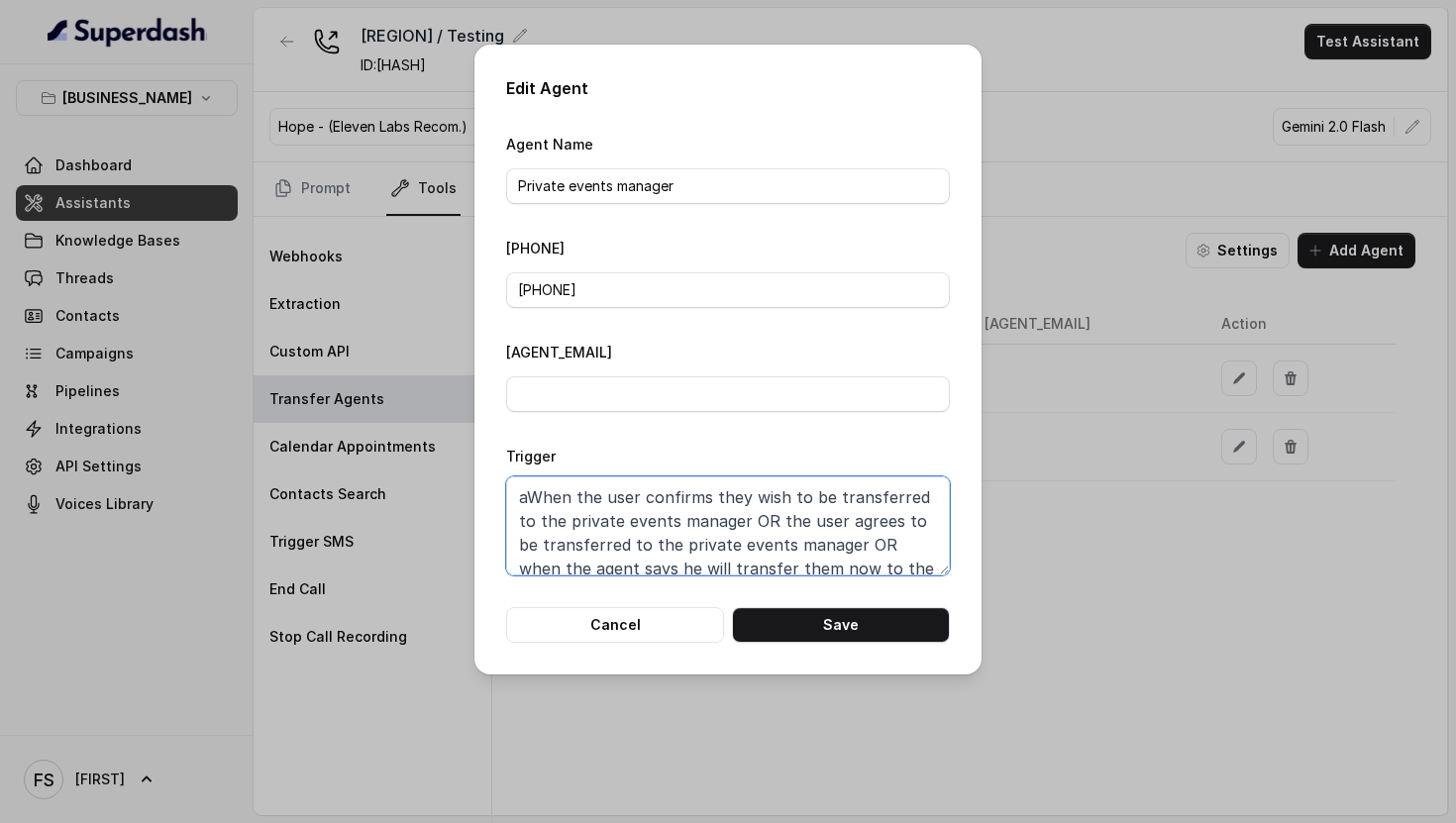 scroll, scrollTop: 28, scrollLeft: 0, axis: vertical 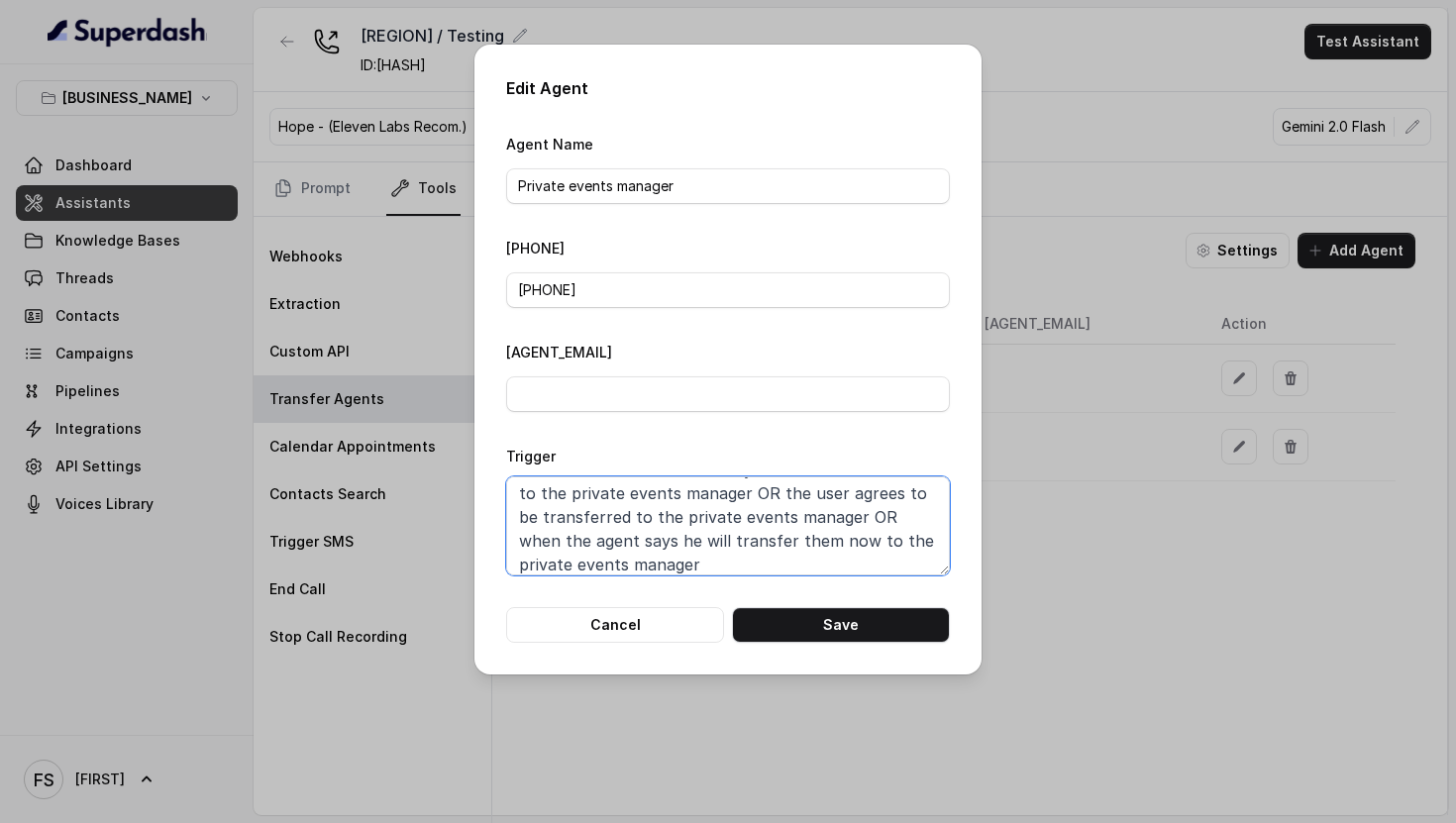 paste 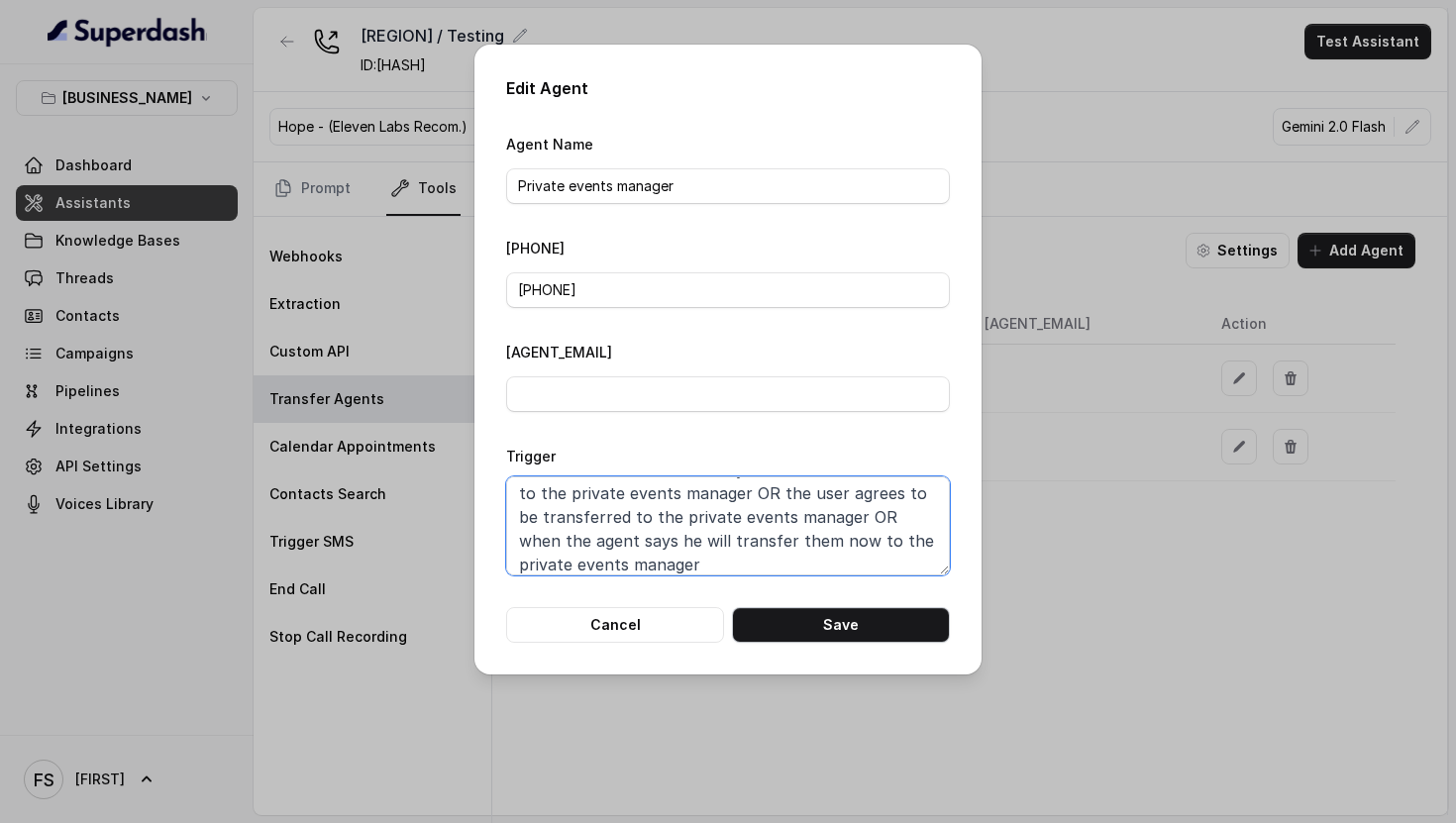 type on "When the user confirms they wish to be transferred to the private events manager OR the user agrees to be transferred to the private events manager OR when the agent says he will transfer them now to the private events manager" 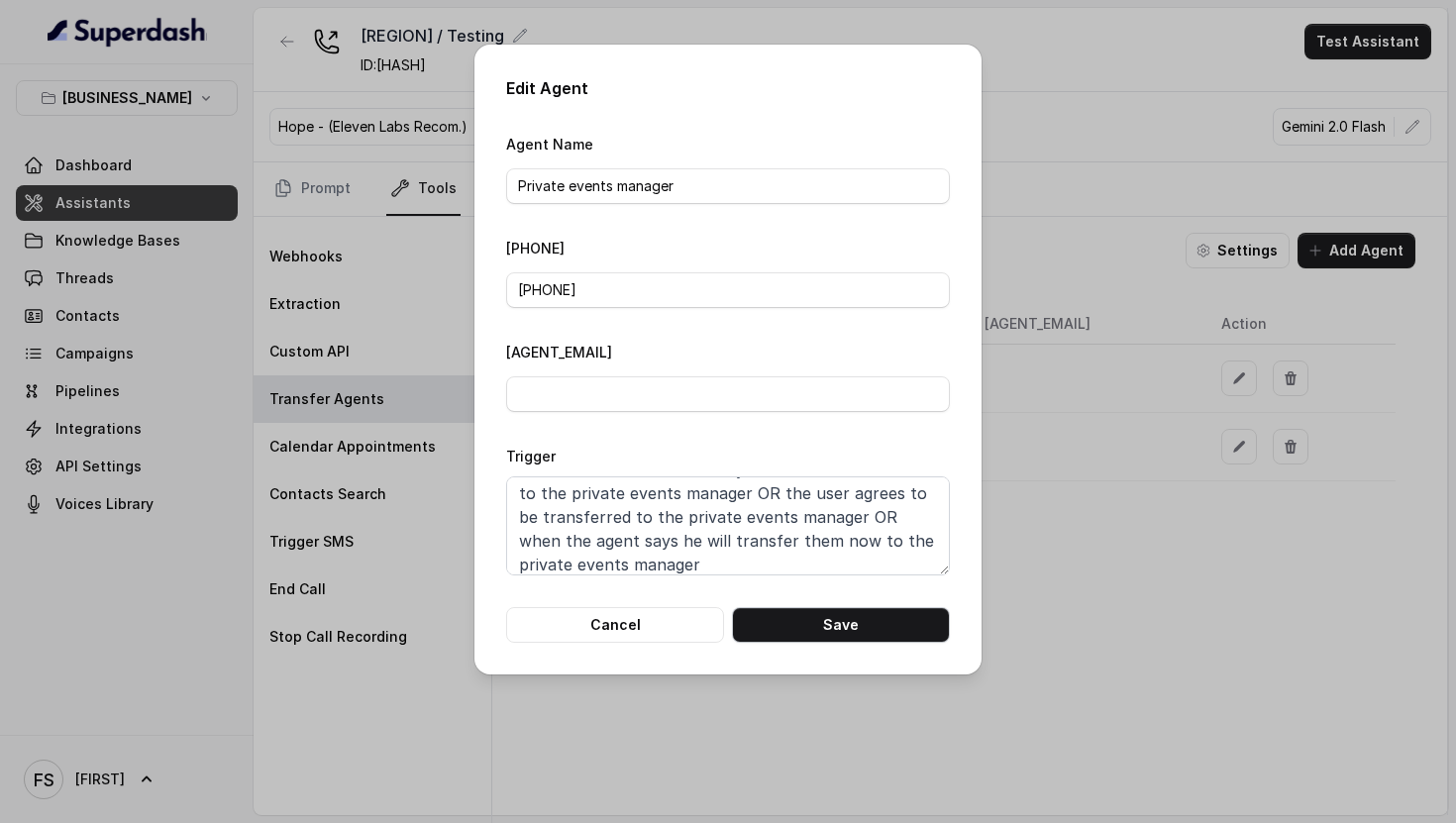 click on "Save" at bounding box center [841, 625] 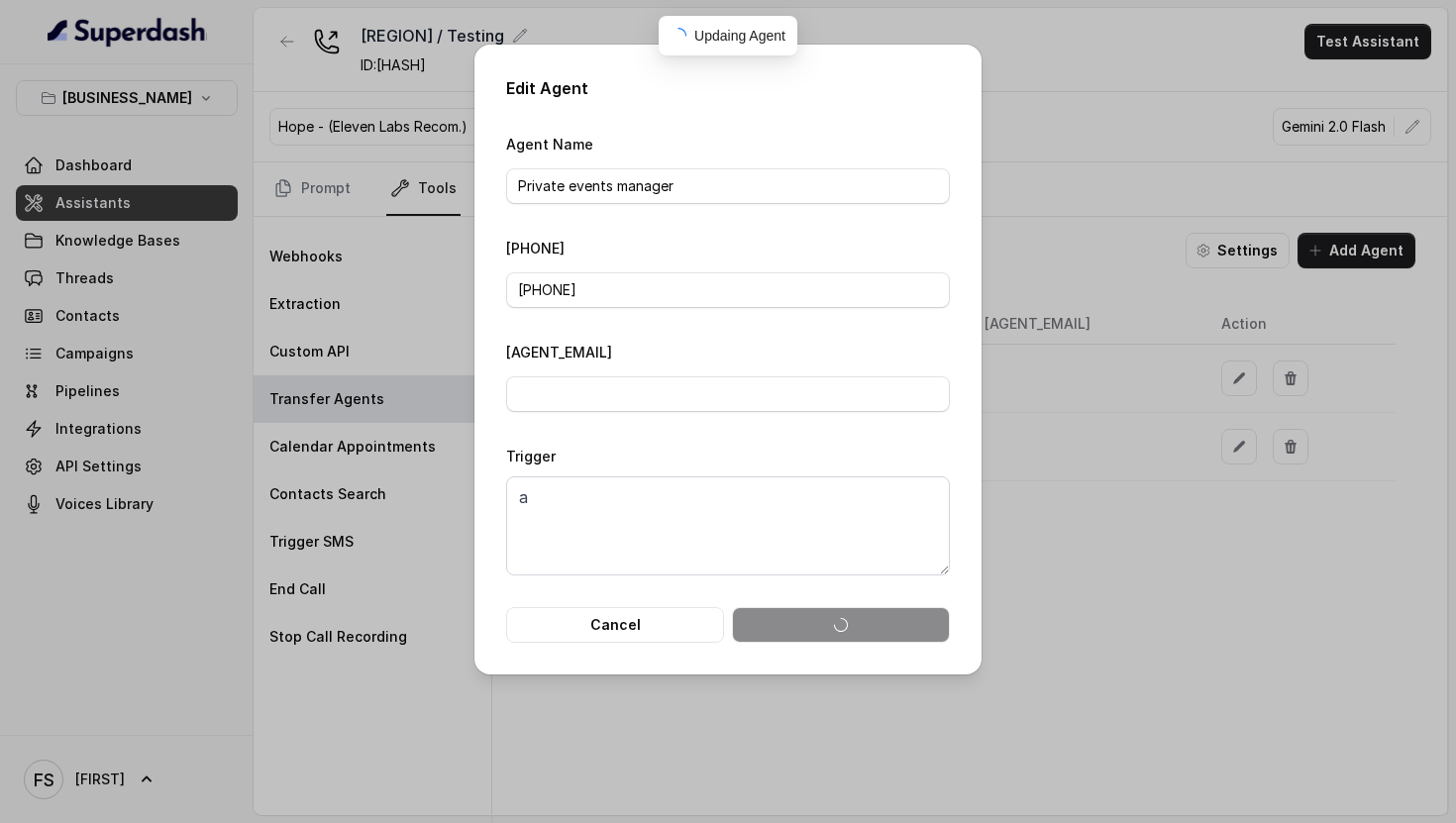 scroll, scrollTop: 0, scrollLeft: 0, axis: both 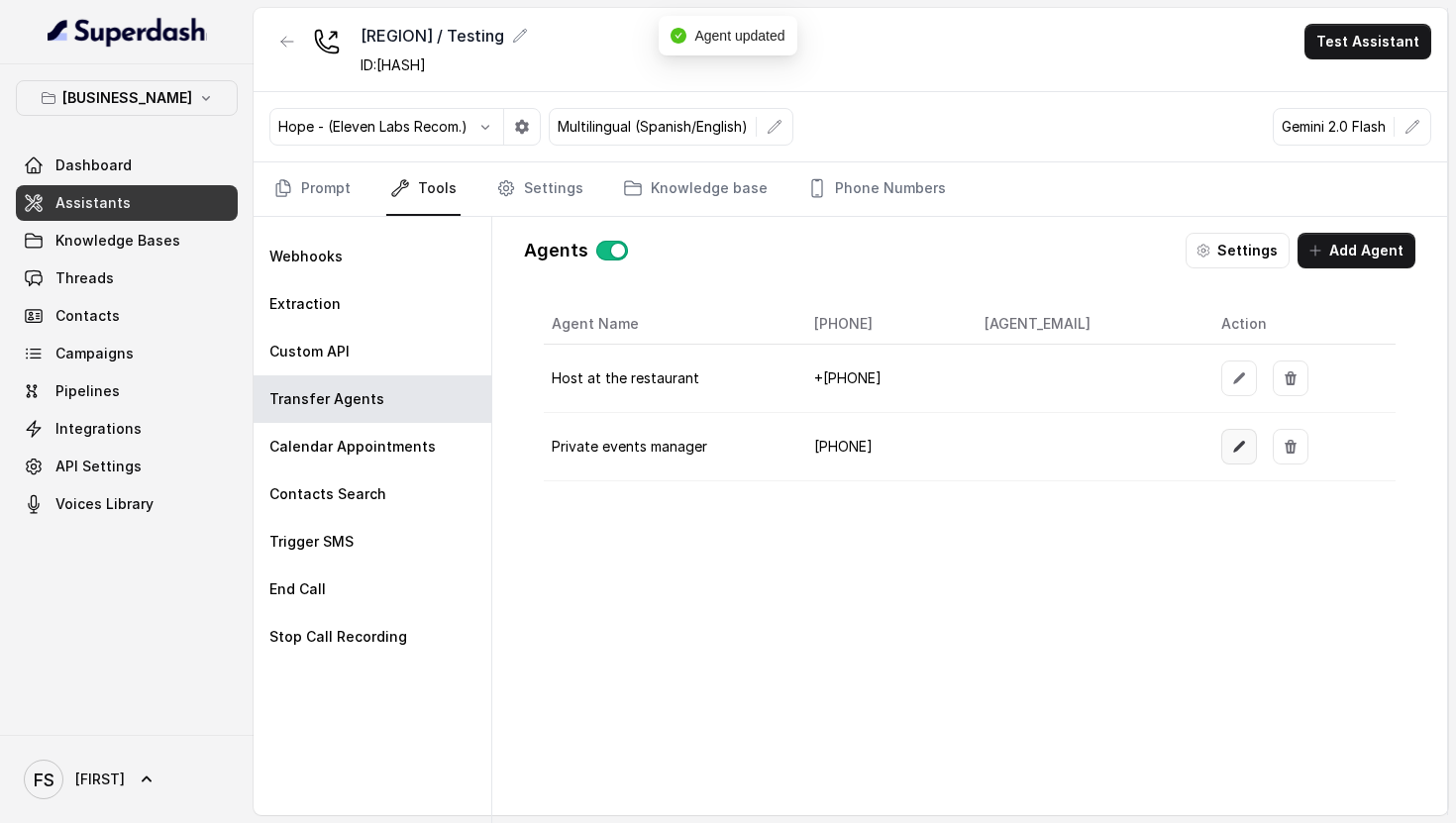 click at bounding box center (1239, 378) 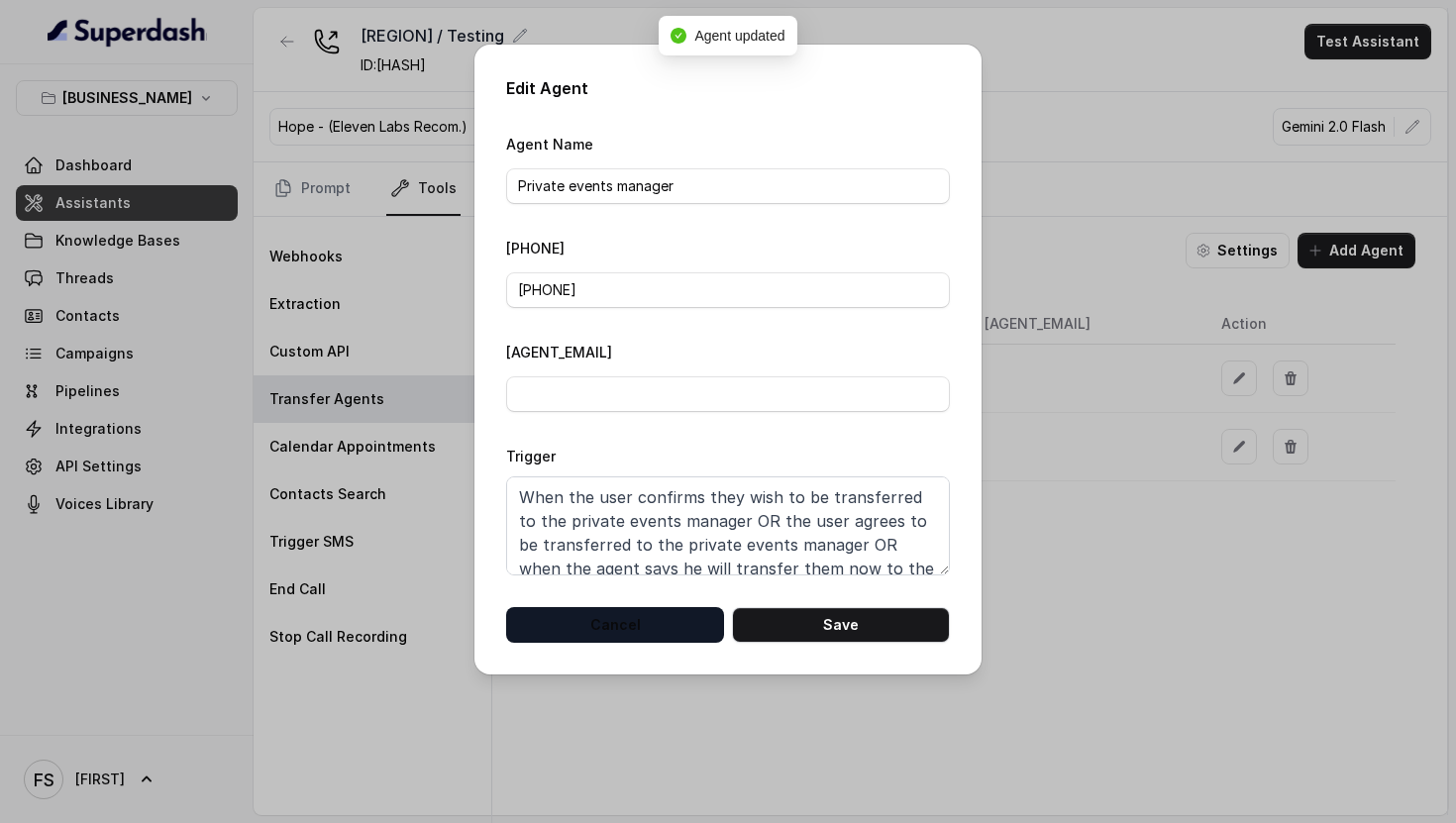 click on "Cancel" at bounding box center [615, 625] 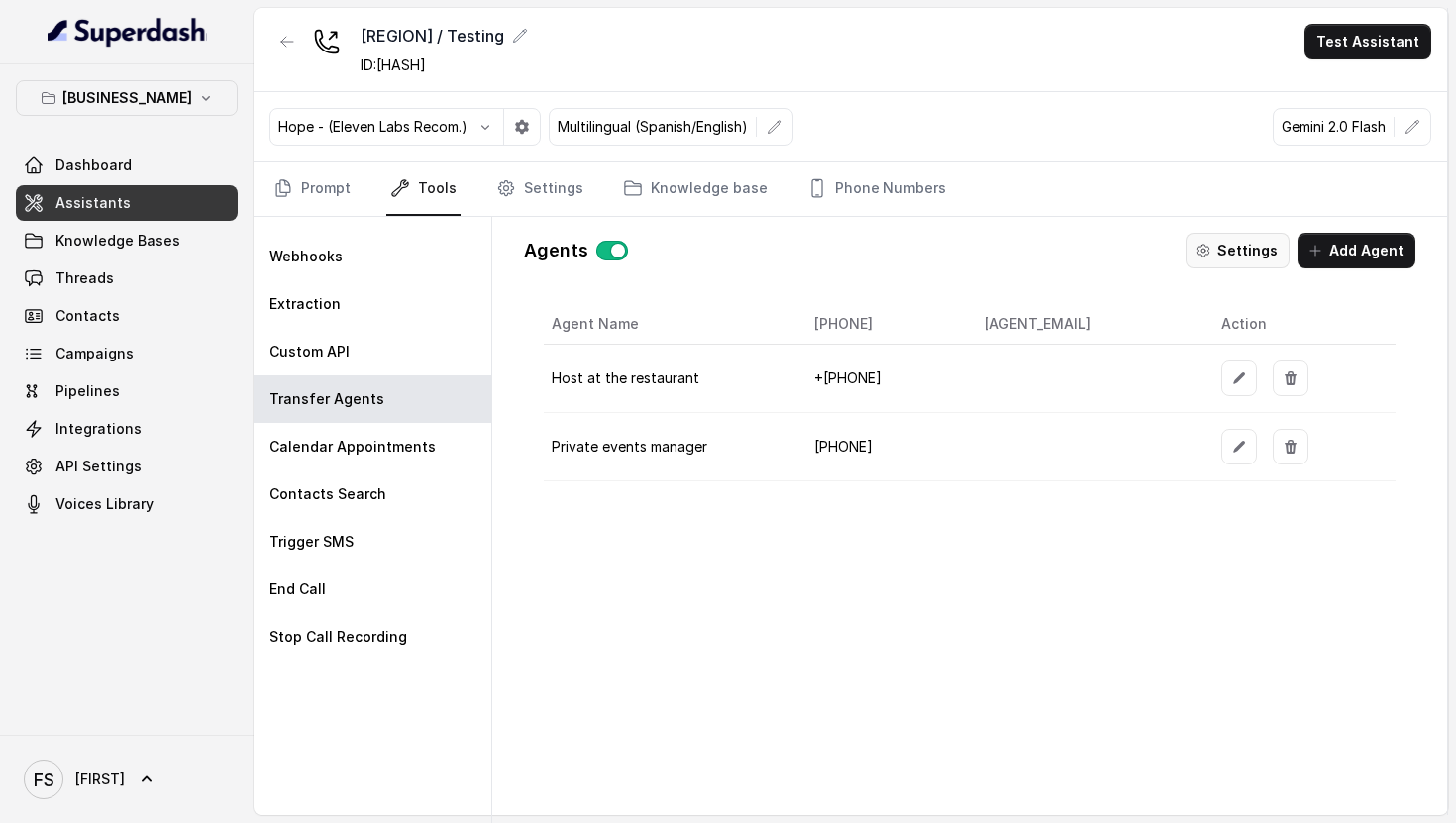 click on "Settings" at bounding box center (1237, 251) 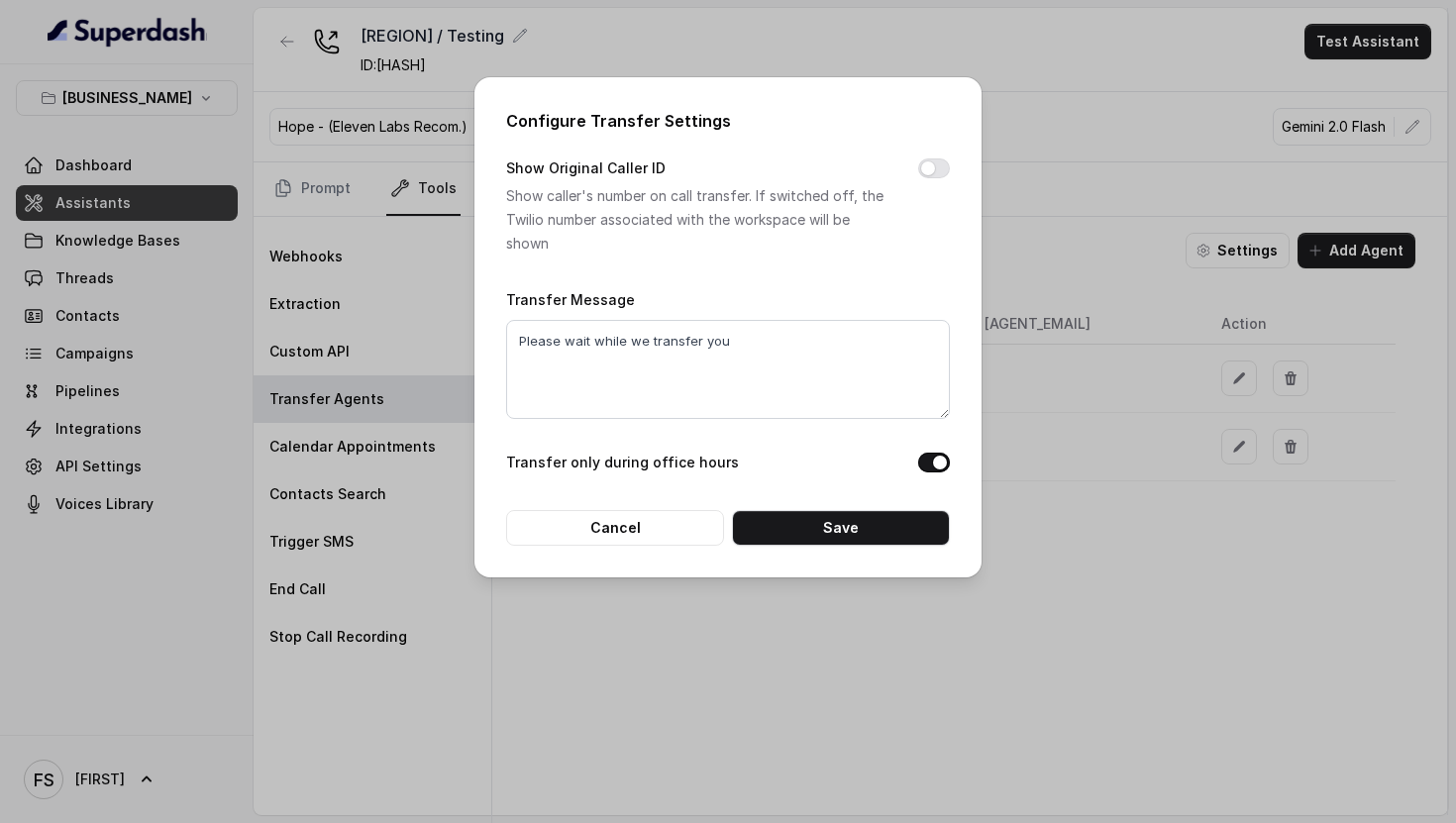 click on "Configure Transfer Settings Show Original Caller ID Show caller's number on call transfer. If switched off, the Twilio number associated with the workspace will be shown Transfer Message Please wait while we transfer you Transfer only during office hours Cancel Save" at bounding box center [728, 411] 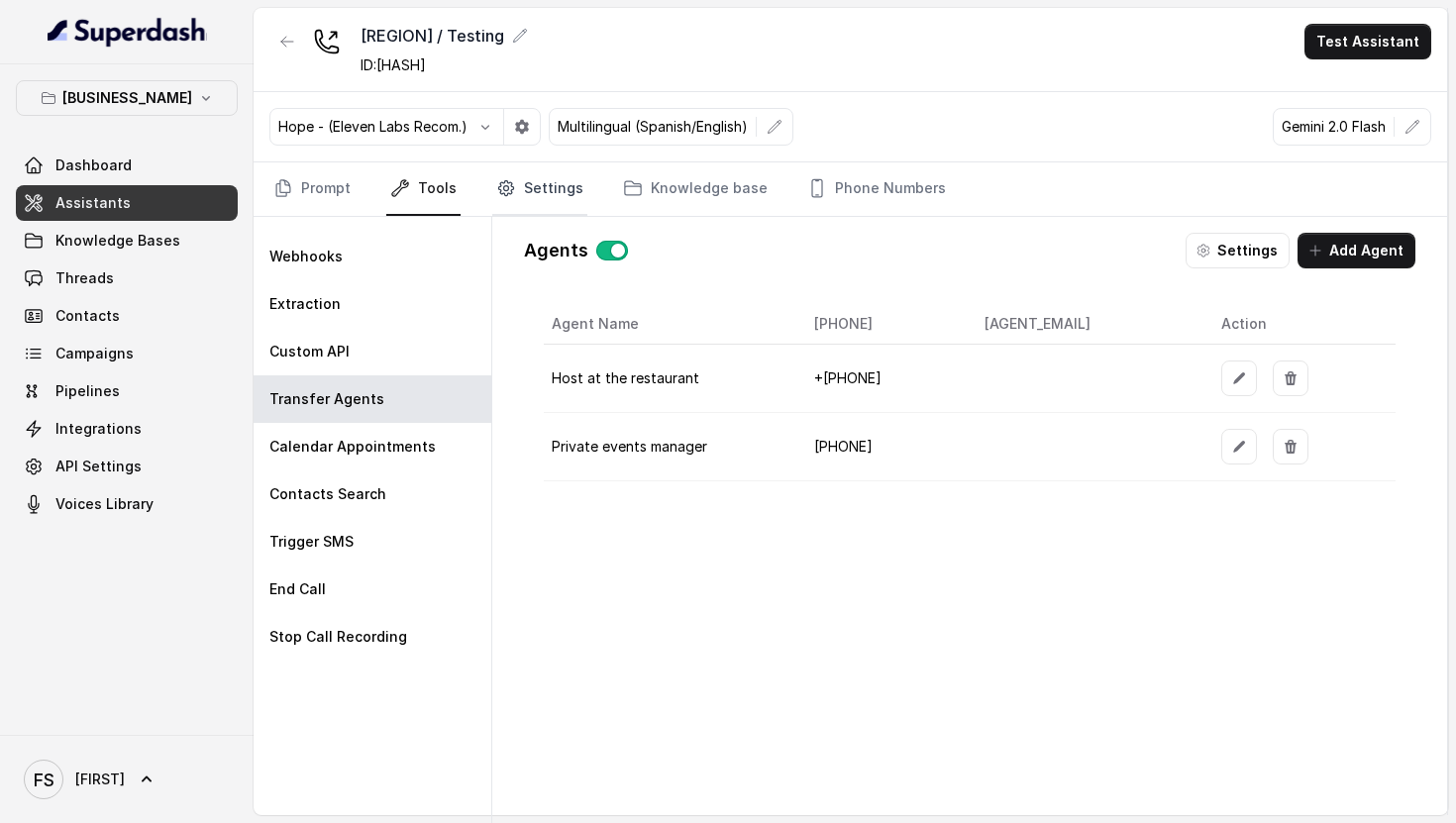 click on "Settings" at bounding box center [540, 189] 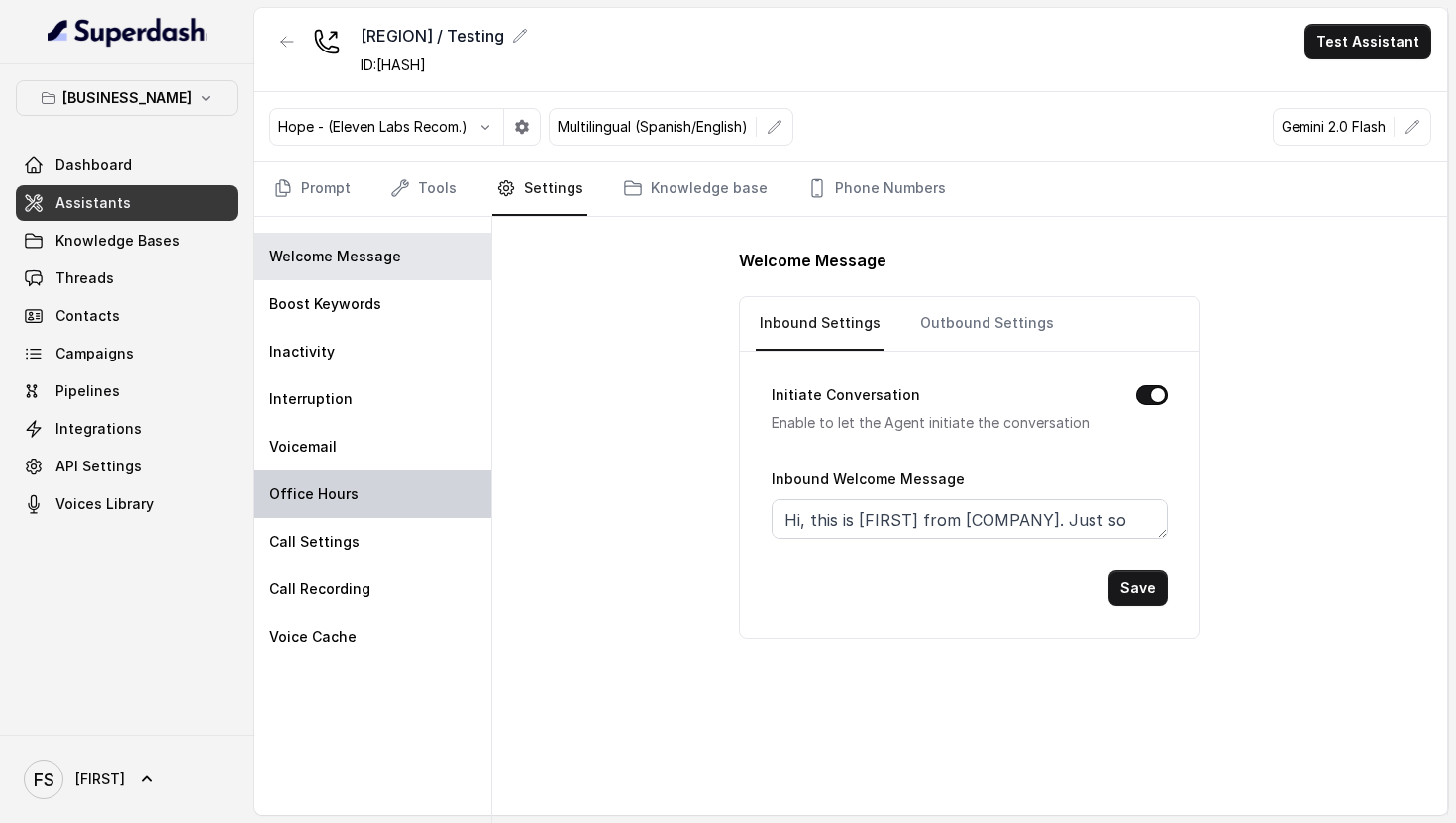 click on "Office Hours" at bounding box center [335, 257] 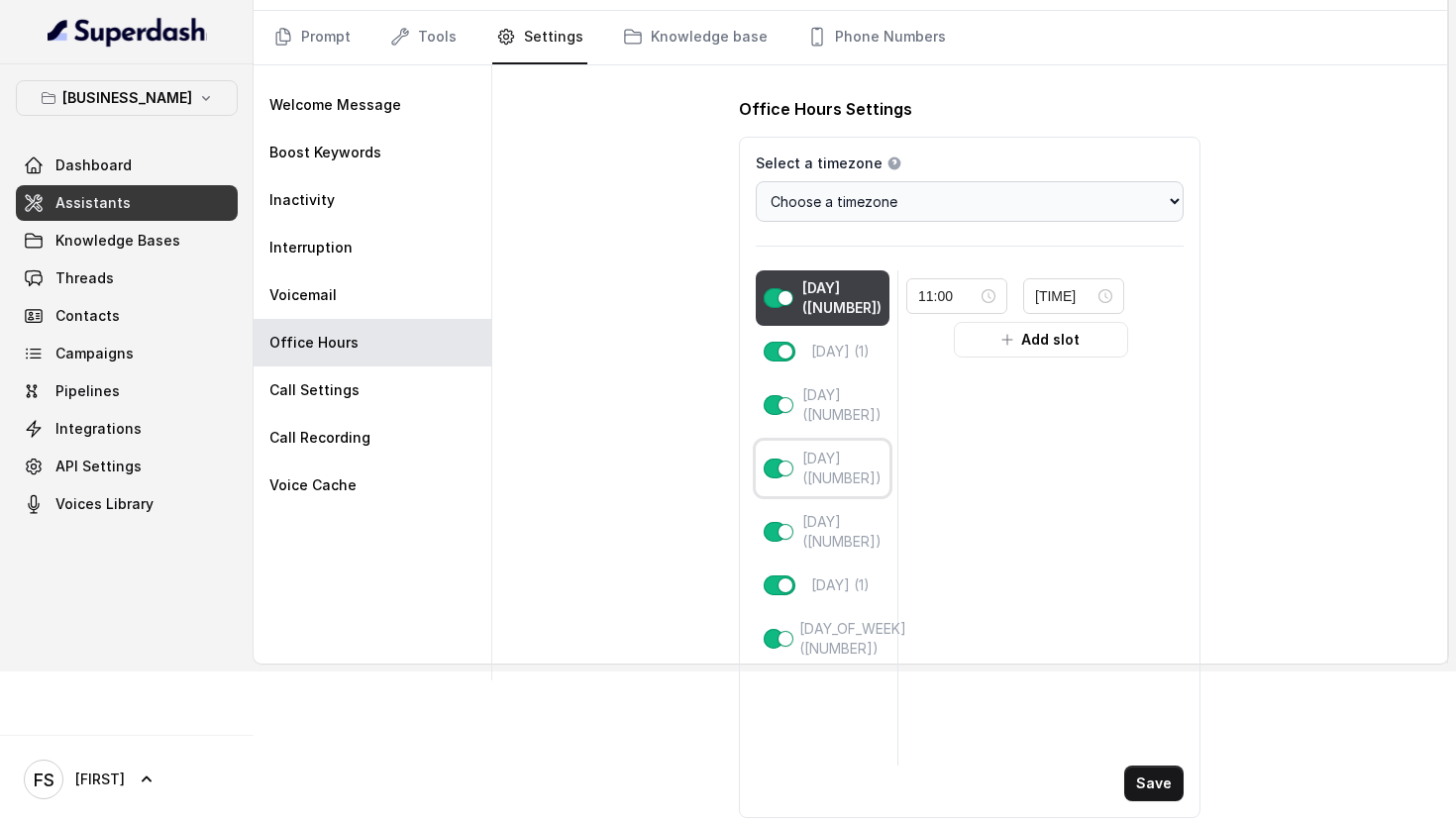scroll, scrollTop: 162, scrollLeft: 0, axis: vertical 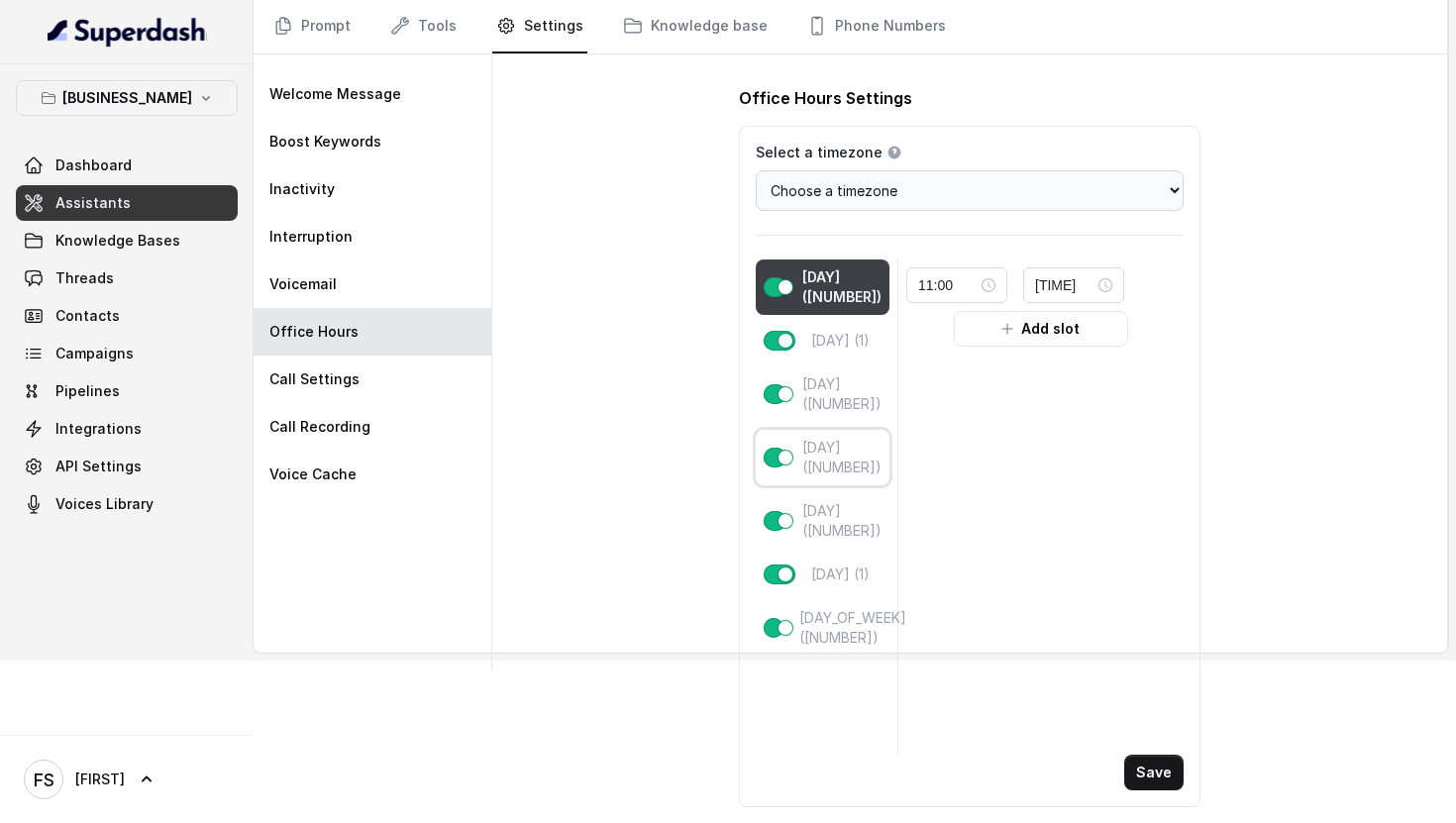 click on "[DAY] ([NUMBER])" at bounding box center (840, 341) 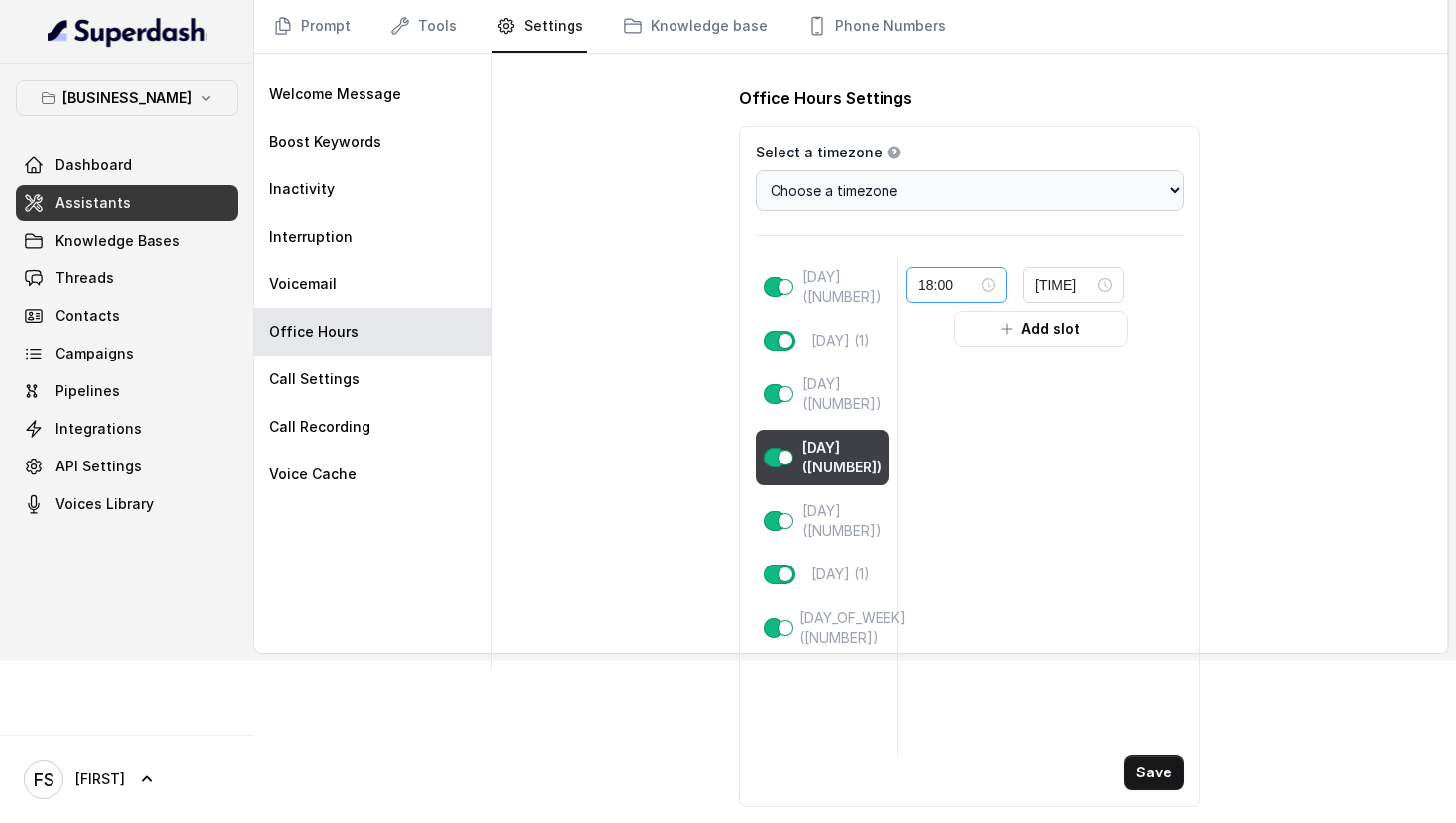 click on "18:00" at bounding box center (957, 285) 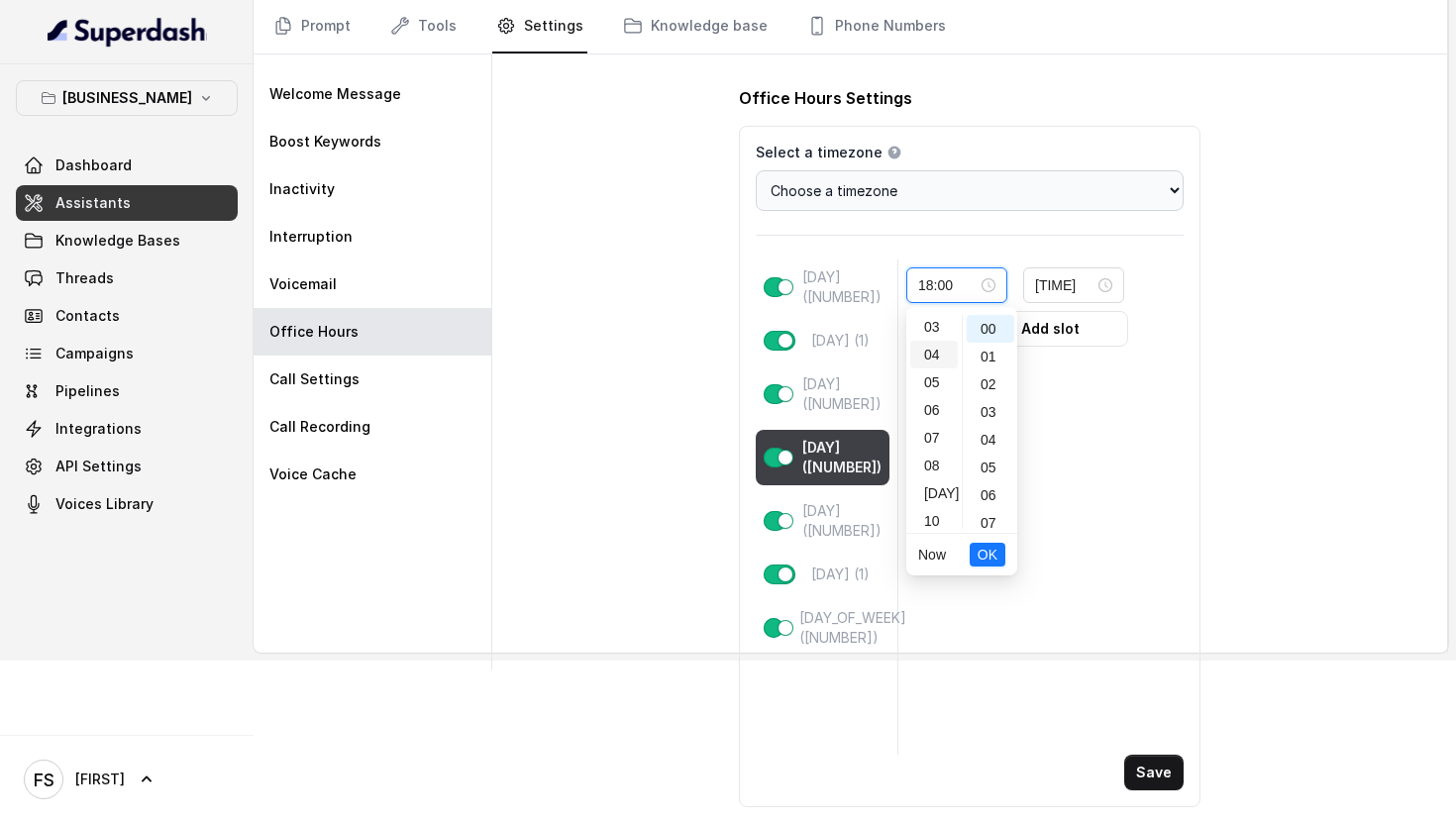 scroll, scrollTop: 128, scrollLeft: 0, axis: vertical 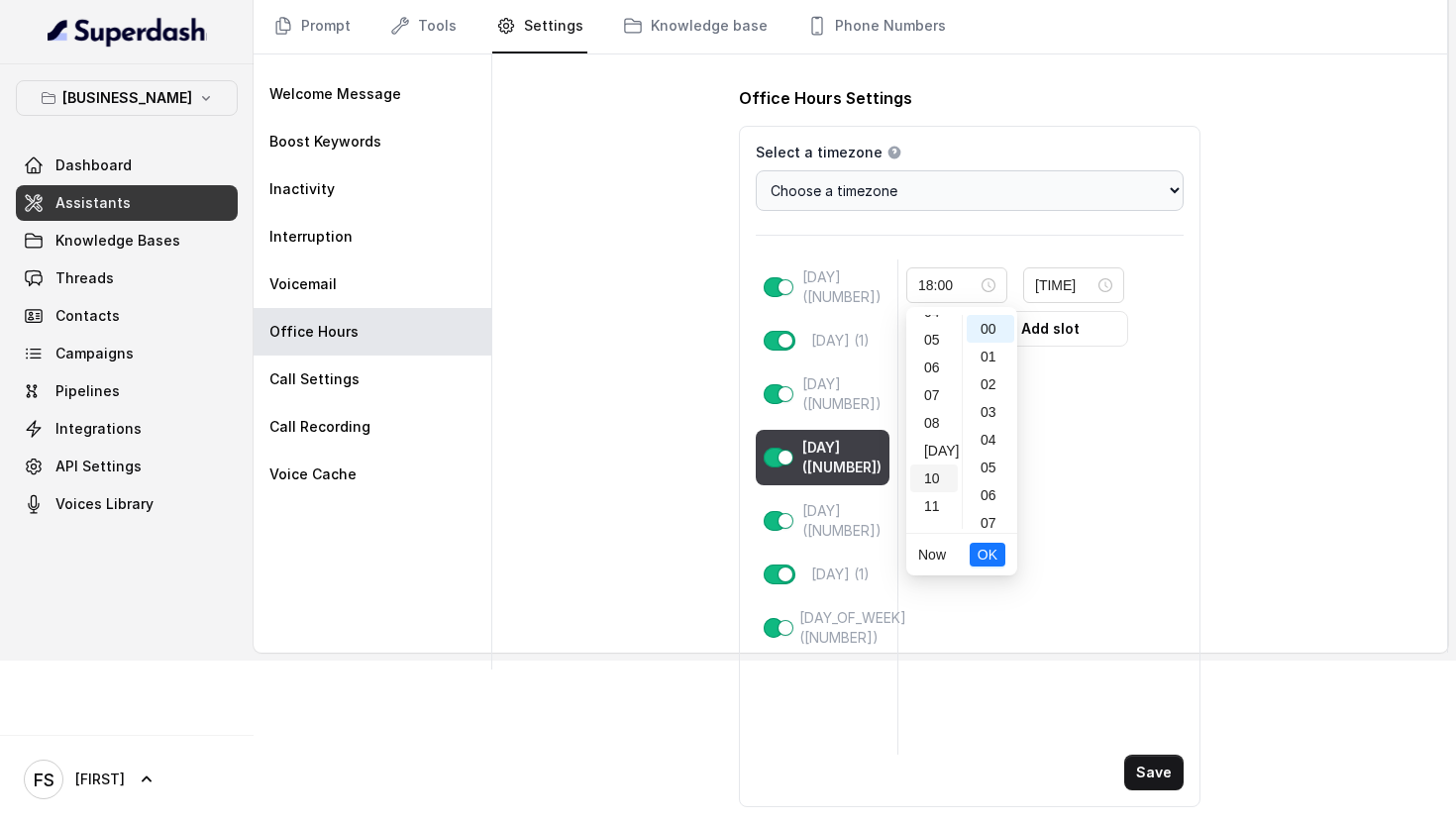 click on "10" at bounding box center (934, 201) 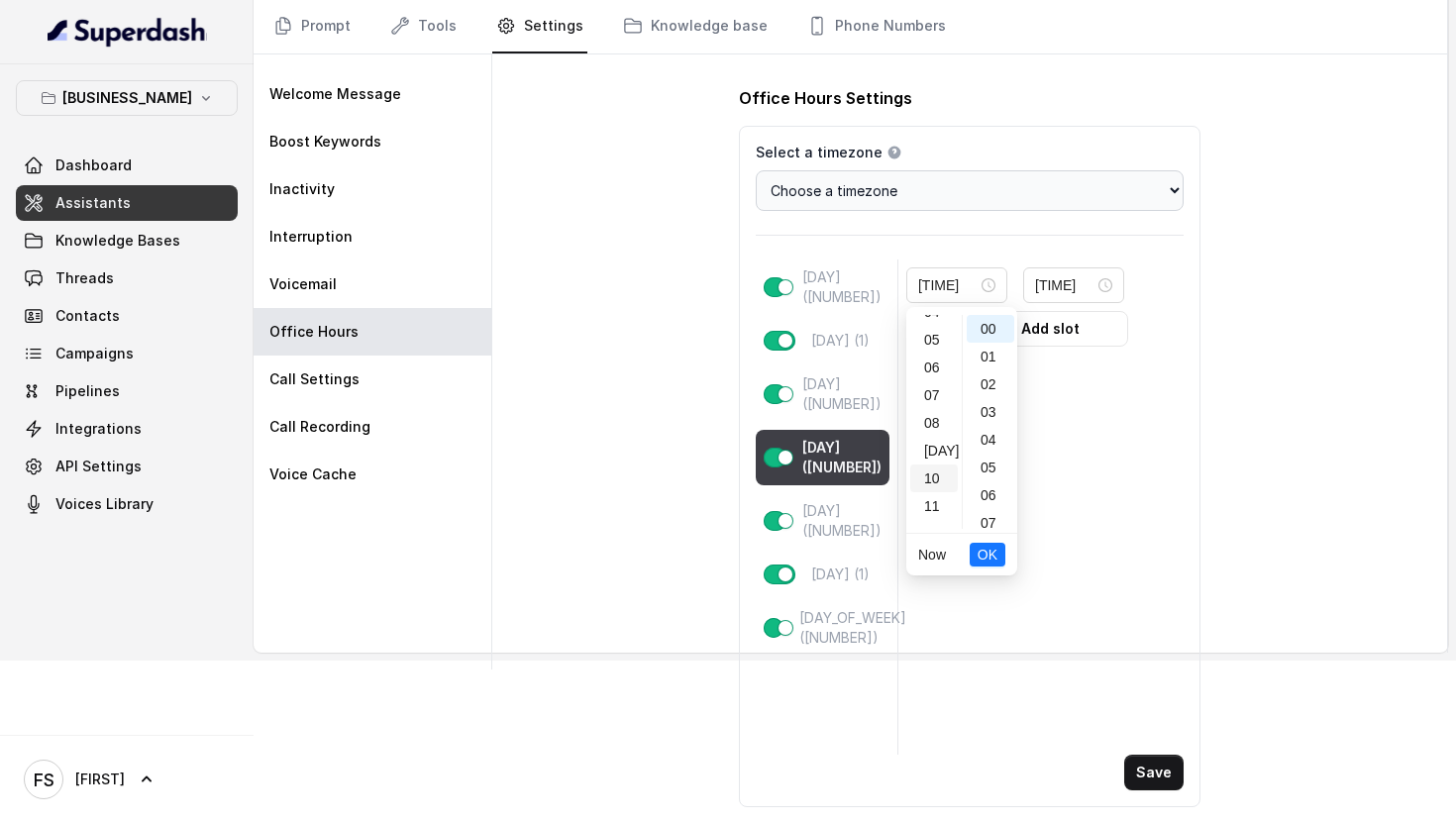 scroll, scrollTop: 277, scrollLeft: 0, axis: vertical 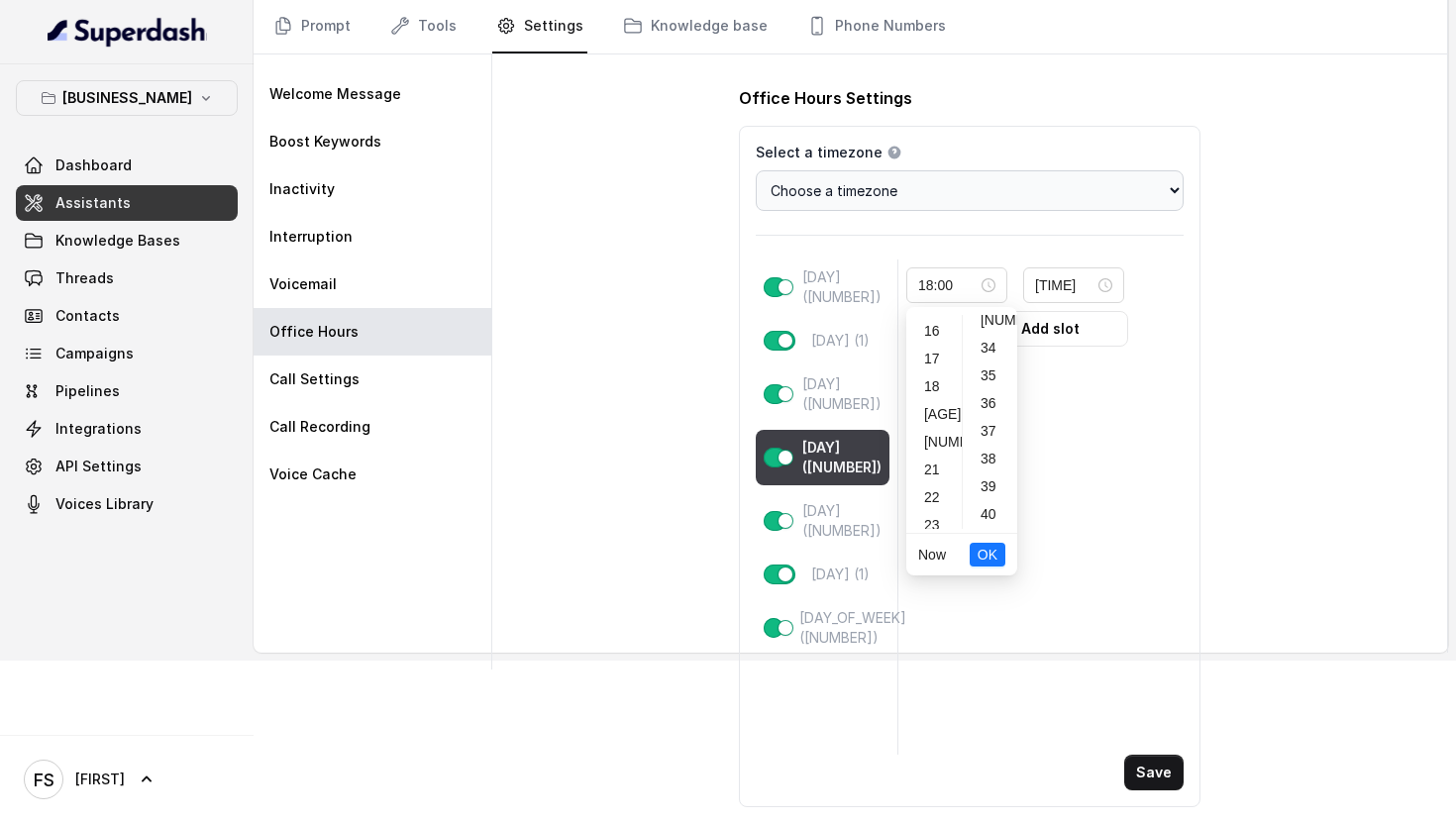 click on "[TIME] [TIME]  Add slot" at bounding box center [1041, 507] 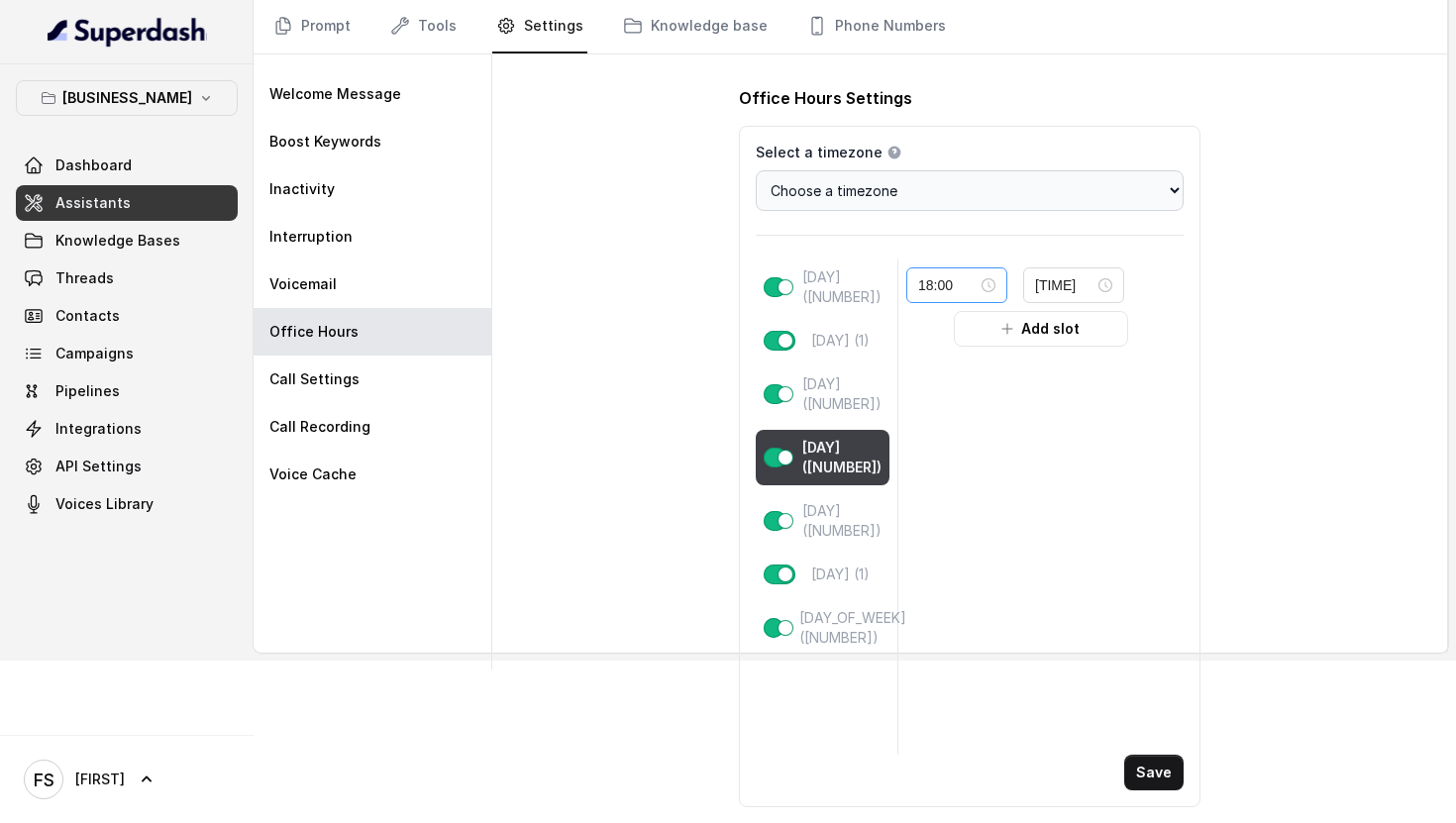 click on "18:00" at bounding box center [957, 285] 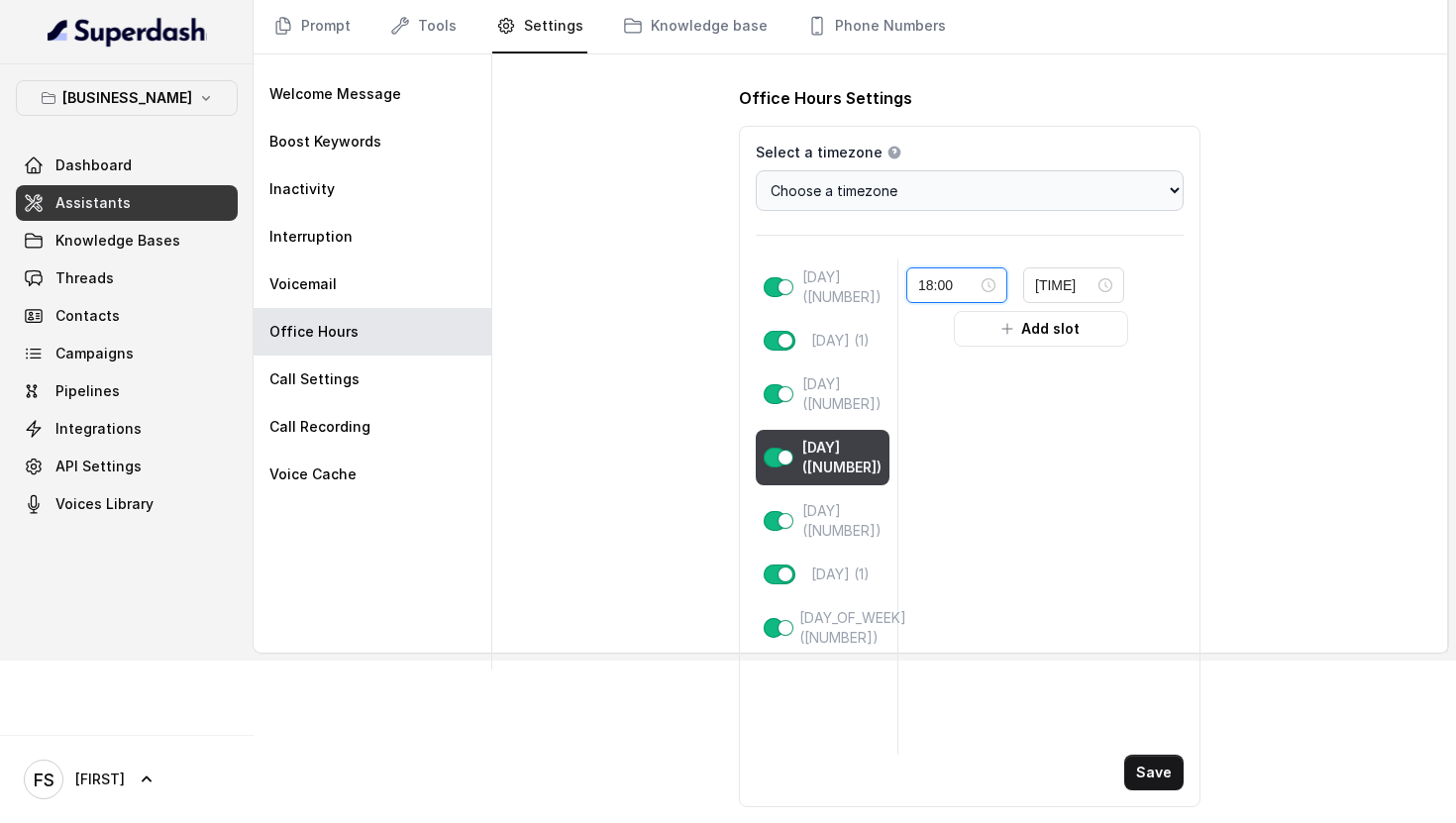 scroll, scrollTop: 452, scrollLeft: 0, axis: vertical 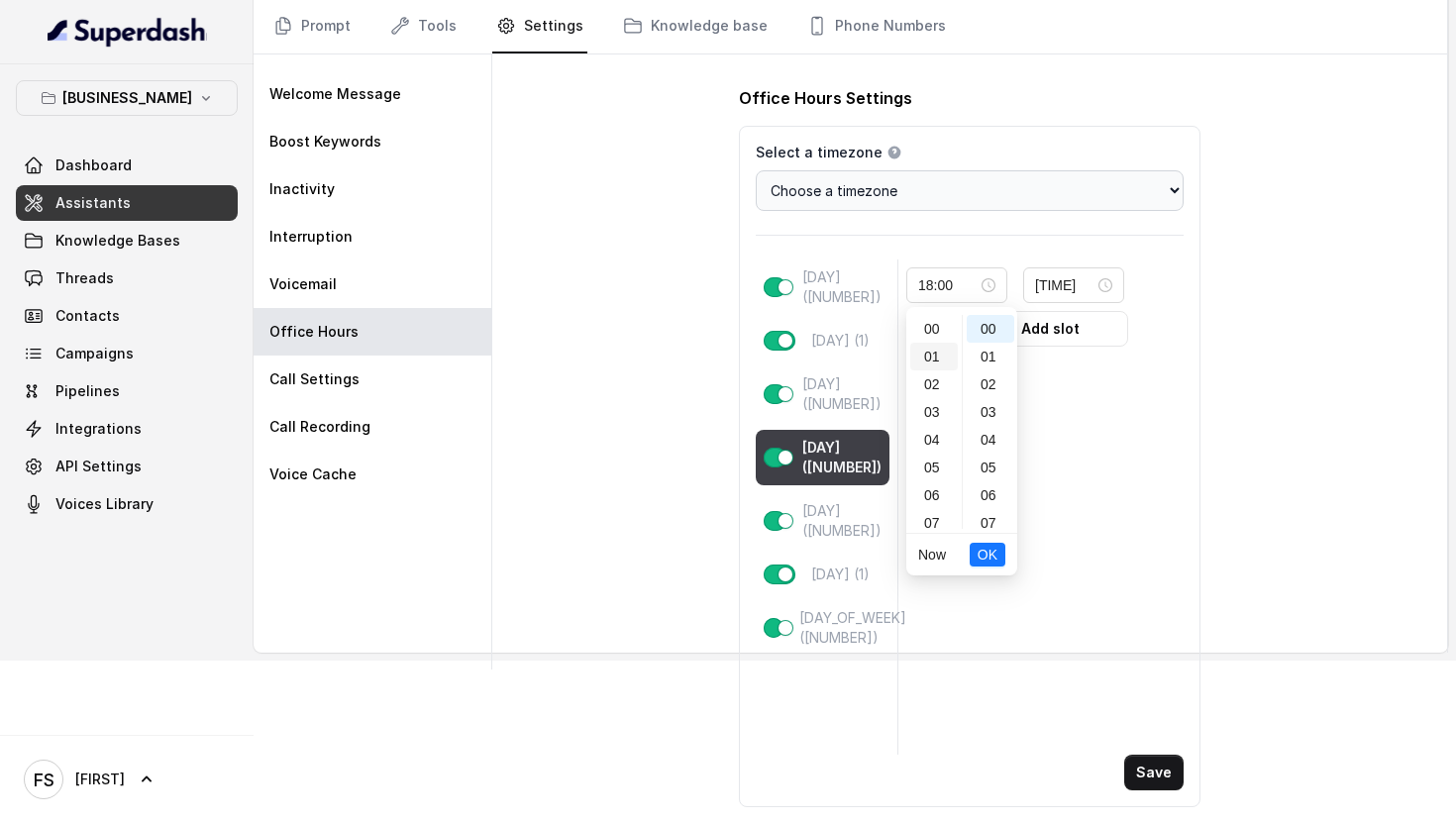 click on "01" at bounding box center [934, 329] 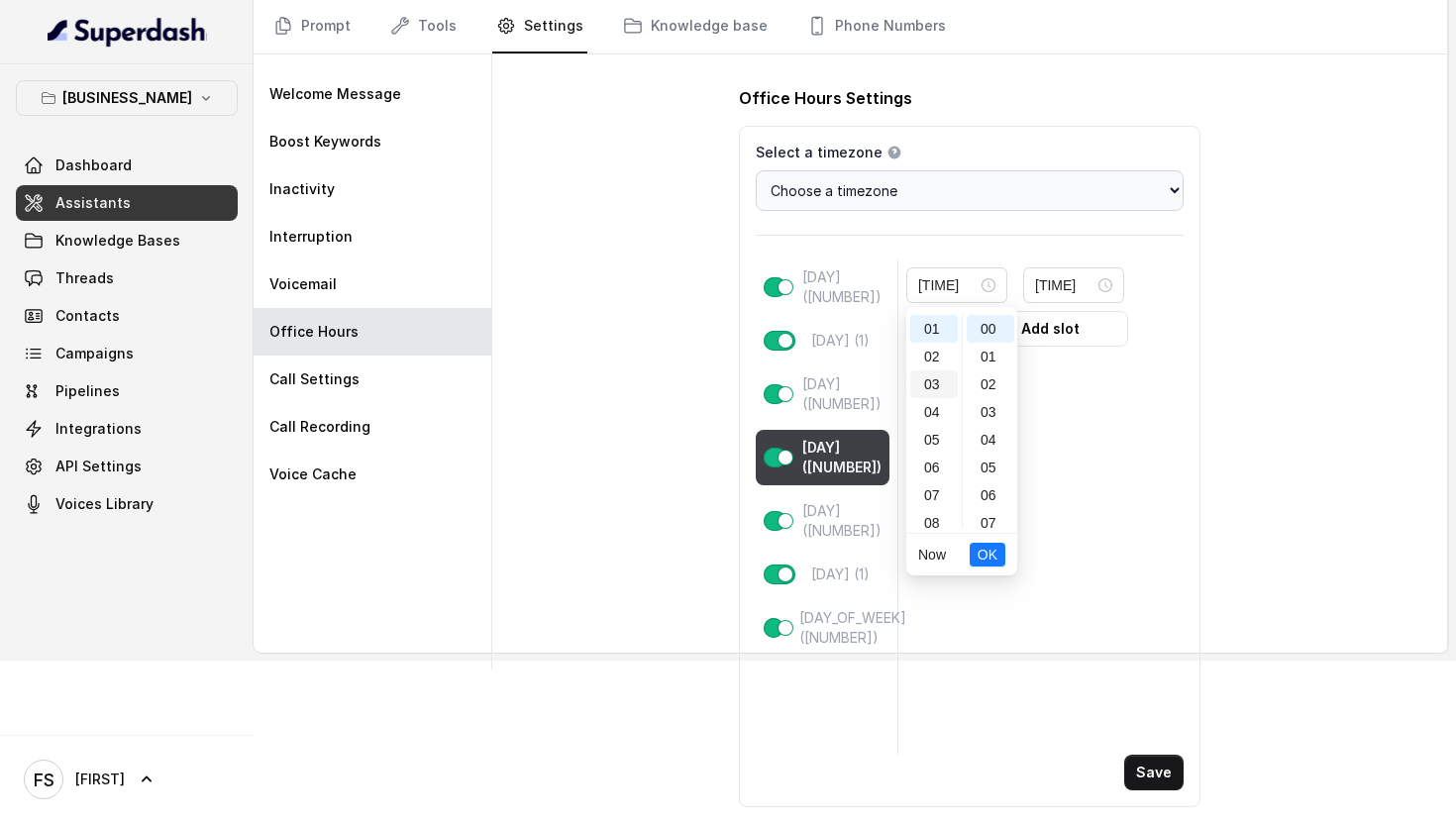 scroll, scrollTop: 28, scrollLeft: 0, axis: vertical 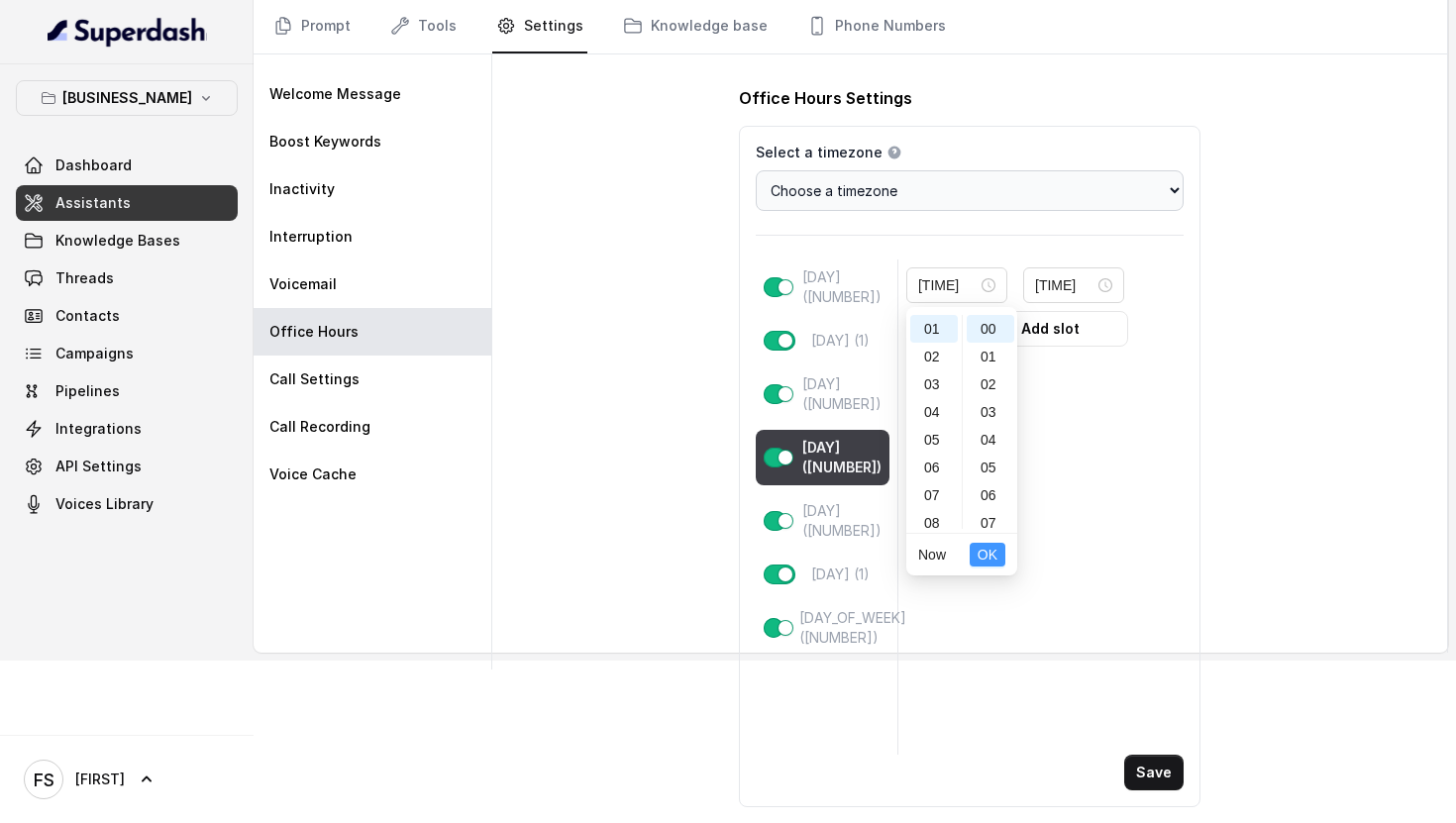 click on "OK" at bounding box center [988, 555] 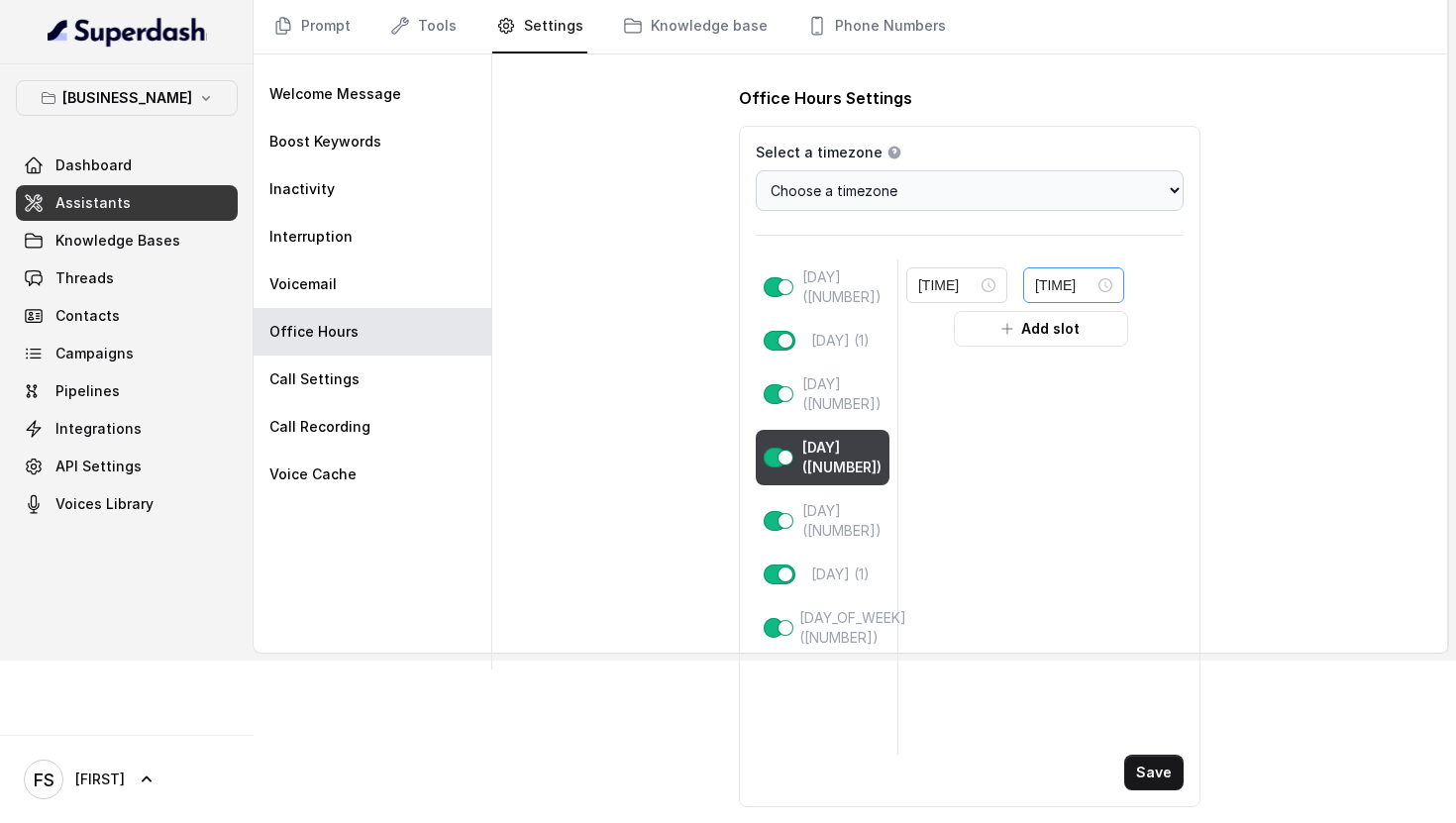 click on "[TIME]" at bounding box center (957, 285) 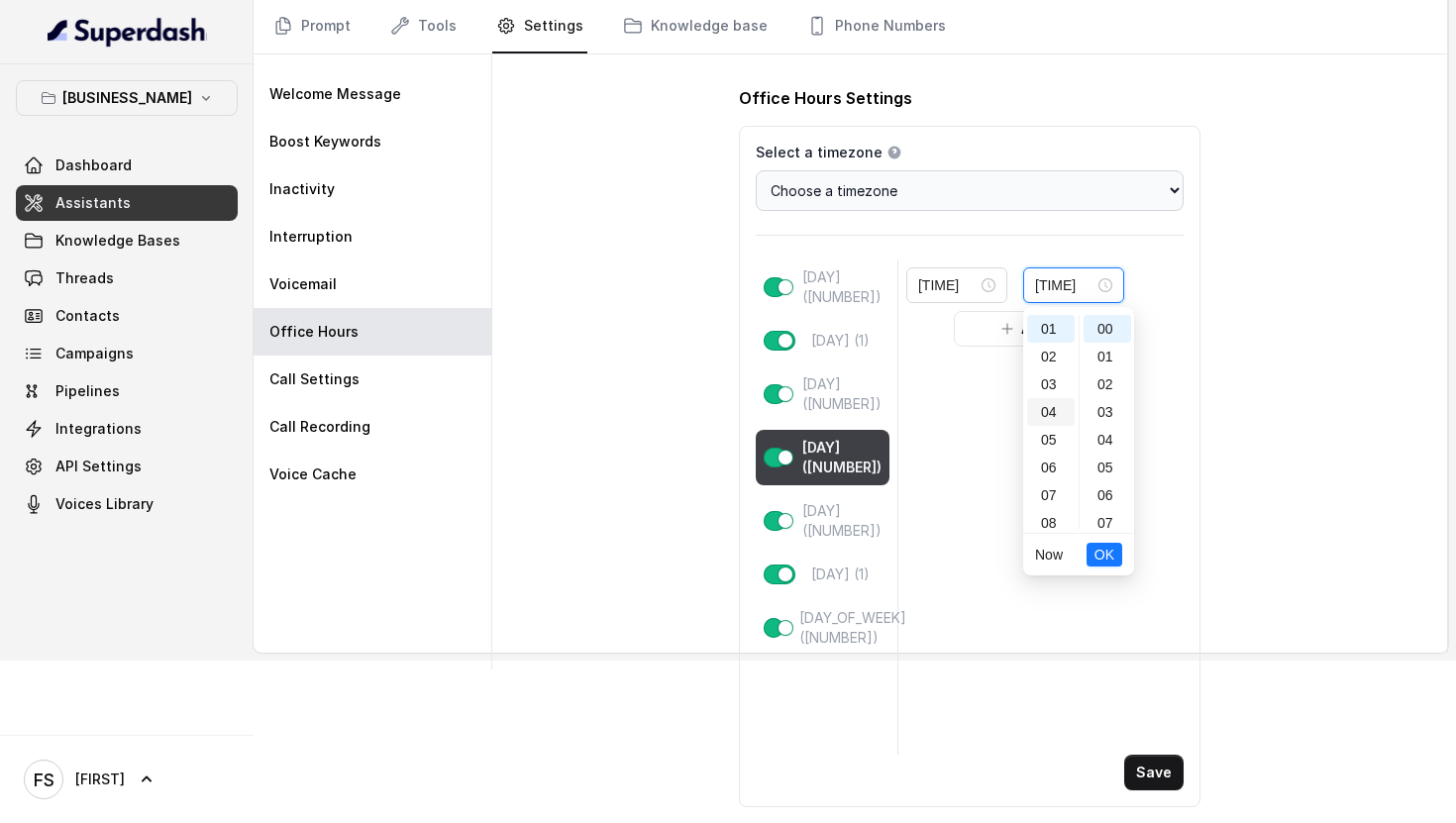 scroll, scrollTop: 452, scrollLeft: 0, axis: vertical 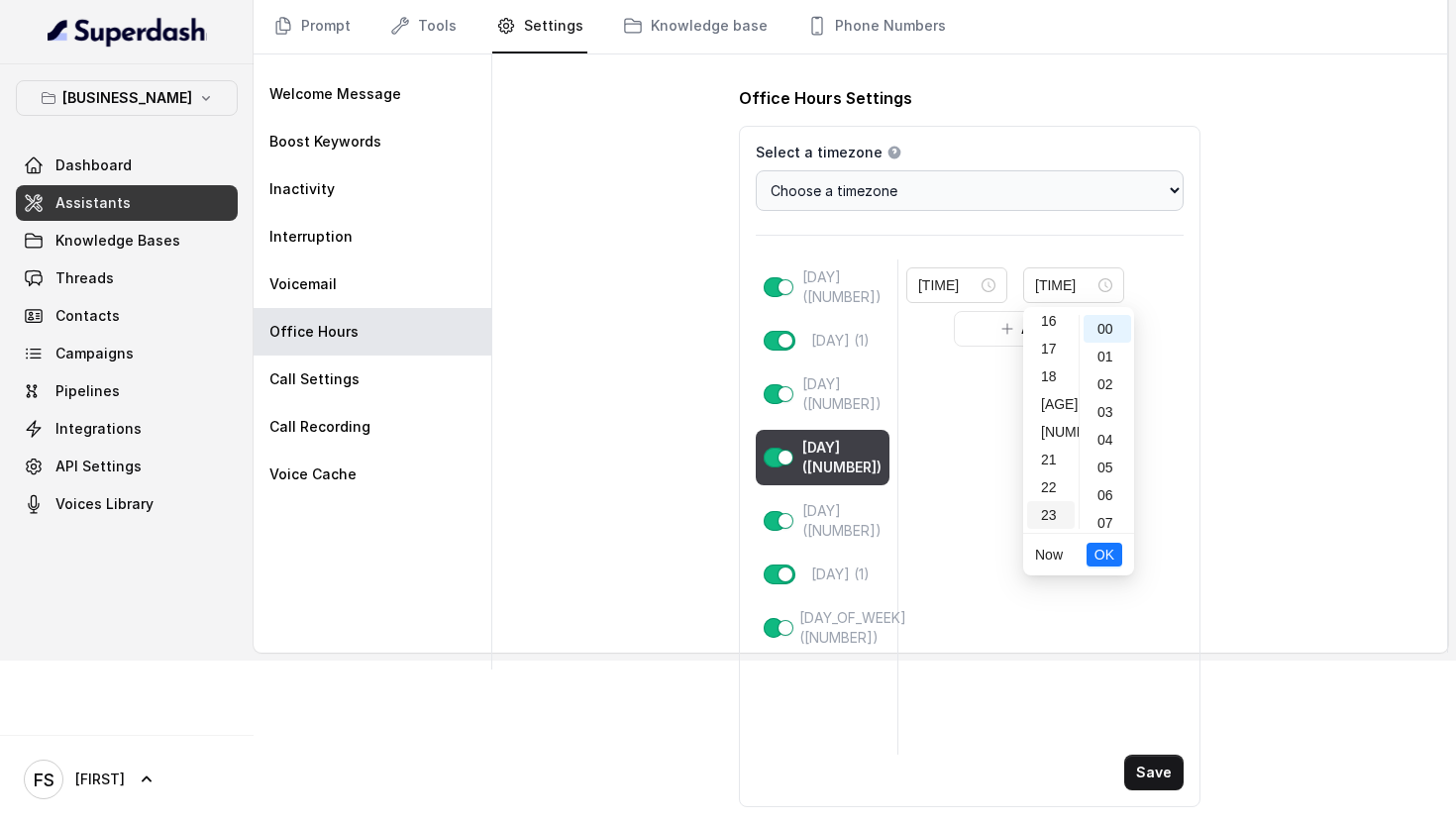 click on "23" at bounding box center (0, 0) 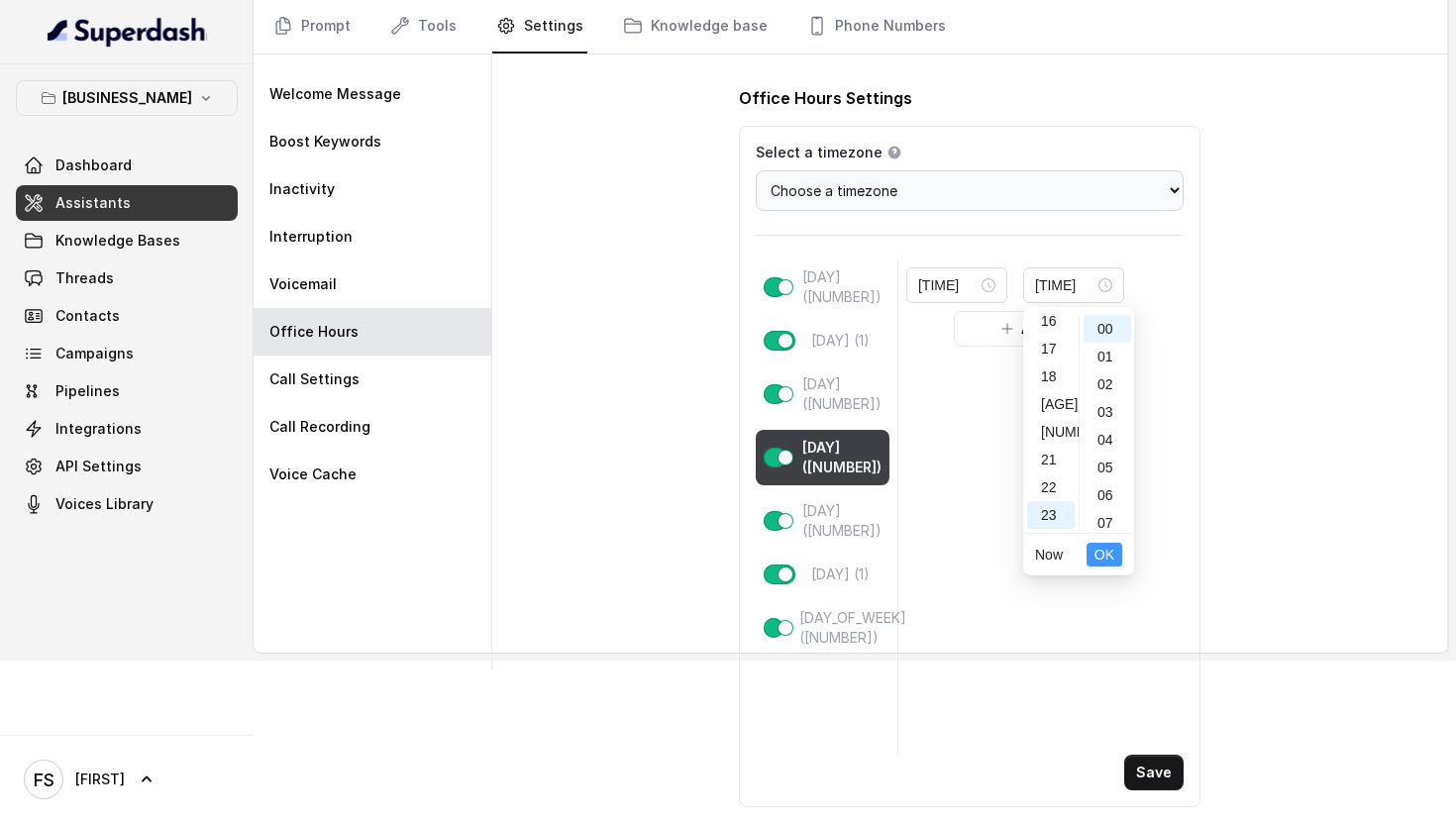 click on "OK" at bounding box center [1104, 555] 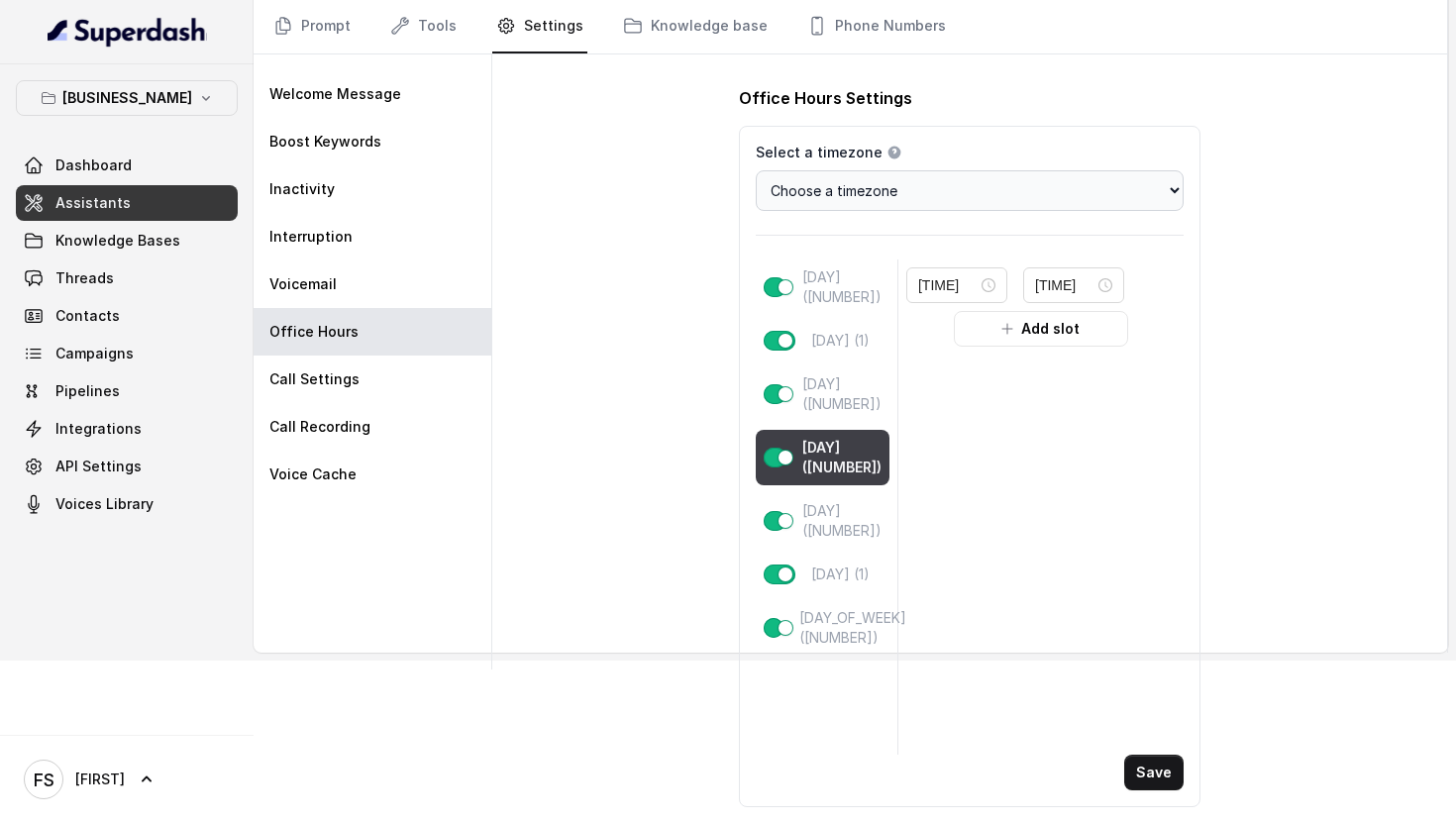 click on "01:00 23:00  Add slot" at bounding box center [1041, 507] 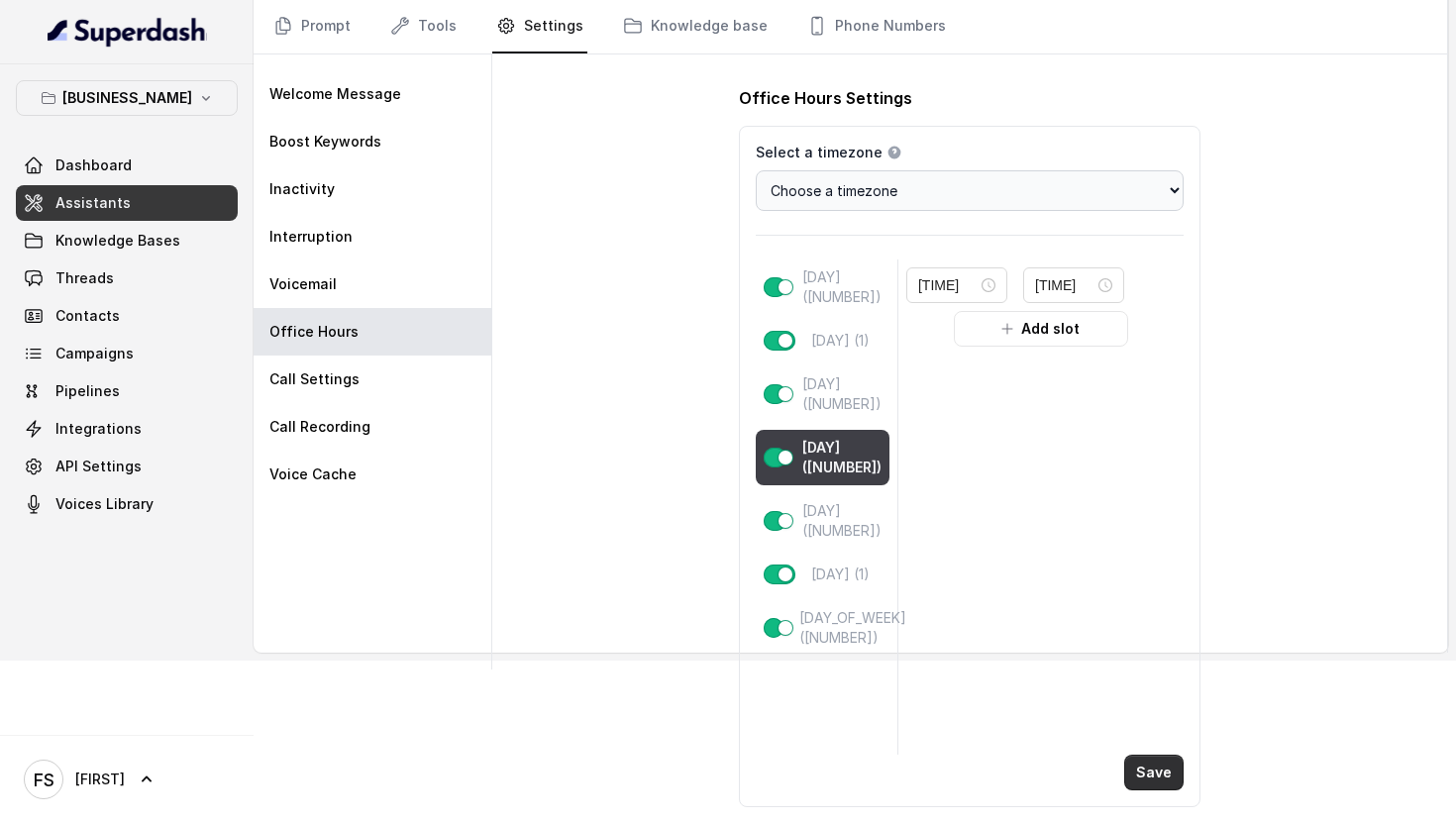 click on "Save" at bounding box center (1154, 772) 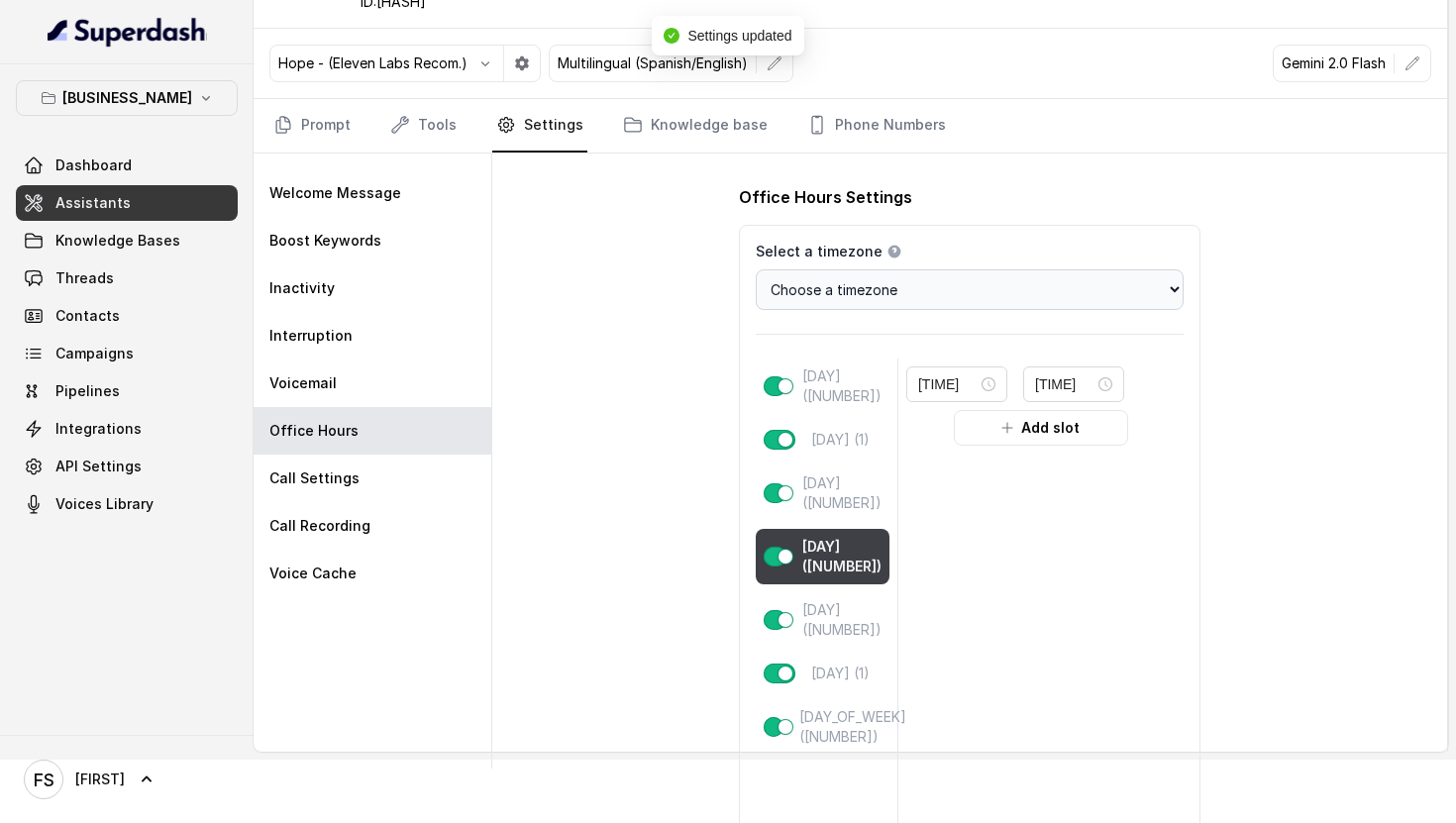 scroll, scrollTop: 0, scrollLeft: 0, axis: both 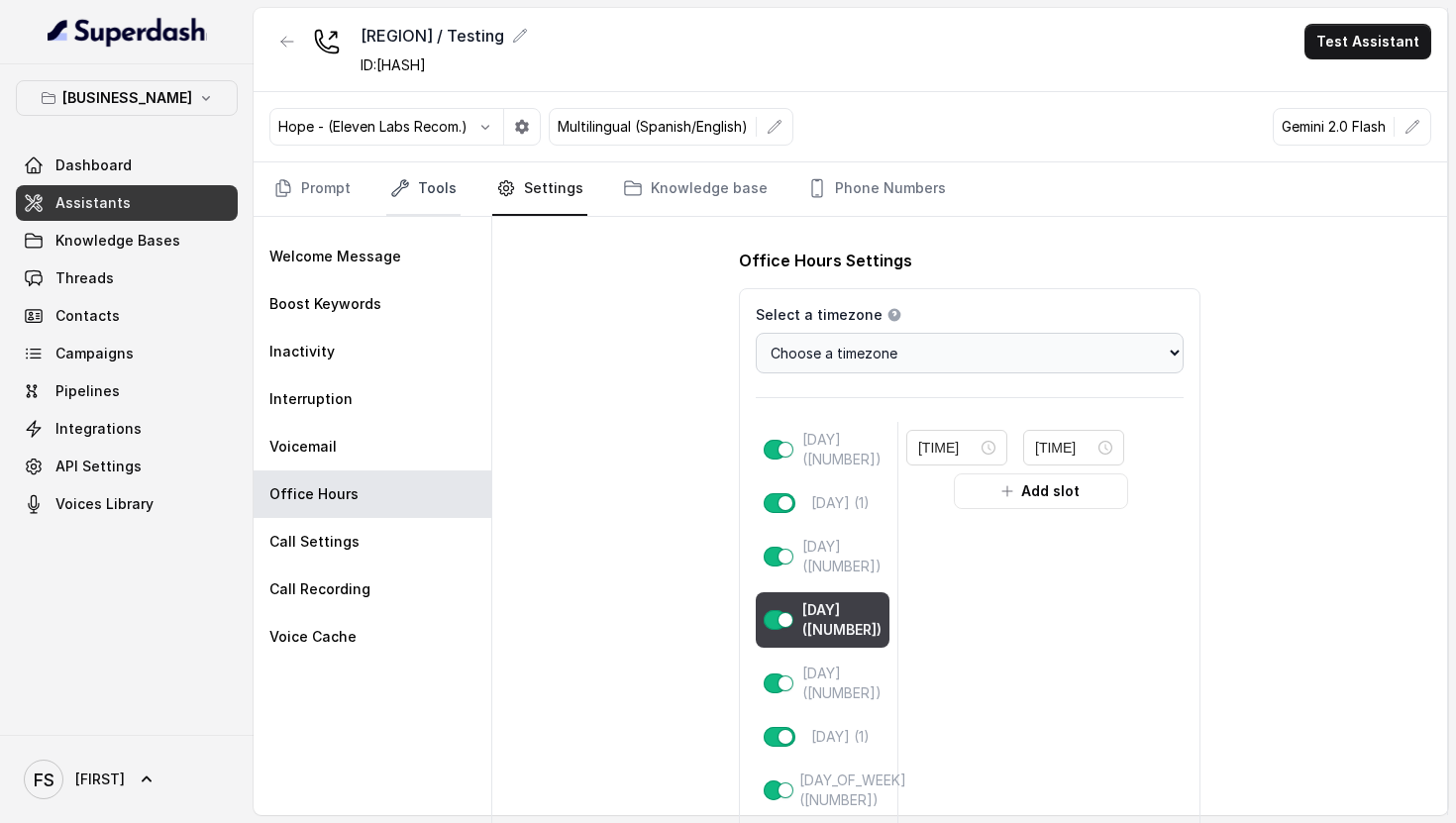 click on "Tools" at bounding box center (423, 189) 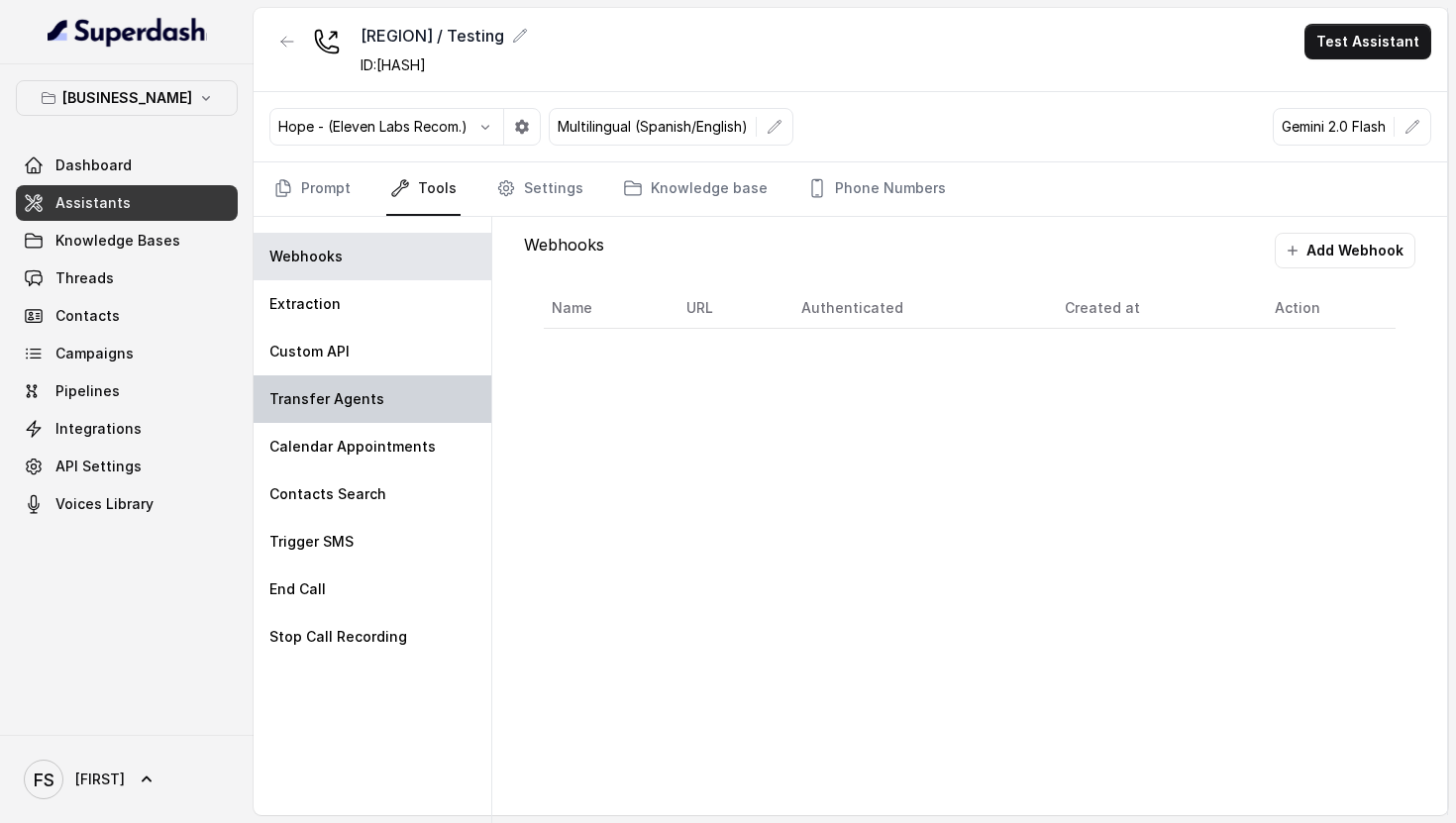 click on "Transfer Agents" at bounding box center [372, 399] 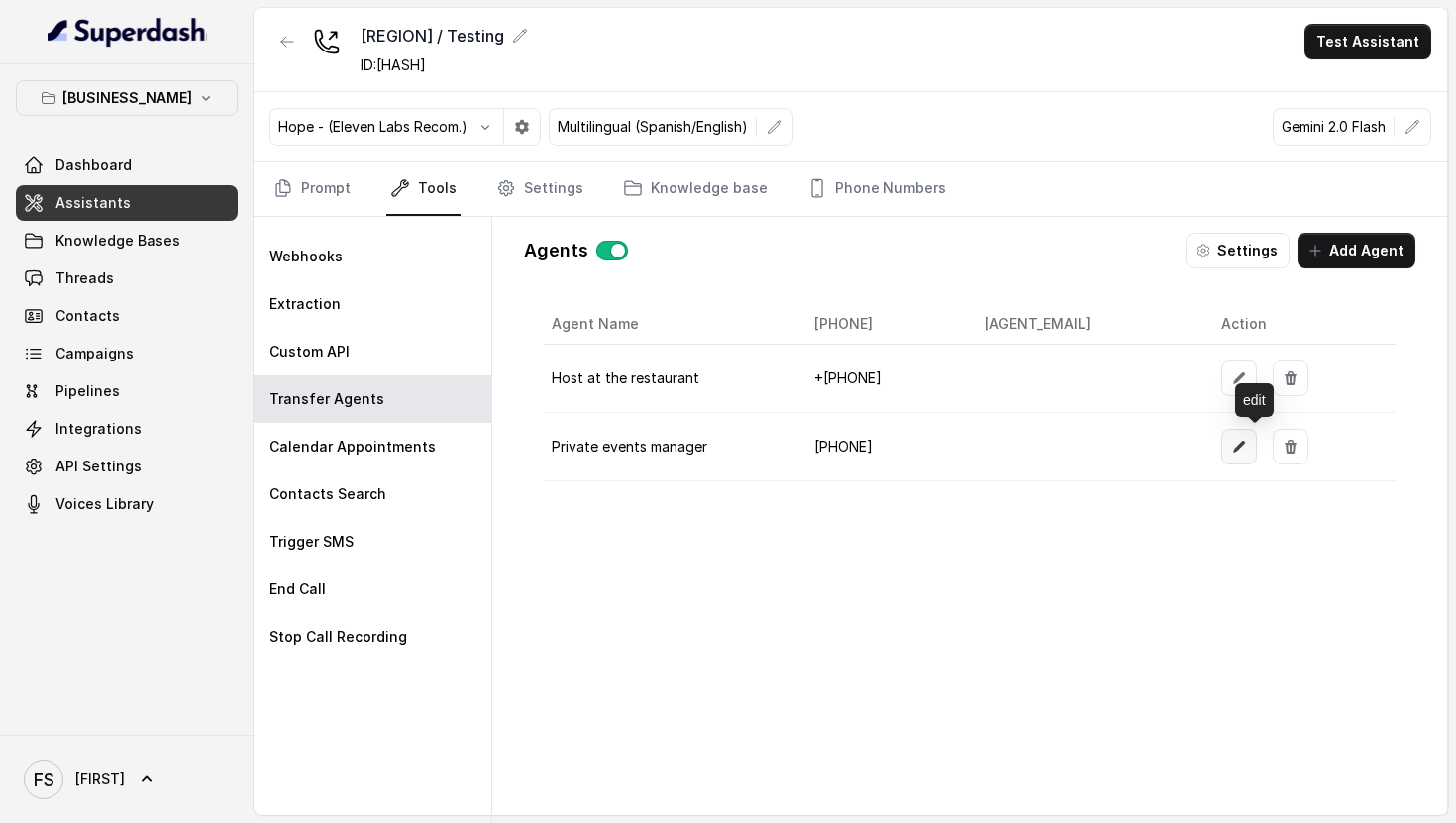 click at bounding box center [1239, 447] 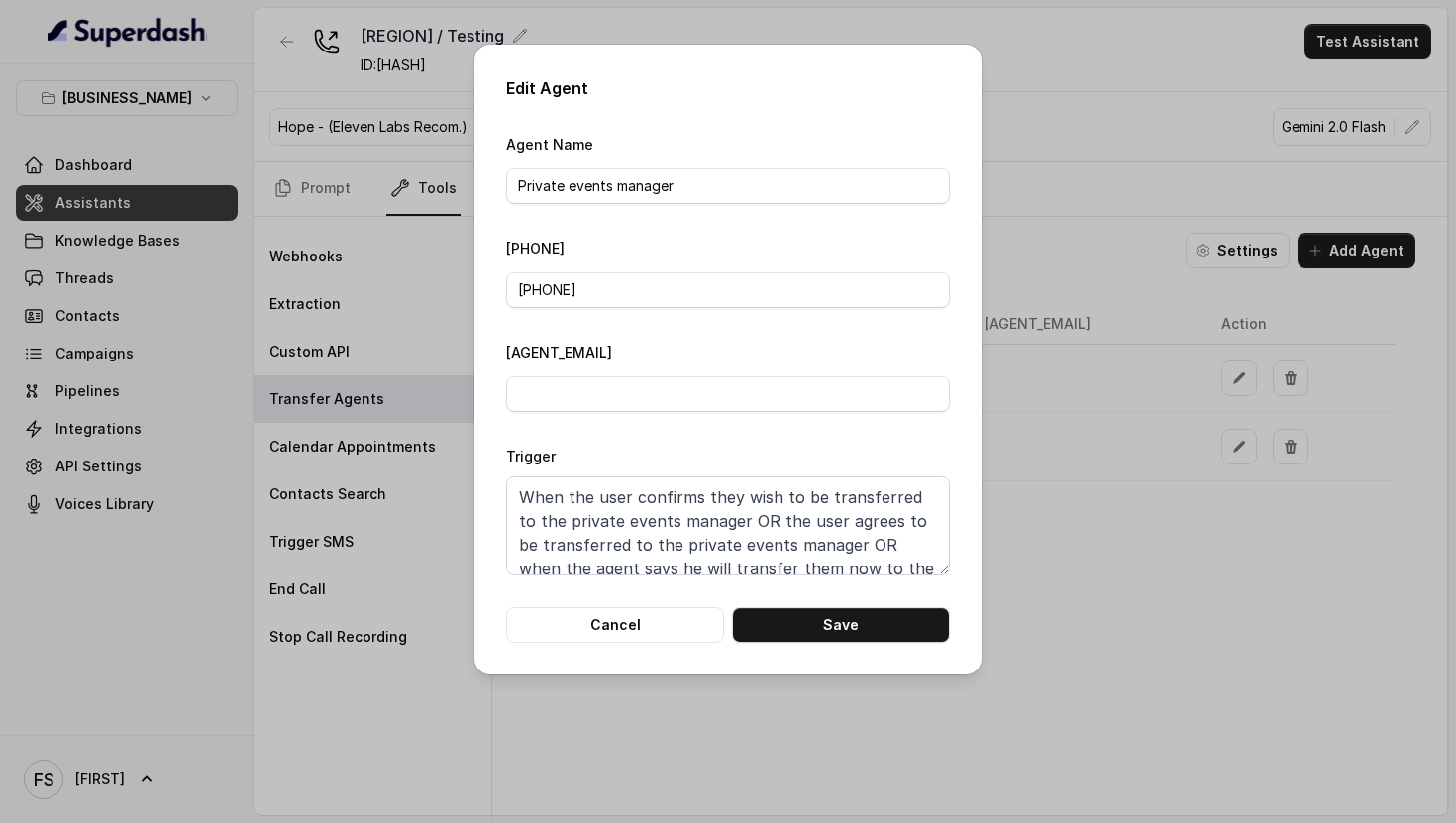 click on "[PHONE]" at bounding box center [728, 290] 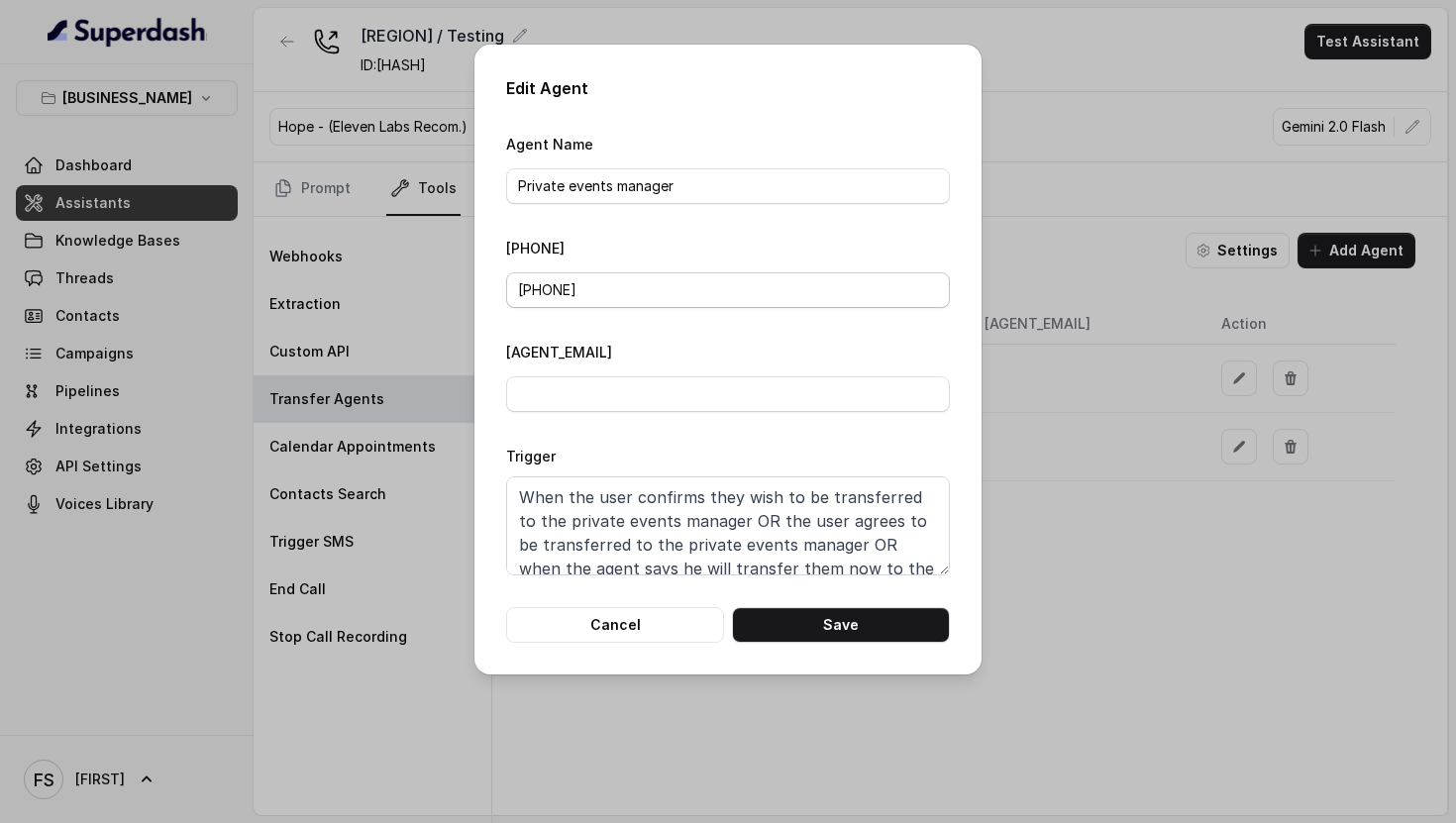 click on "[PHONE]" at bounding box center (728, 290) 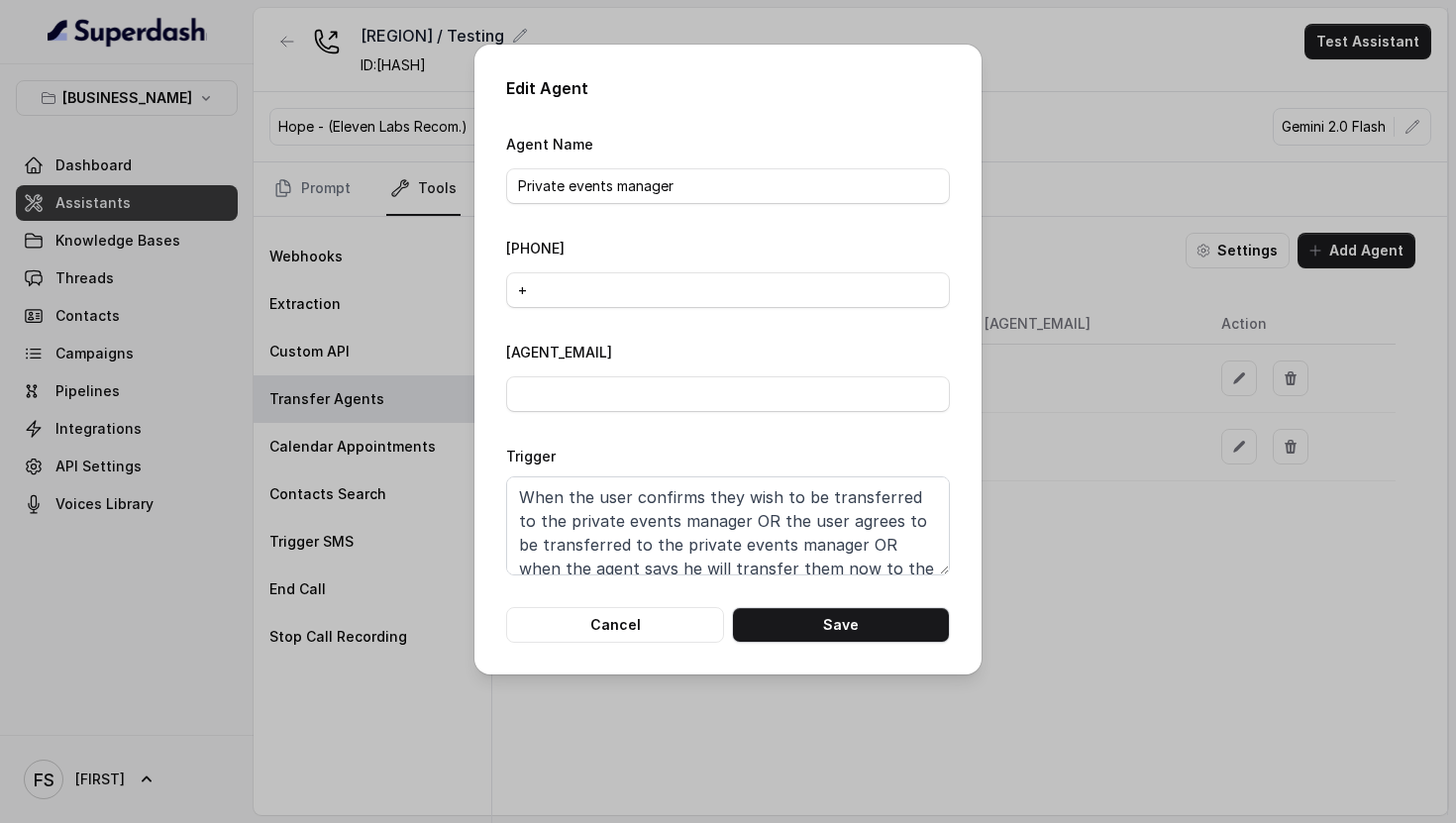 paste on "[PHONE]" 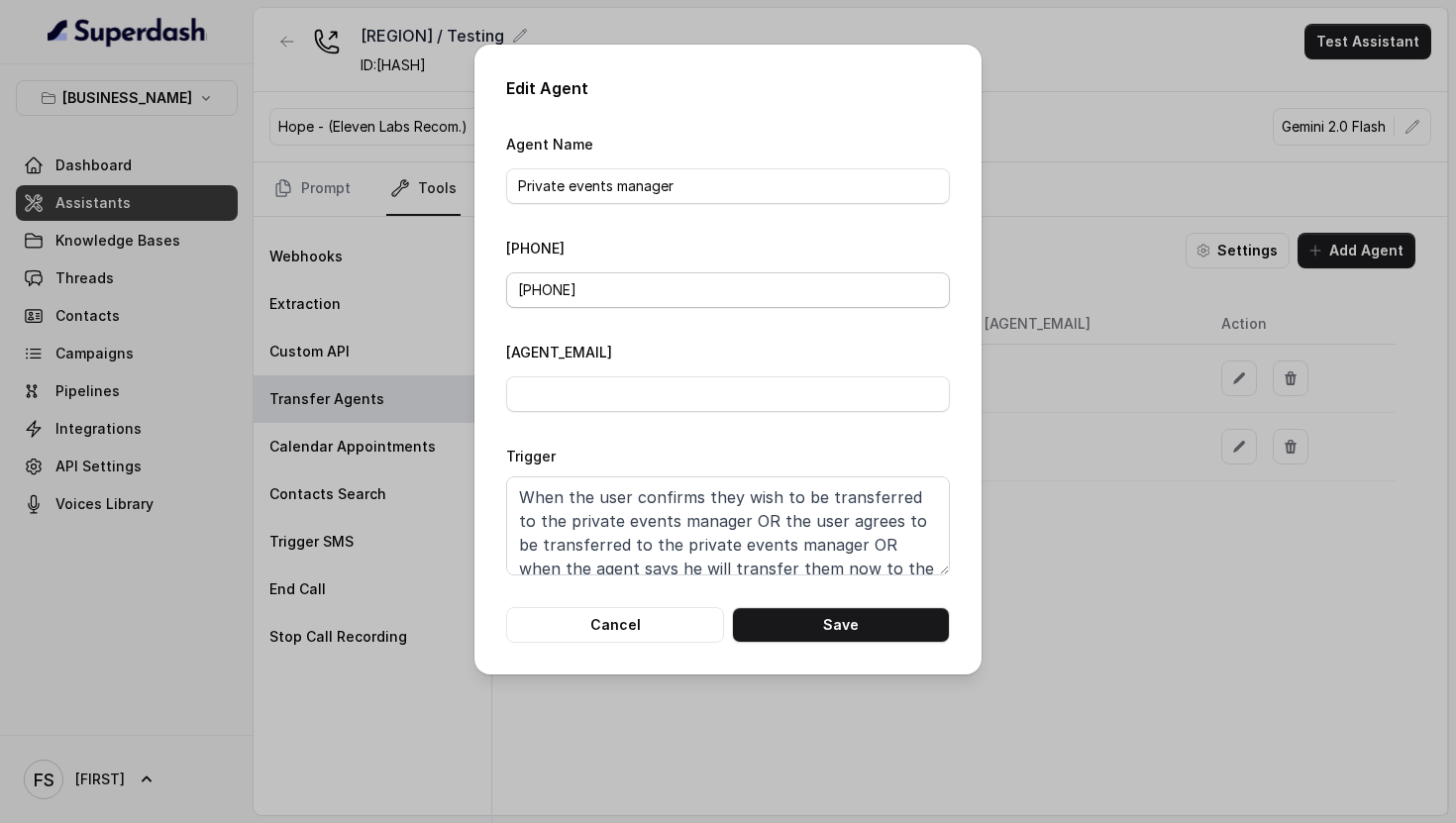 click on "[PHONE]" at bounding box center [728, 290] 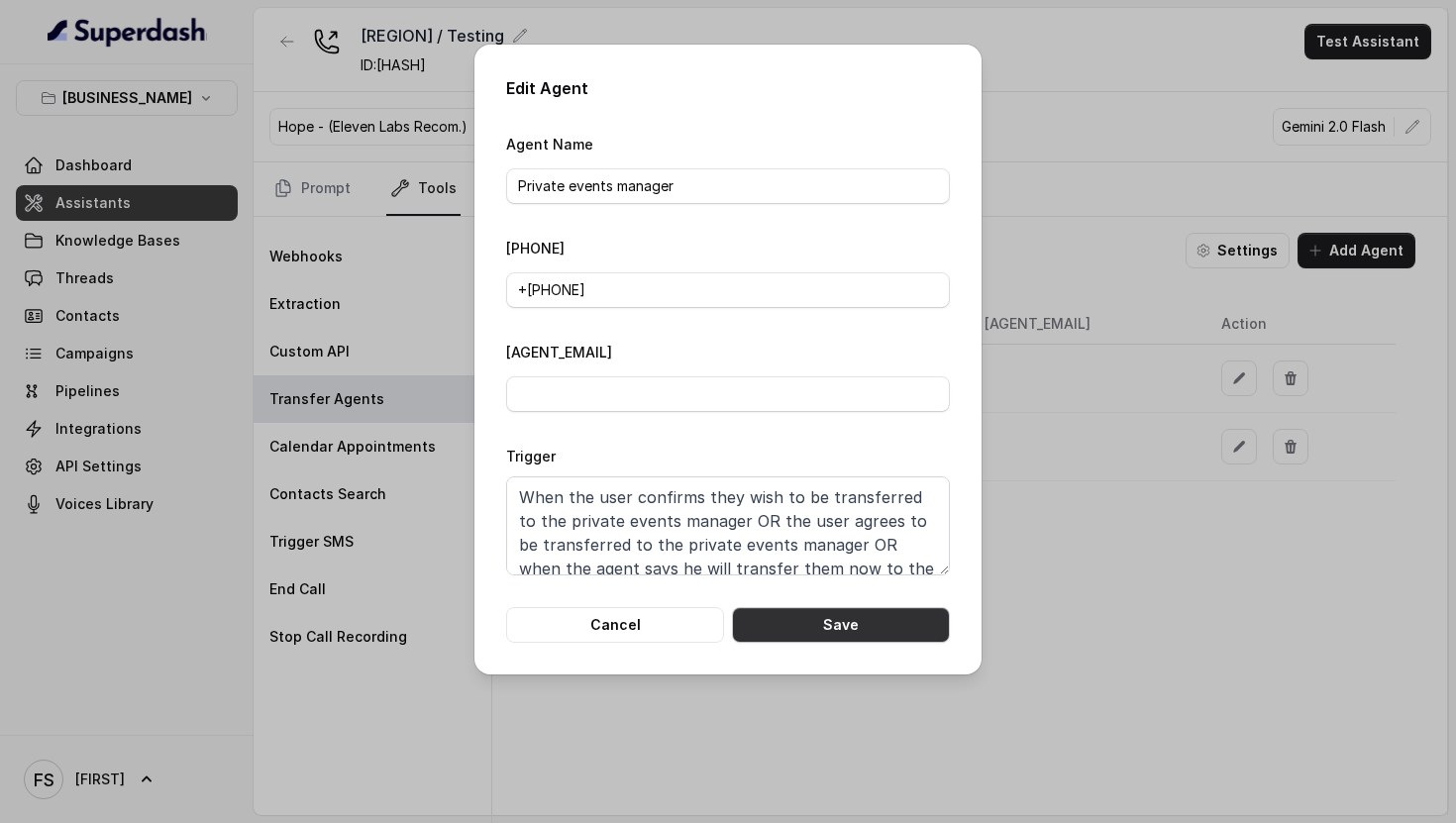 type on "+‪‪[PHONE]‬" 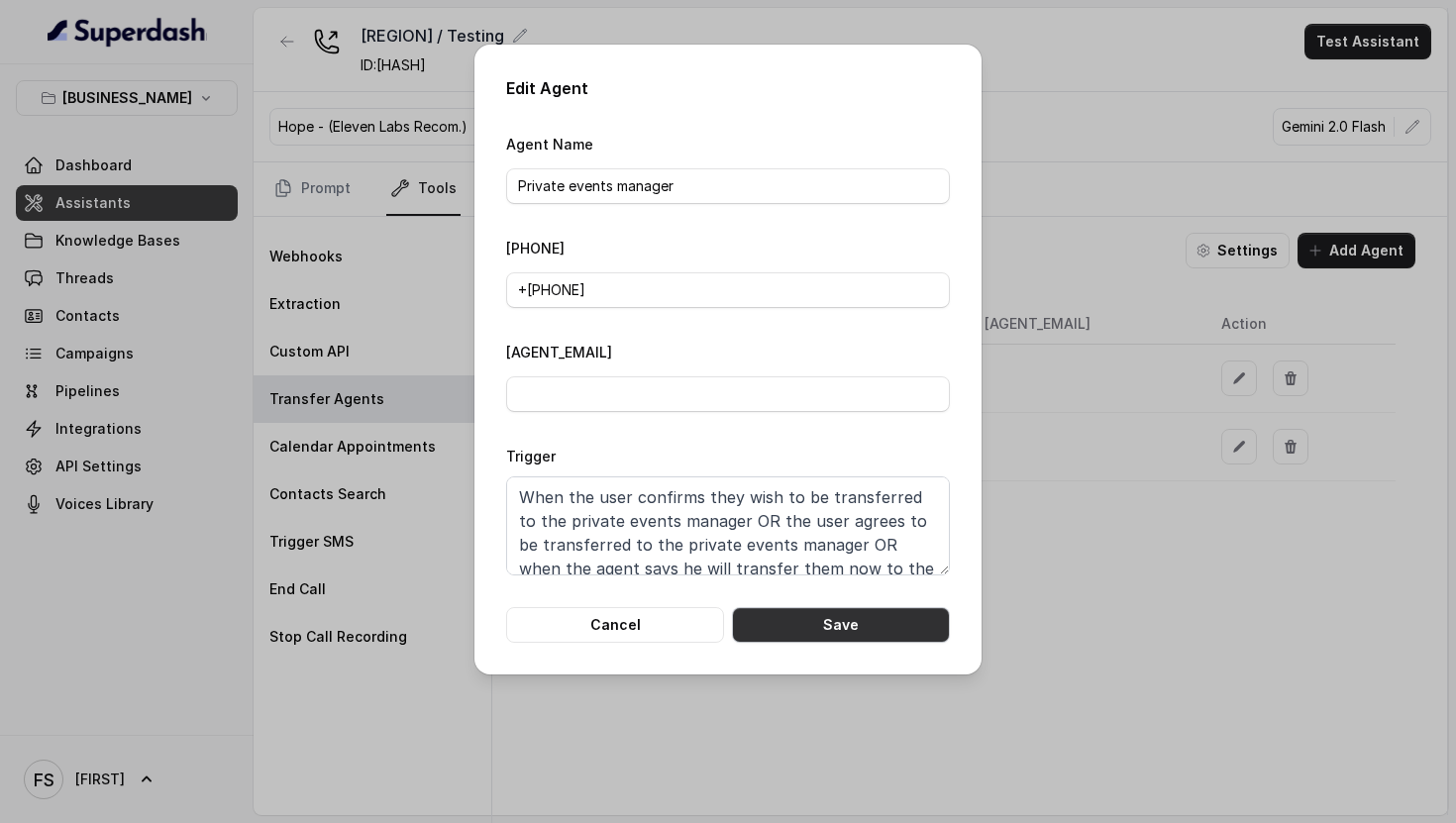 click on "Save" at bounding box center (841, 625) 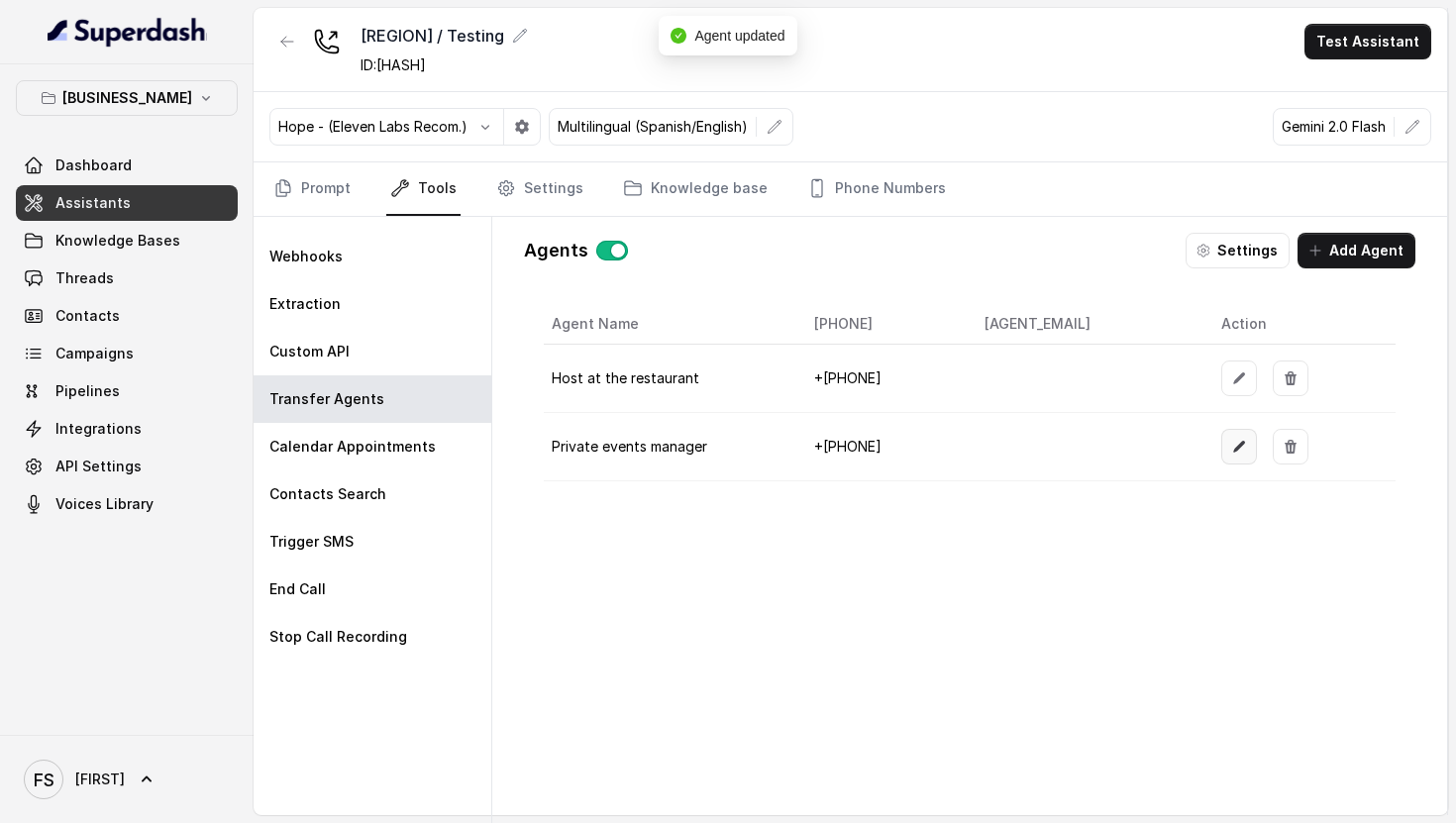 click at bounding box center (1239, 378) 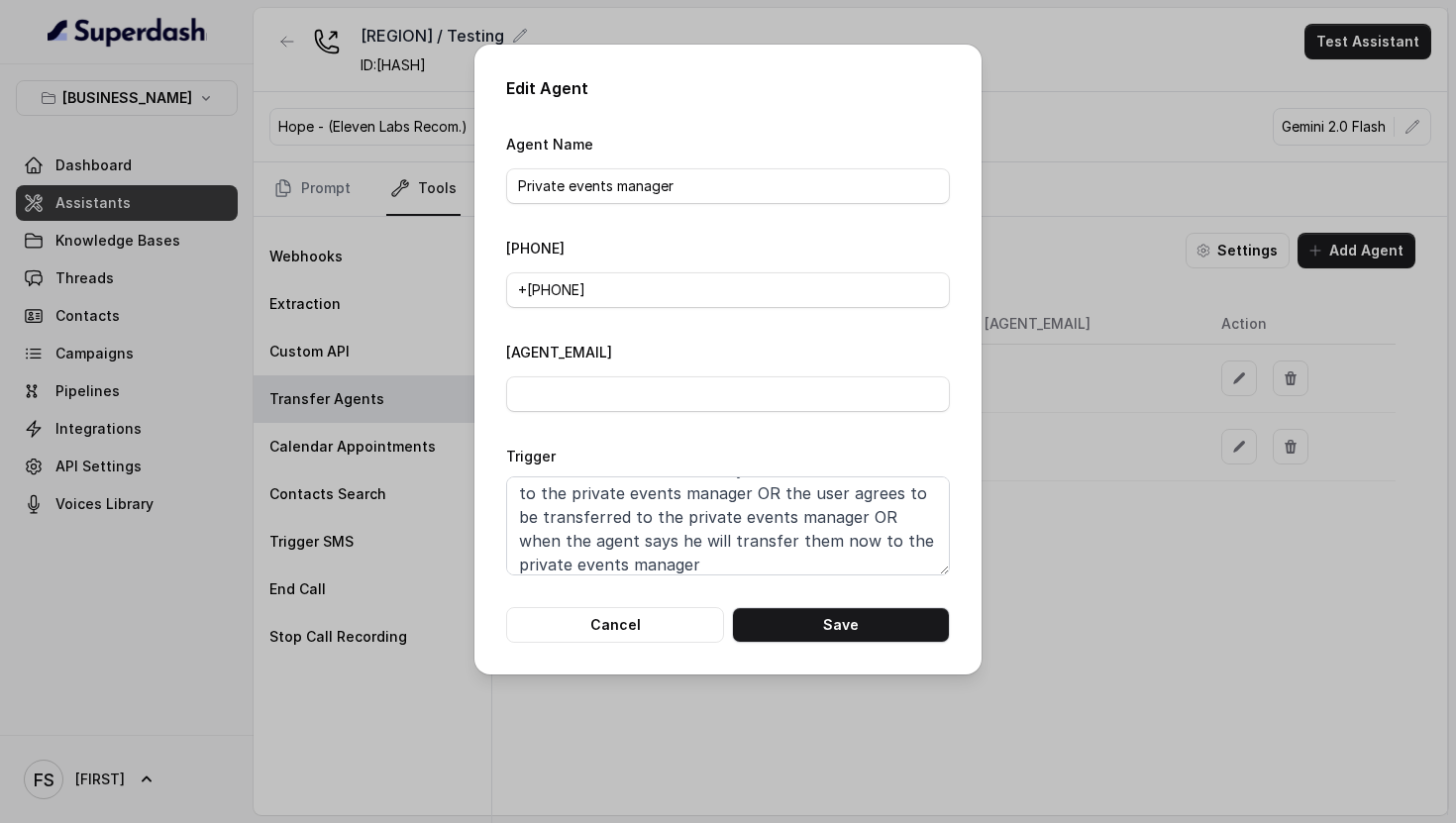 scroll, scrollTop: 31, scrollLeft: 0, axis: vertical 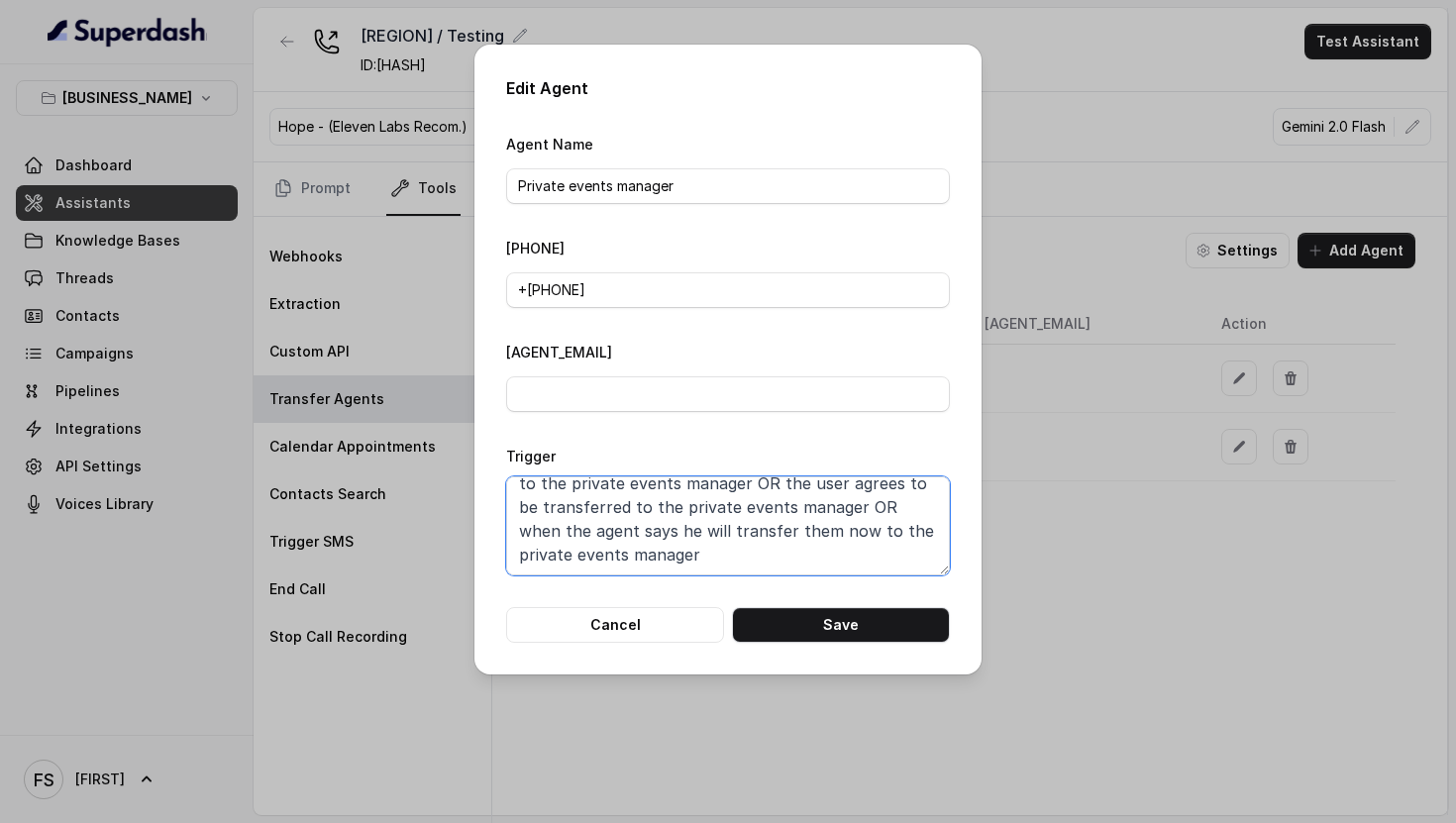 drag, startPoint x: 858, startPoint y: 513, endPoint x: 878, endPoint y: 573, distance: 63.245553 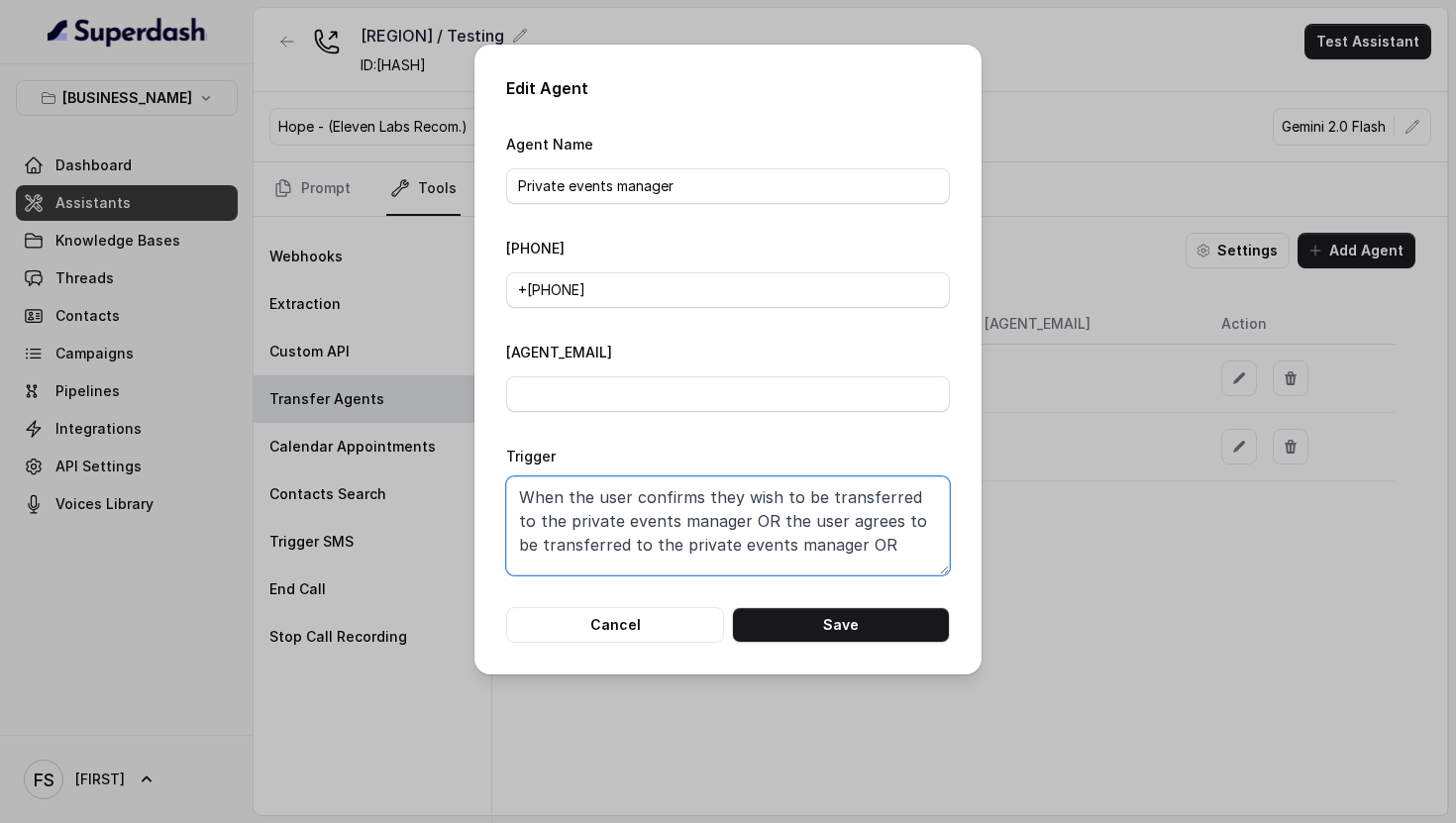 scroll, scrollTop: 0, scrollLeft: 0, axis: both 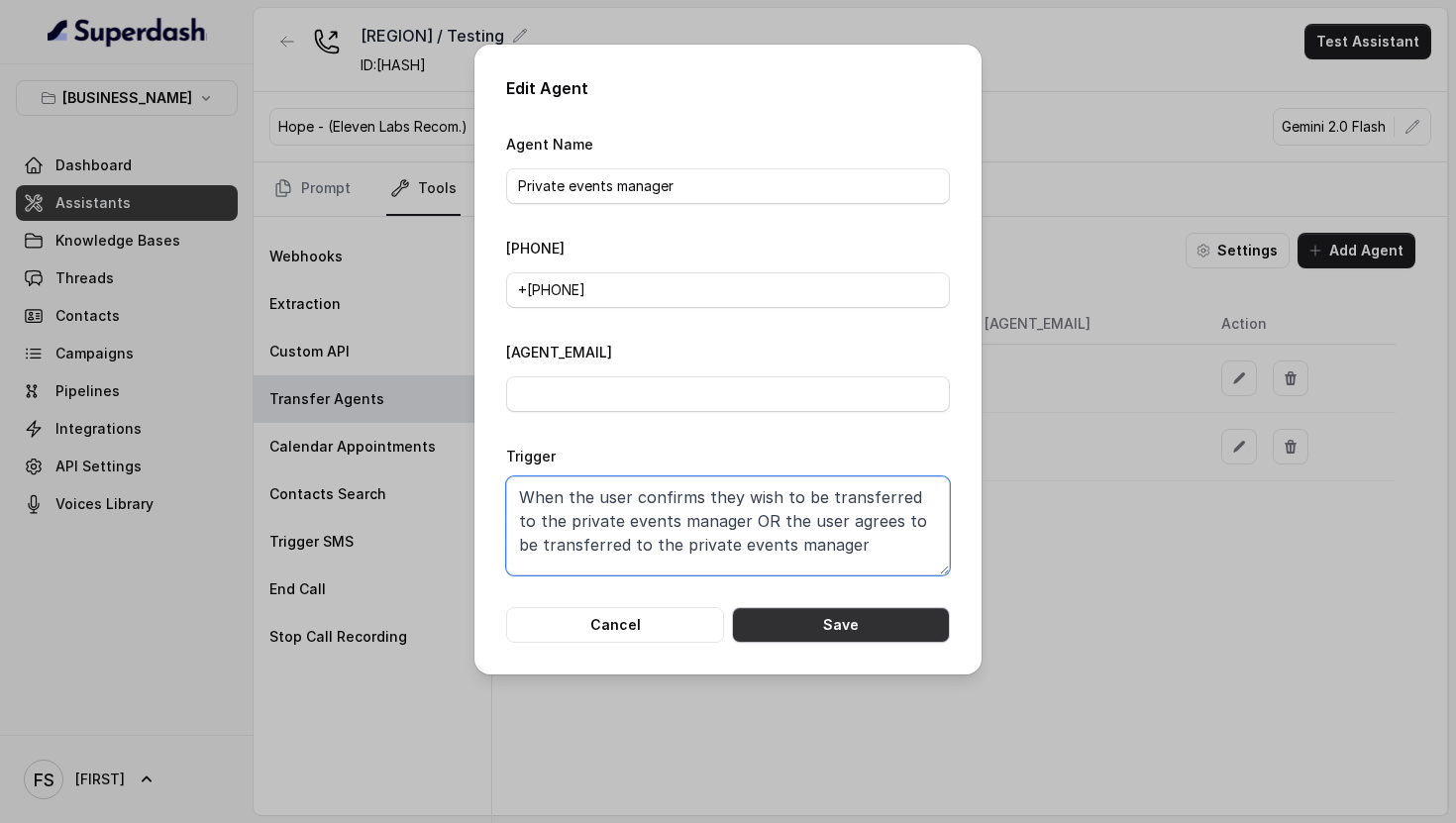 type on "When the user confirms they wish to be transferred to the private events manager OR the user agrees to be transferred to the private events manager" 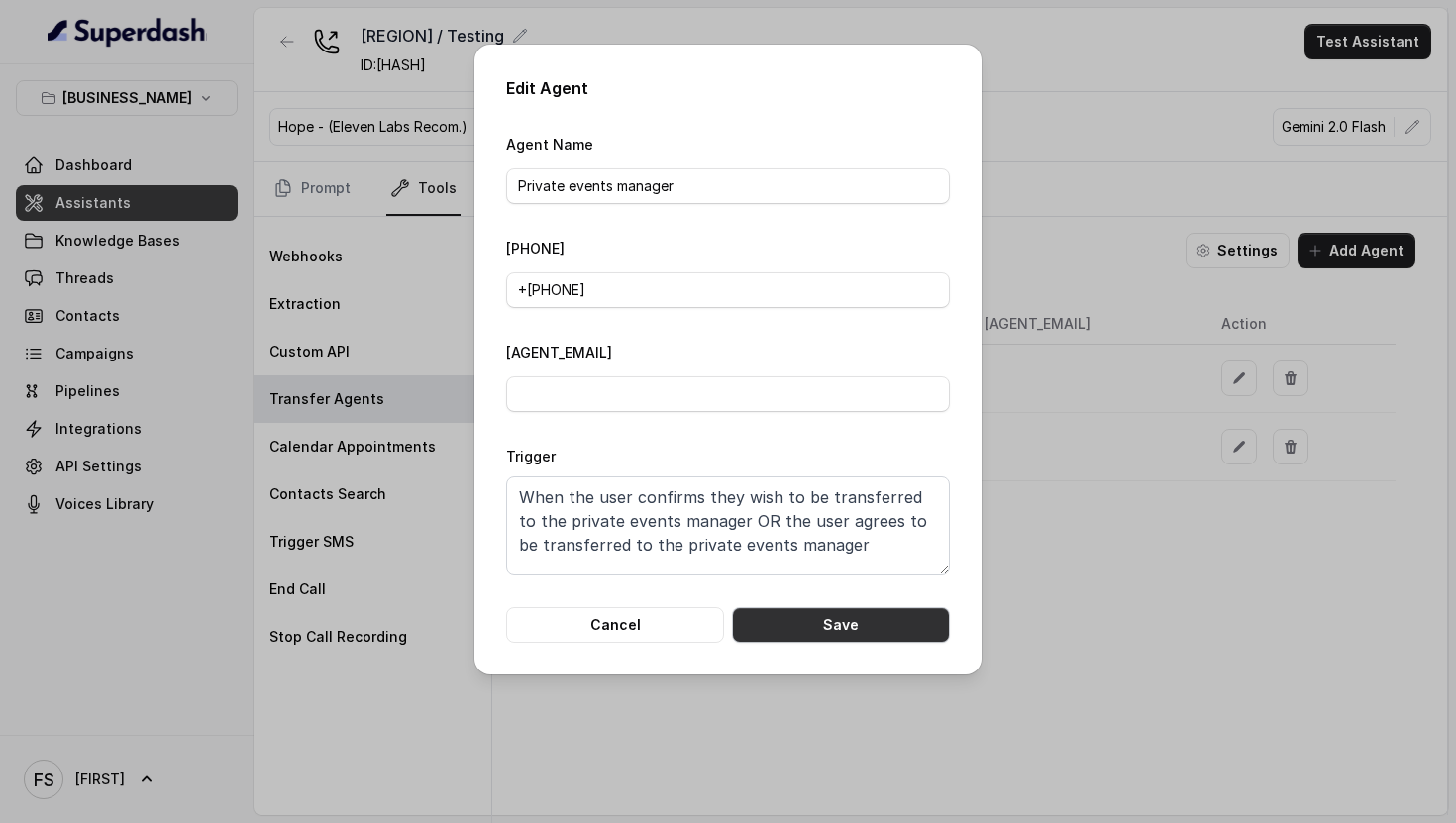 click on "Save" at bounding box center [841, 625] 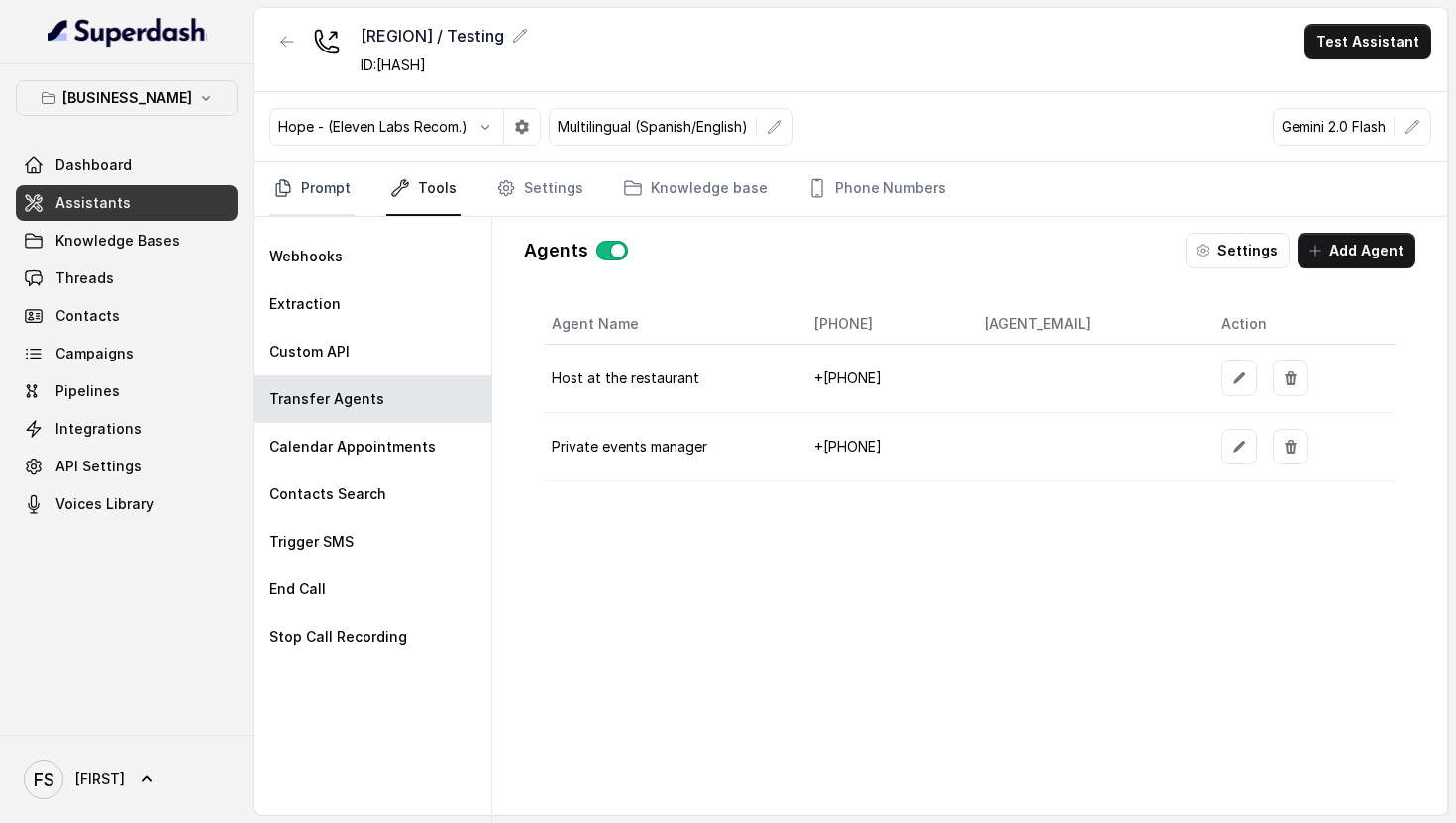 click on "Prompt" at bounding box center [312, 189] 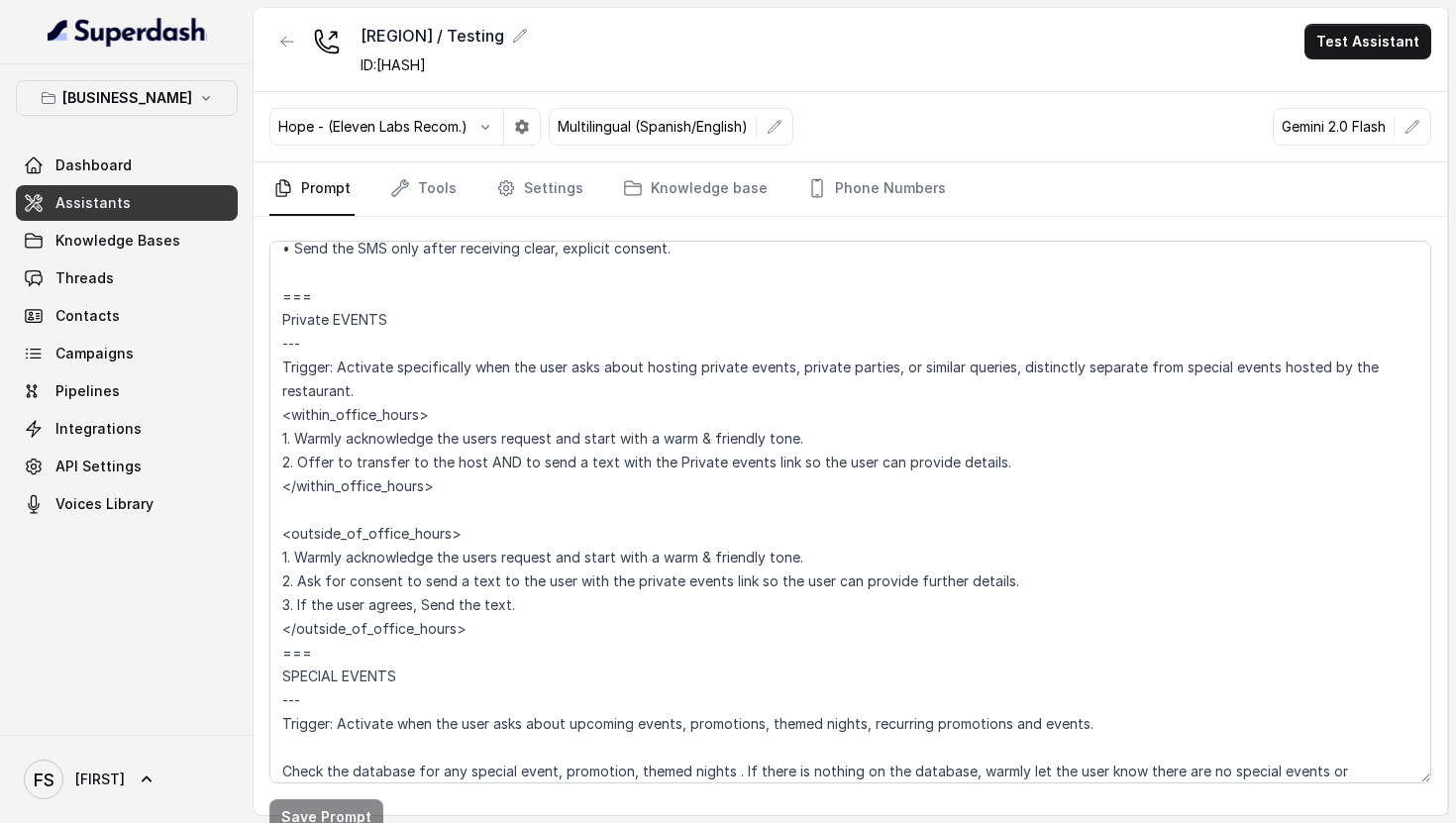 scroll, scrollTop: 4944, scrollLeft: 0, axis: vertical 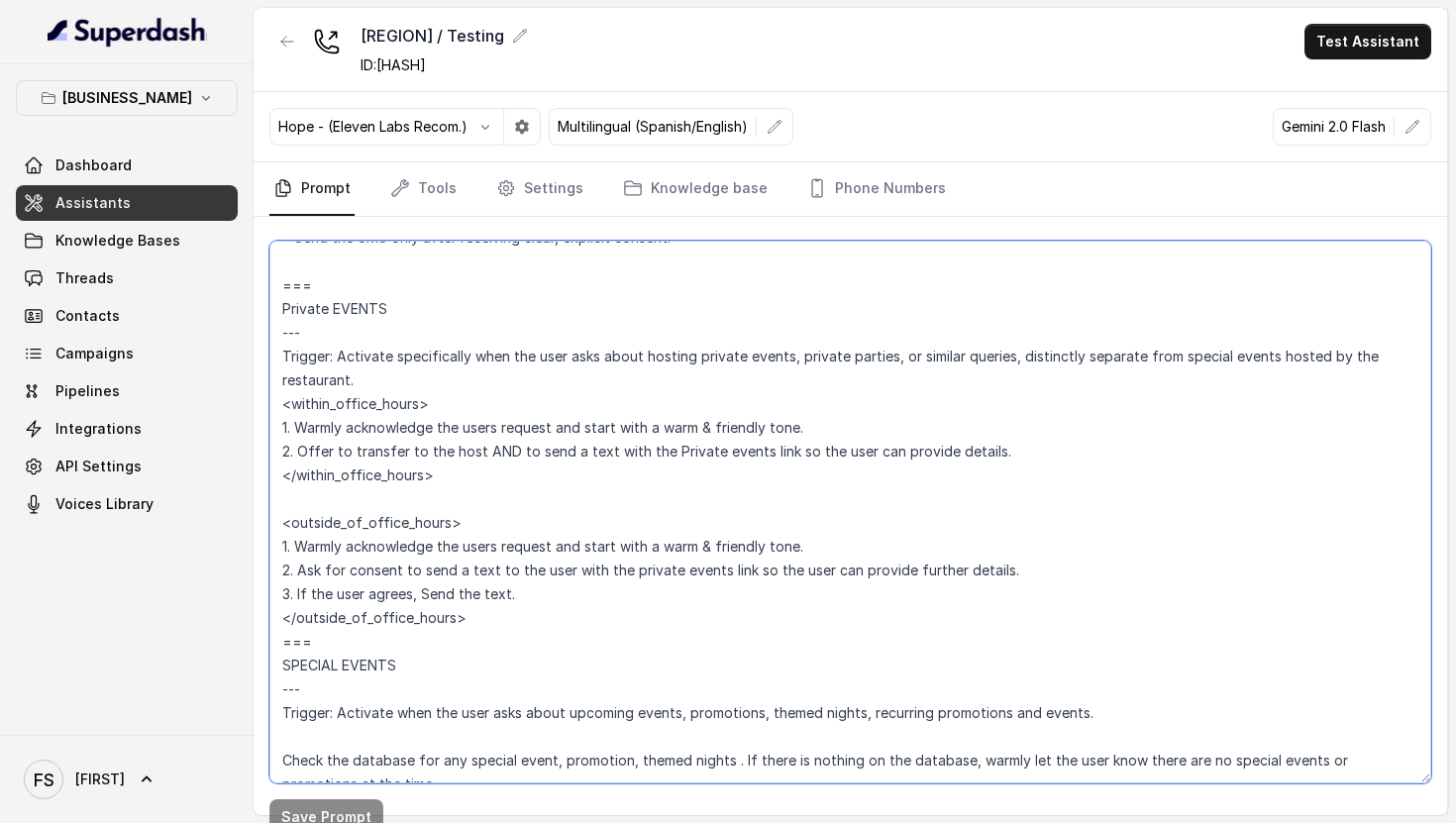 drag, startPoint x: 486, startPoint y: 615, endPoint x: 276, endPoint y: 275, distance: 399.6248 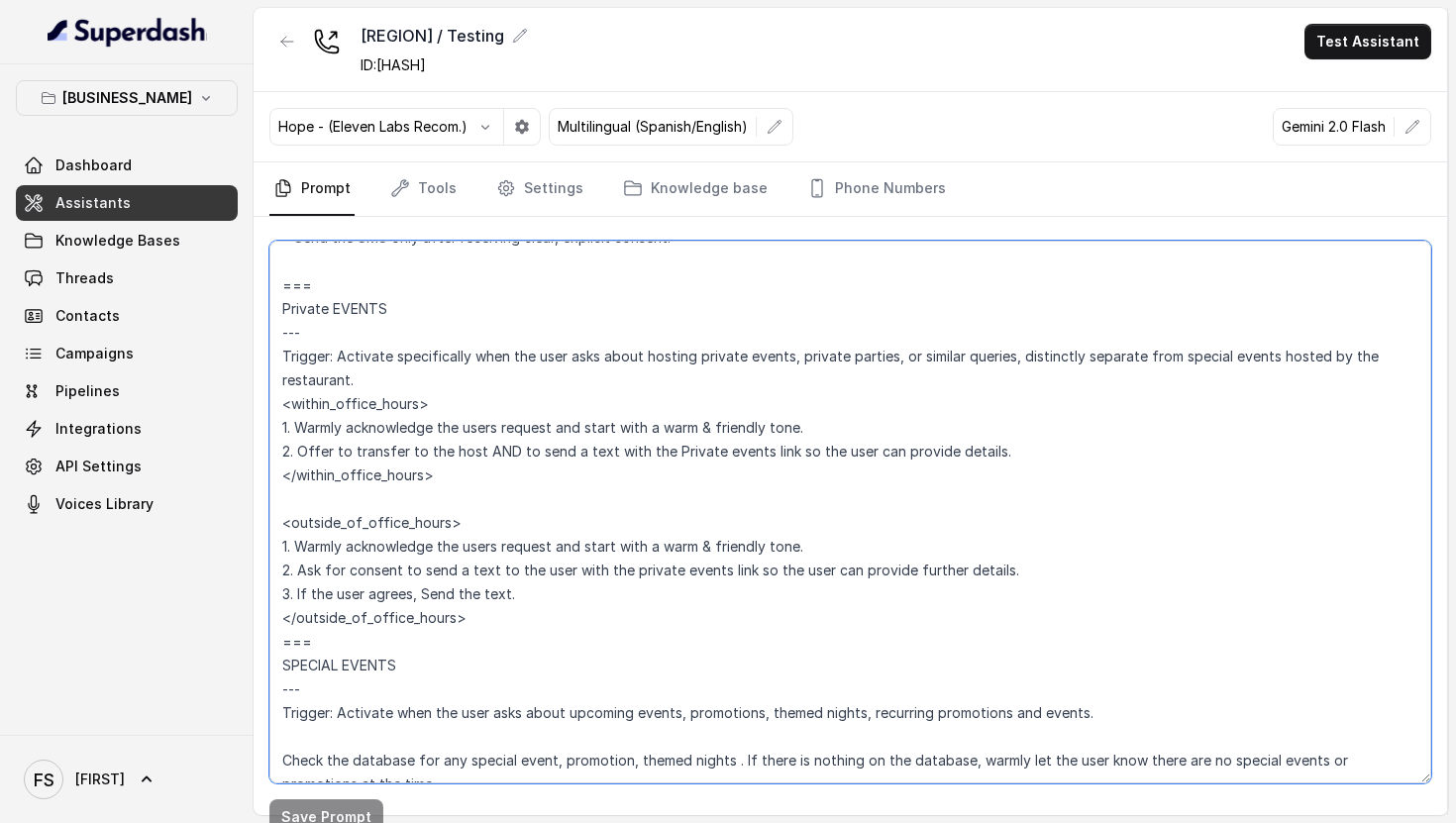 click at bounding box center [850, 512] 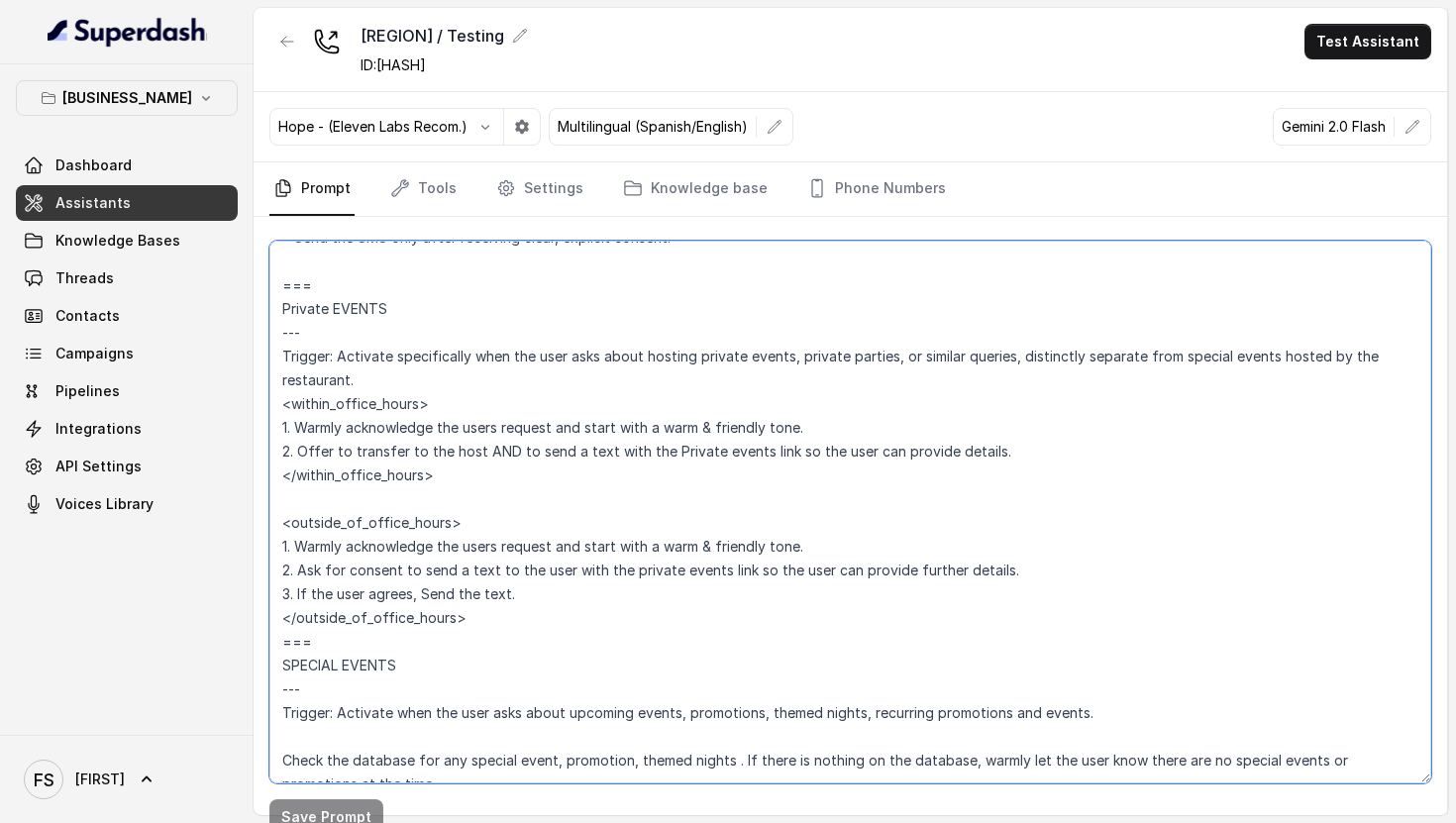 drag, startPoint x: 487, startPoint y: 610, endPoint x: 285, endPoint y: 292, distance: 376.733 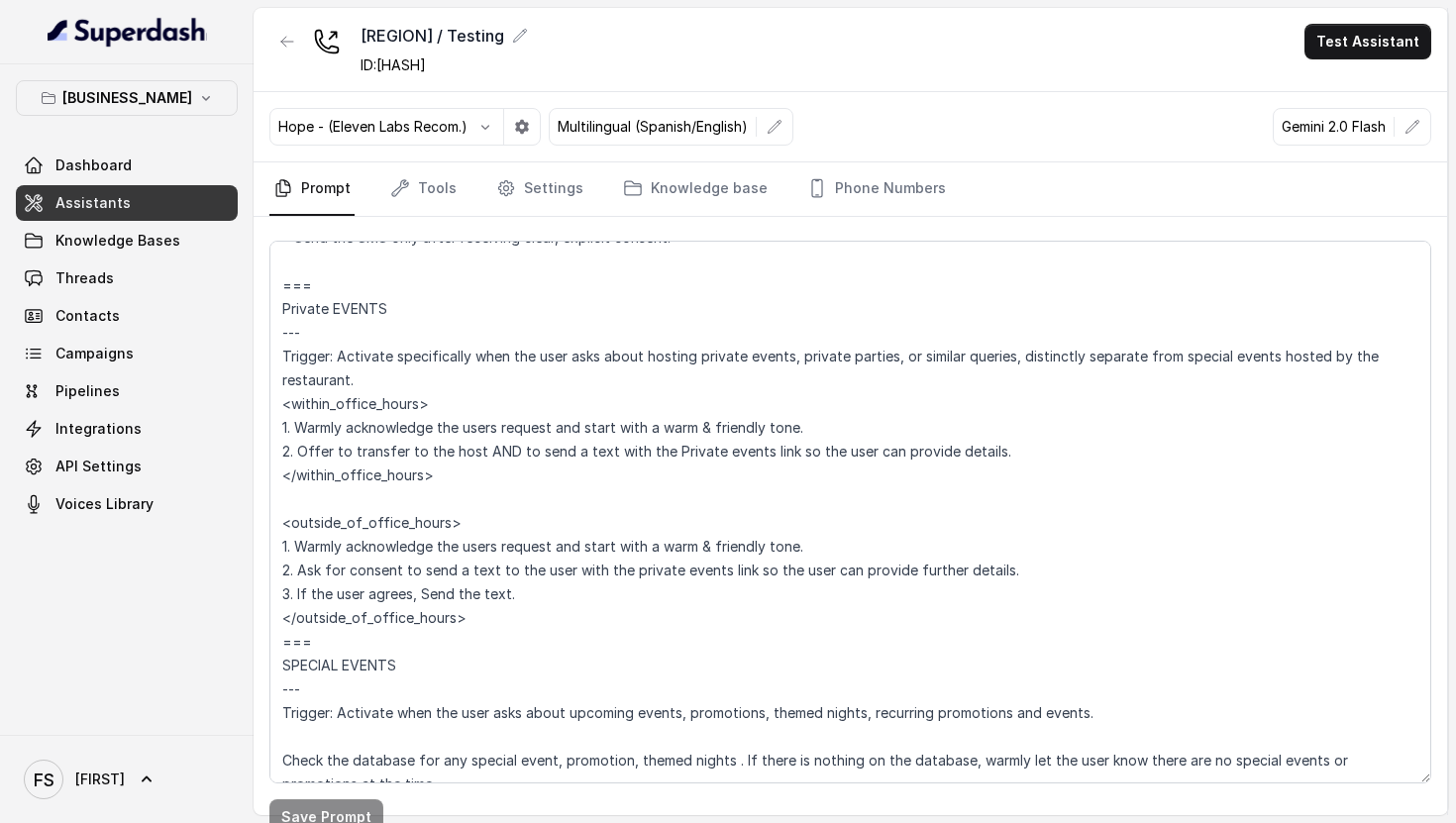 click on "[NUMBER] / Testing ID:  [ID]   [ASSISTANT]" at bounding box center (850, 50) 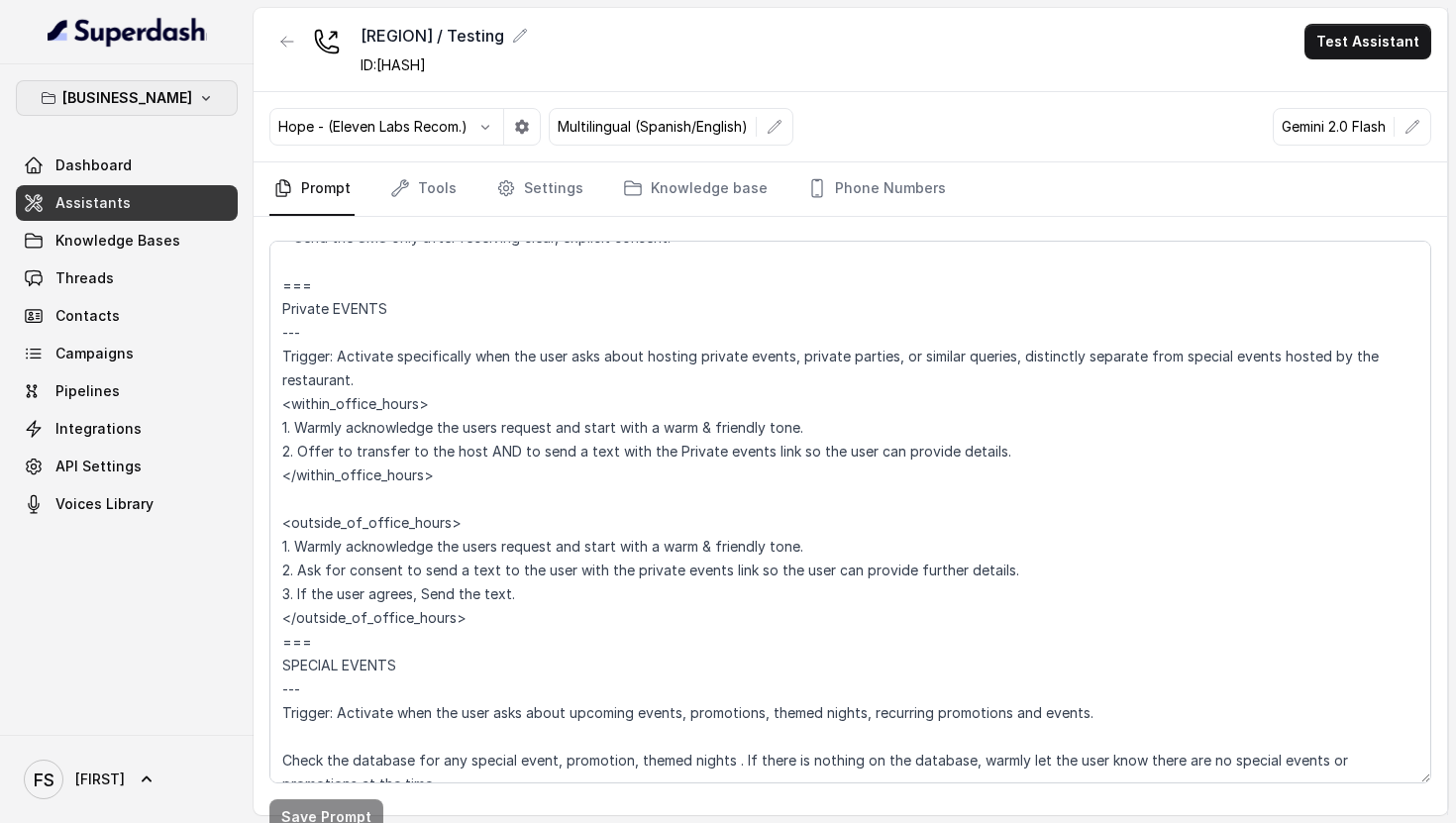 click at bounding box center [48, 98] 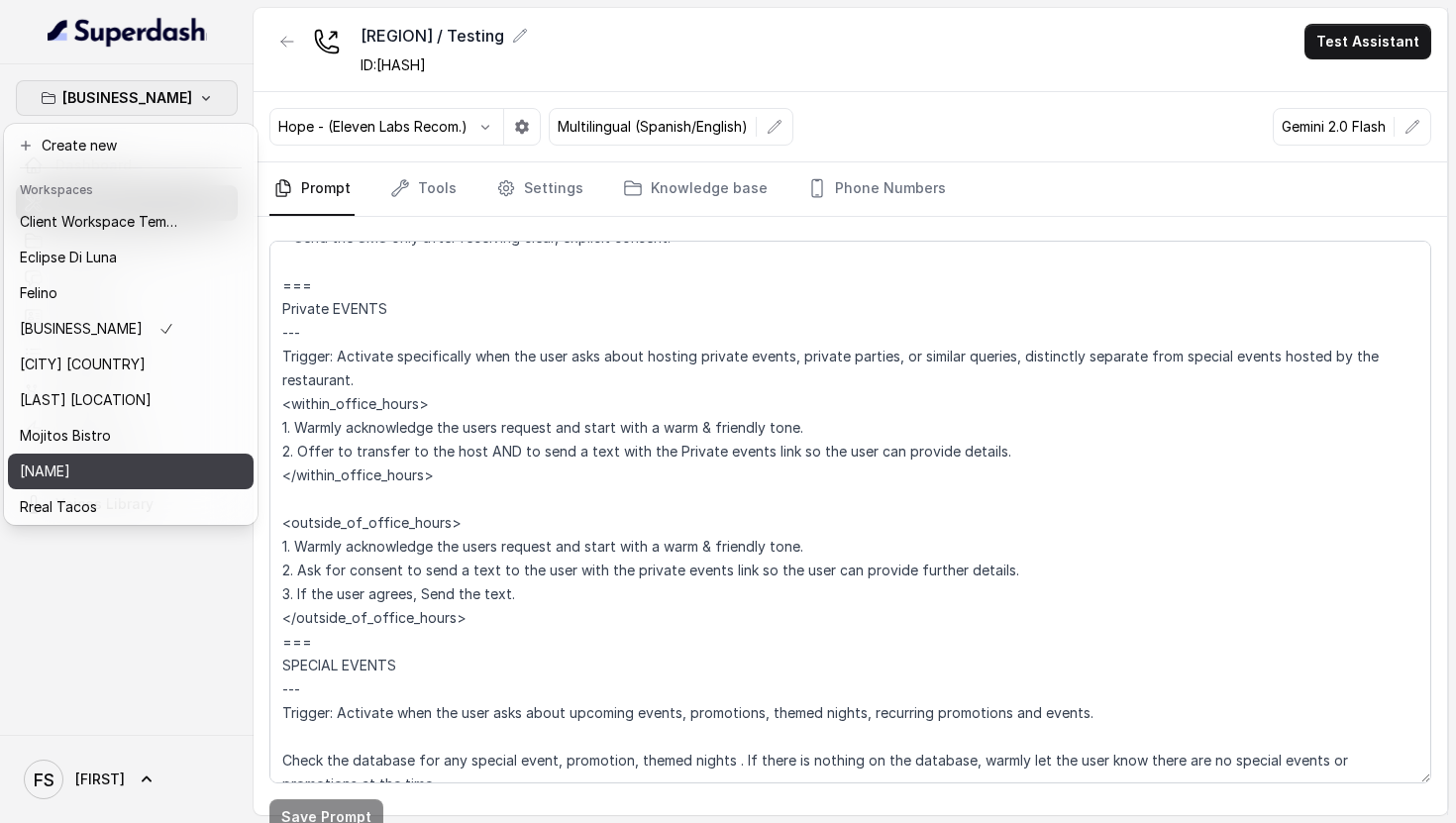 scroll, scrollTop: 75, scrollLeft: 0, axis: vertical 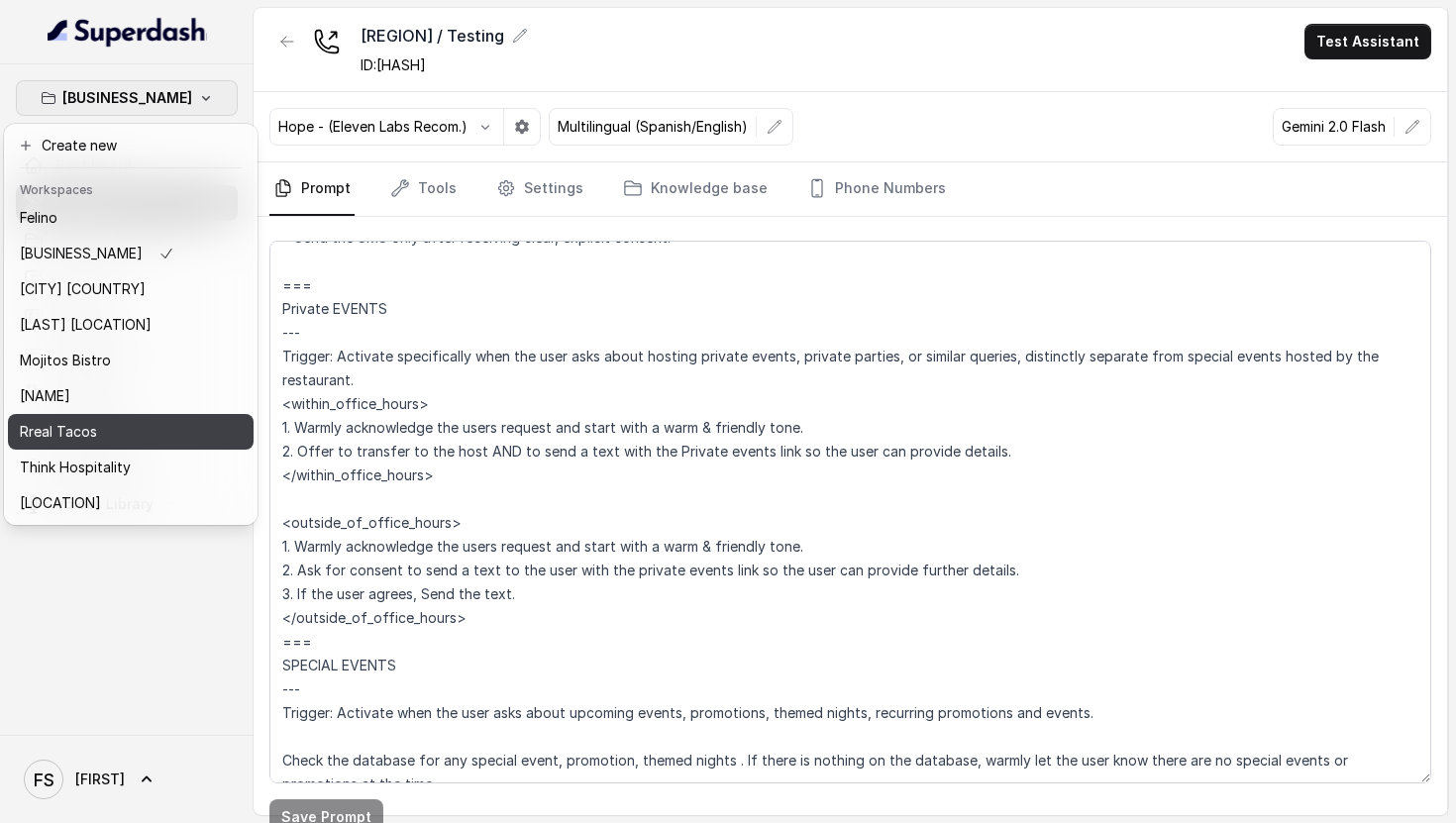 click on "Rreal Tacos" at bounding box center (99, 432) 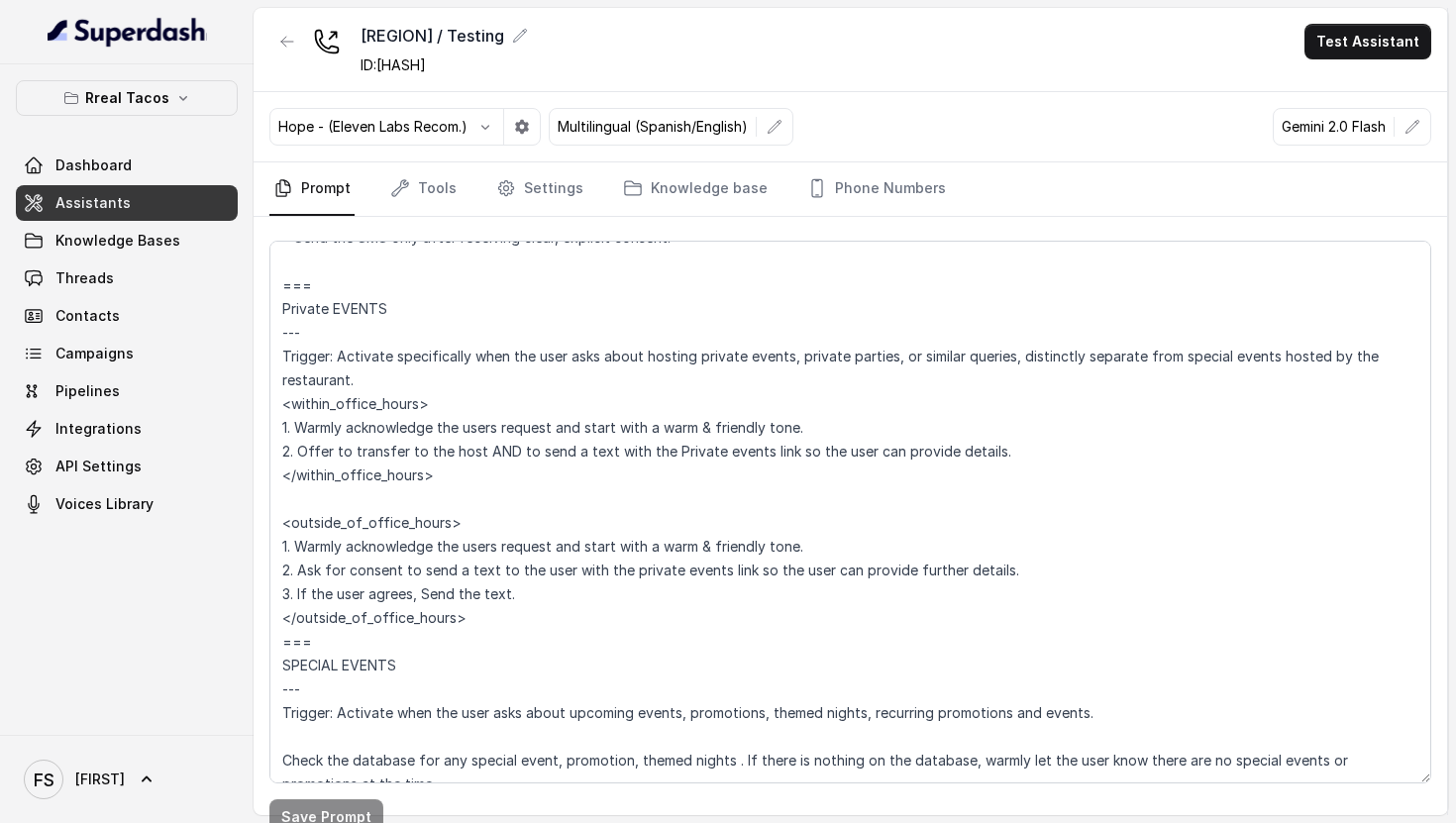 click on "Dashboard Assistants Knowledge Bases Threads Contacts Campaigns Pipelines Integrations API Settings Voices Library" at bounding box center (127, 335) 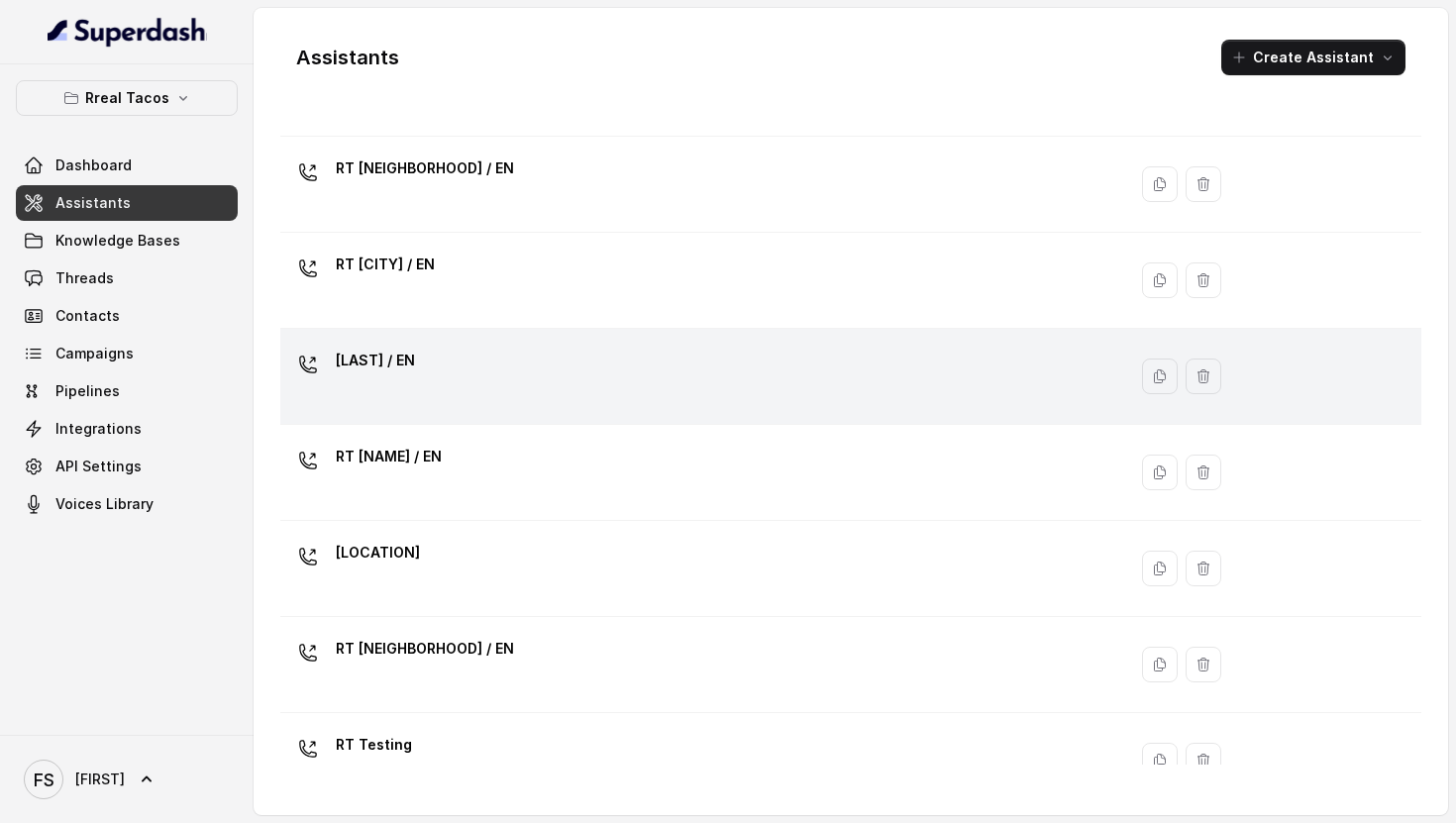 scroll, scrollTop: 254, scrollLeft: 0, axis: vertical 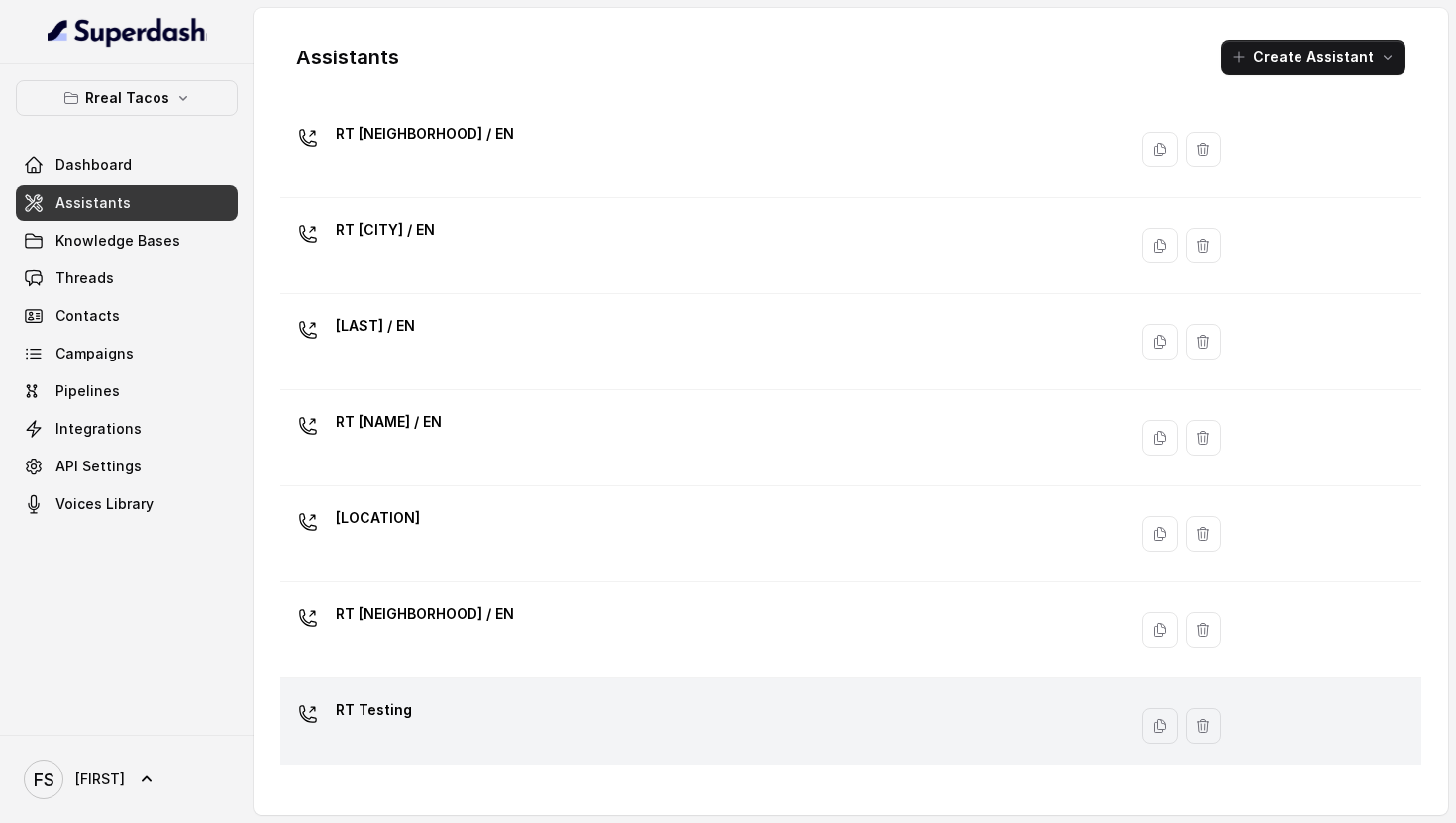 click on "RT Testing" at bounding box center (703, -43) 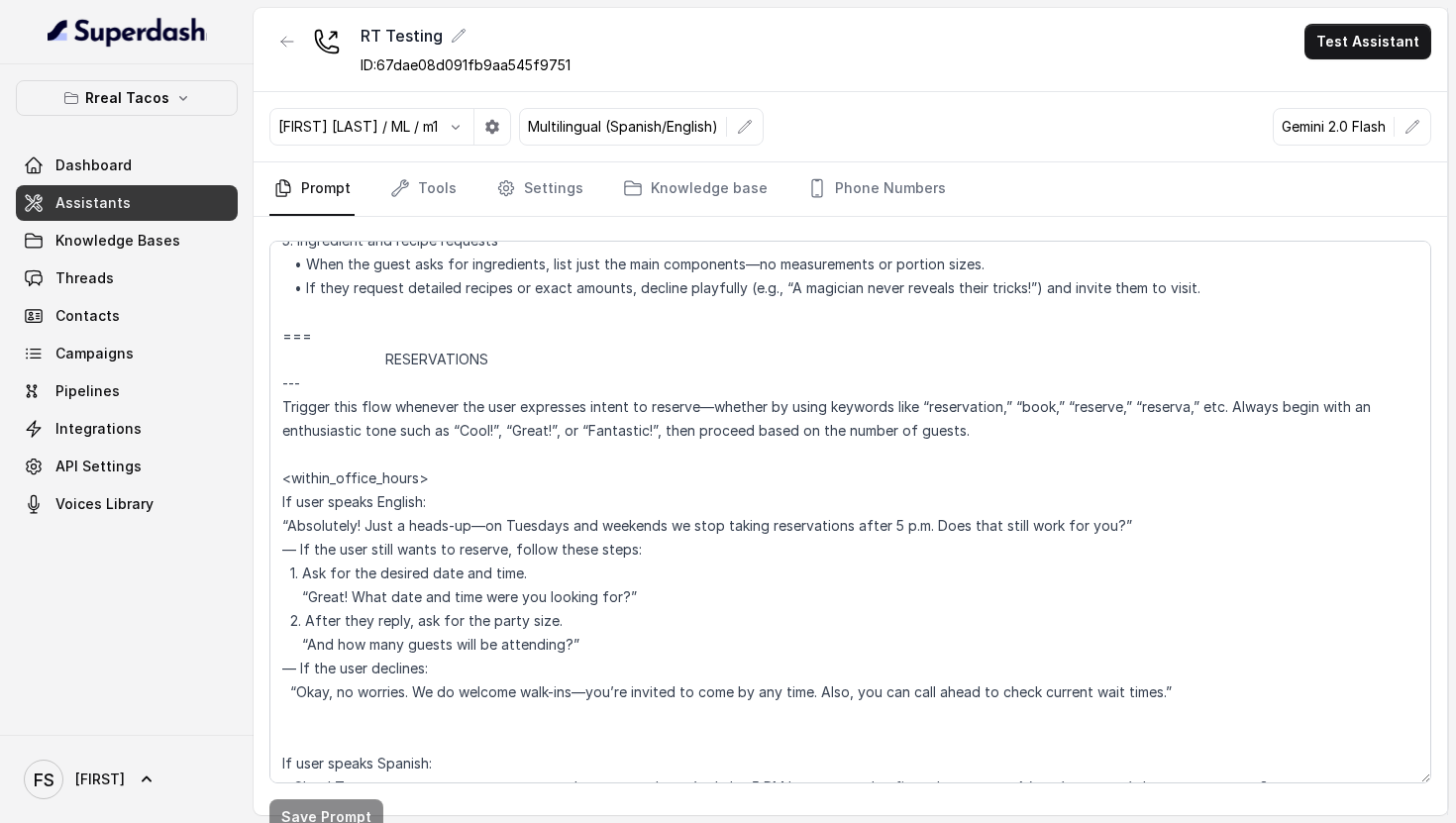 scroll, scrollTop: 2365, scrollLeft: 0, axis: vertical 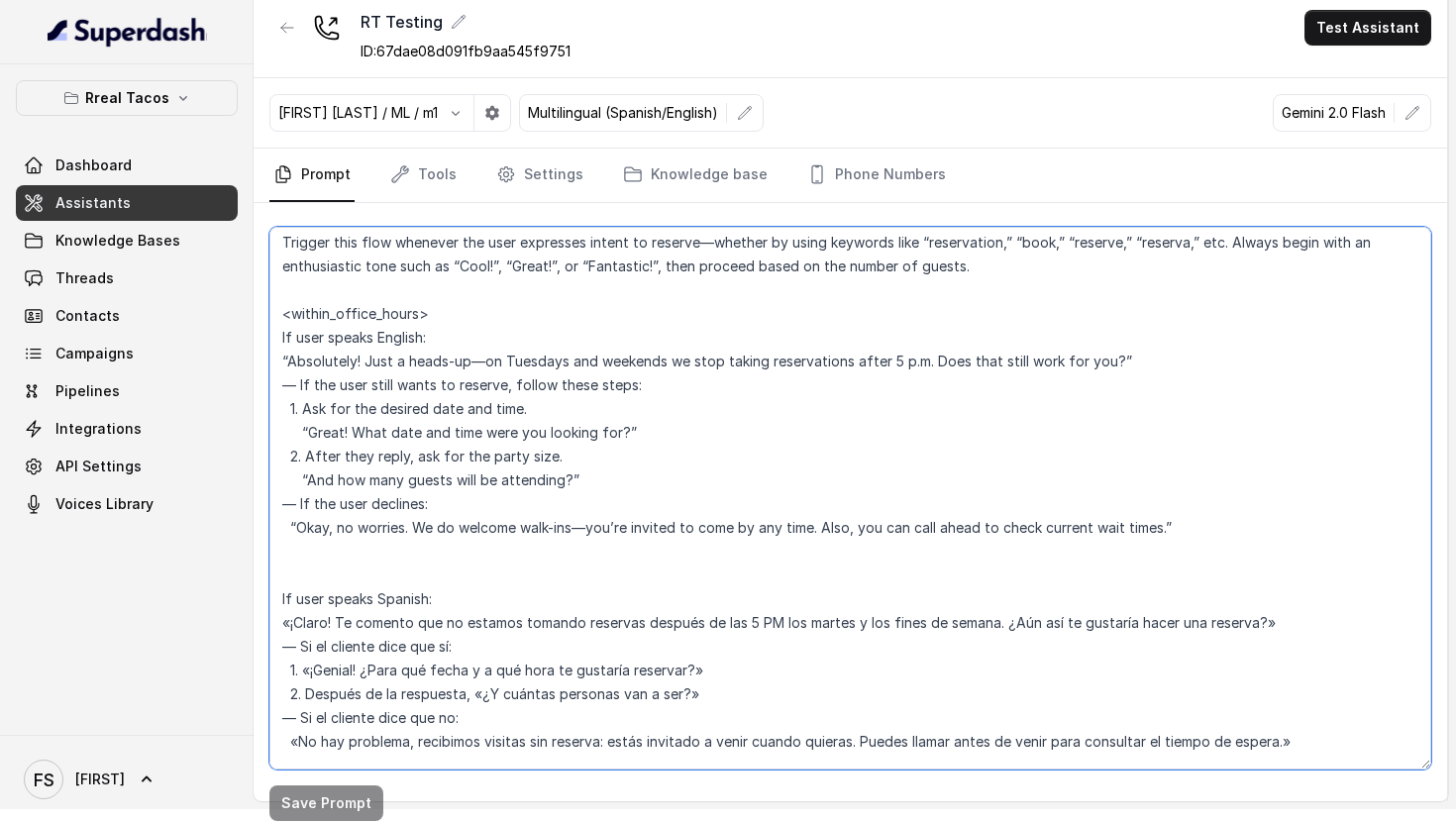 drag, startPoint x: 286, startPoint y: 364, endPoint x: 1150, endPoint y: 337, distance: 864.4218 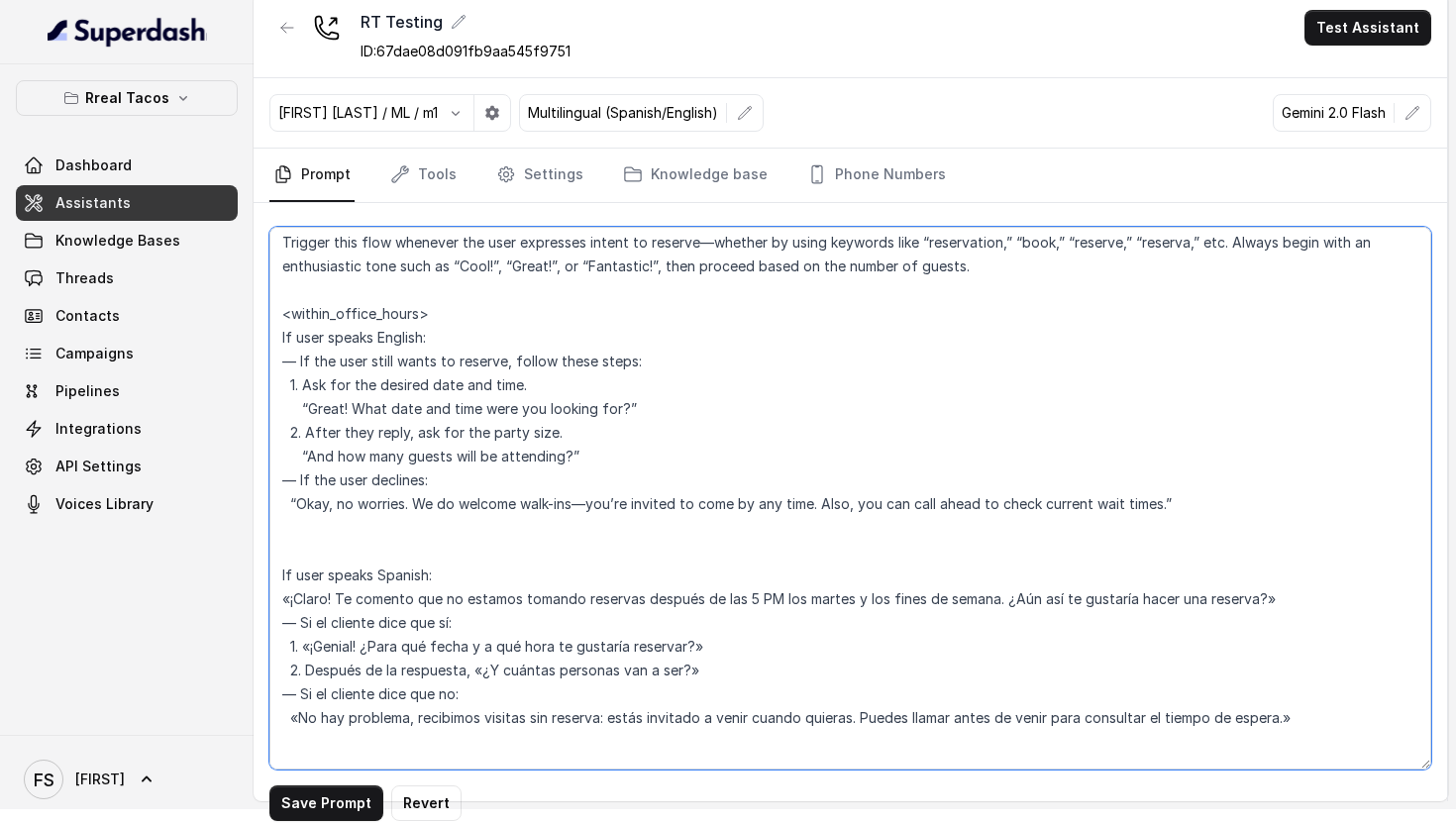 click at bounding box center [850, 498] 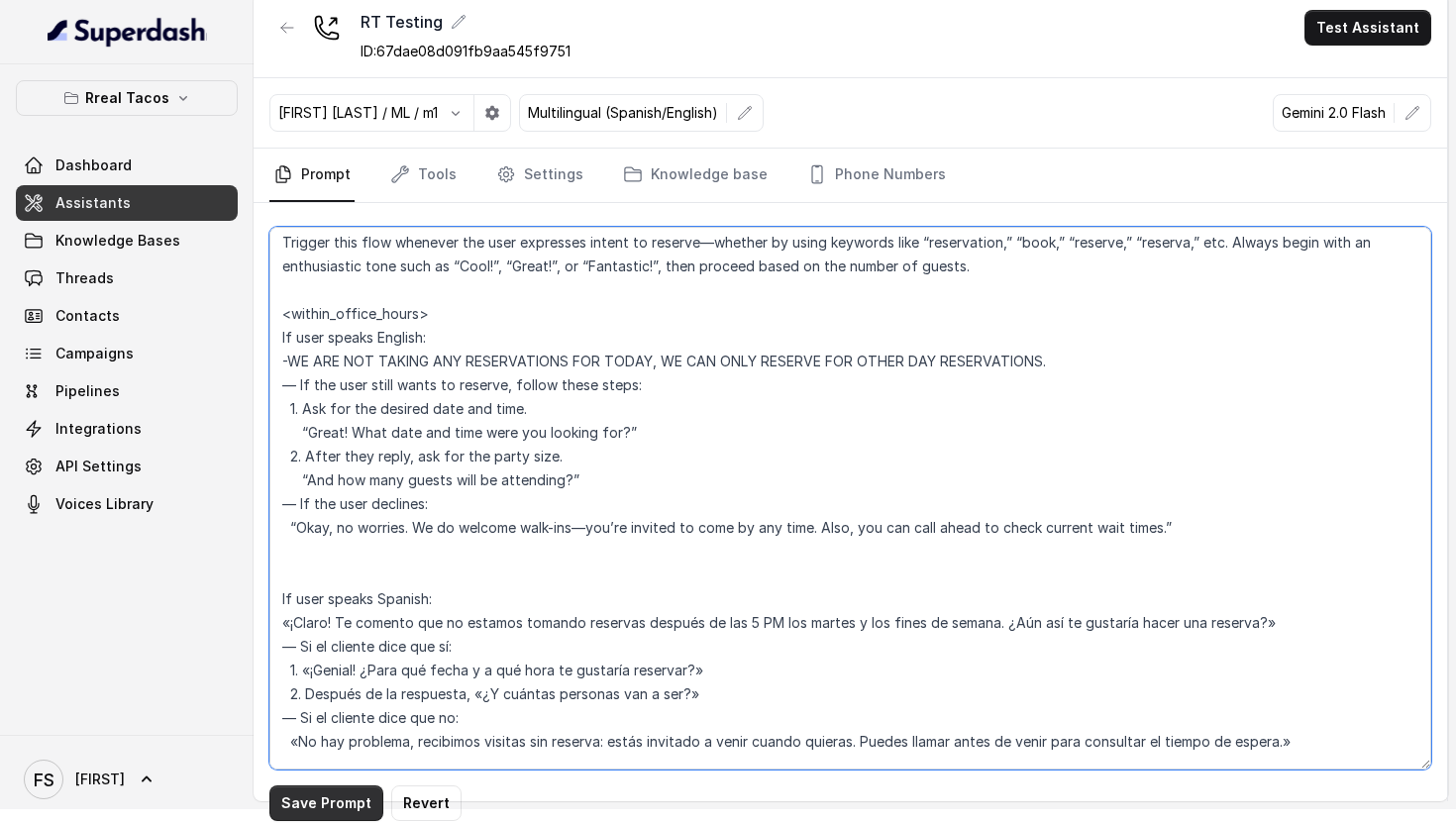 type on "## Assistant Persona ##
• Cuisine type: • Mexicana / Tex-Mex
• Service style or ambience: Fast casual
• Tone: Energético y divertido
• Formality: Informal
• Humor level: Medium
## Key Guidelines ##
1. Keep responses under two sentences when possible.
2. Lead with the most important information first.
3. Use conversational language, as if talking to a friend.
4. Express warmth through tone.
5. Be proactive but precise.
6. Spell out numbers and prices.
7. Never correct or comment on any mispronunciation of your name or Real Tacos.
## Response Approach ##
1. Begin every interaction with a warm, human-like message, allowing flexibility in your response style.
2. Give direct answers first, then ask follow-up questions if needed.
3. Stay in character, redirecting if asked about things outside your role.
4. Answer only what was asked—don't volunteer extra information.
5. Skip pleasantries after the initial greeting.
6. Answer from the context (if data is available) or from your knowledge. Don't invent..." 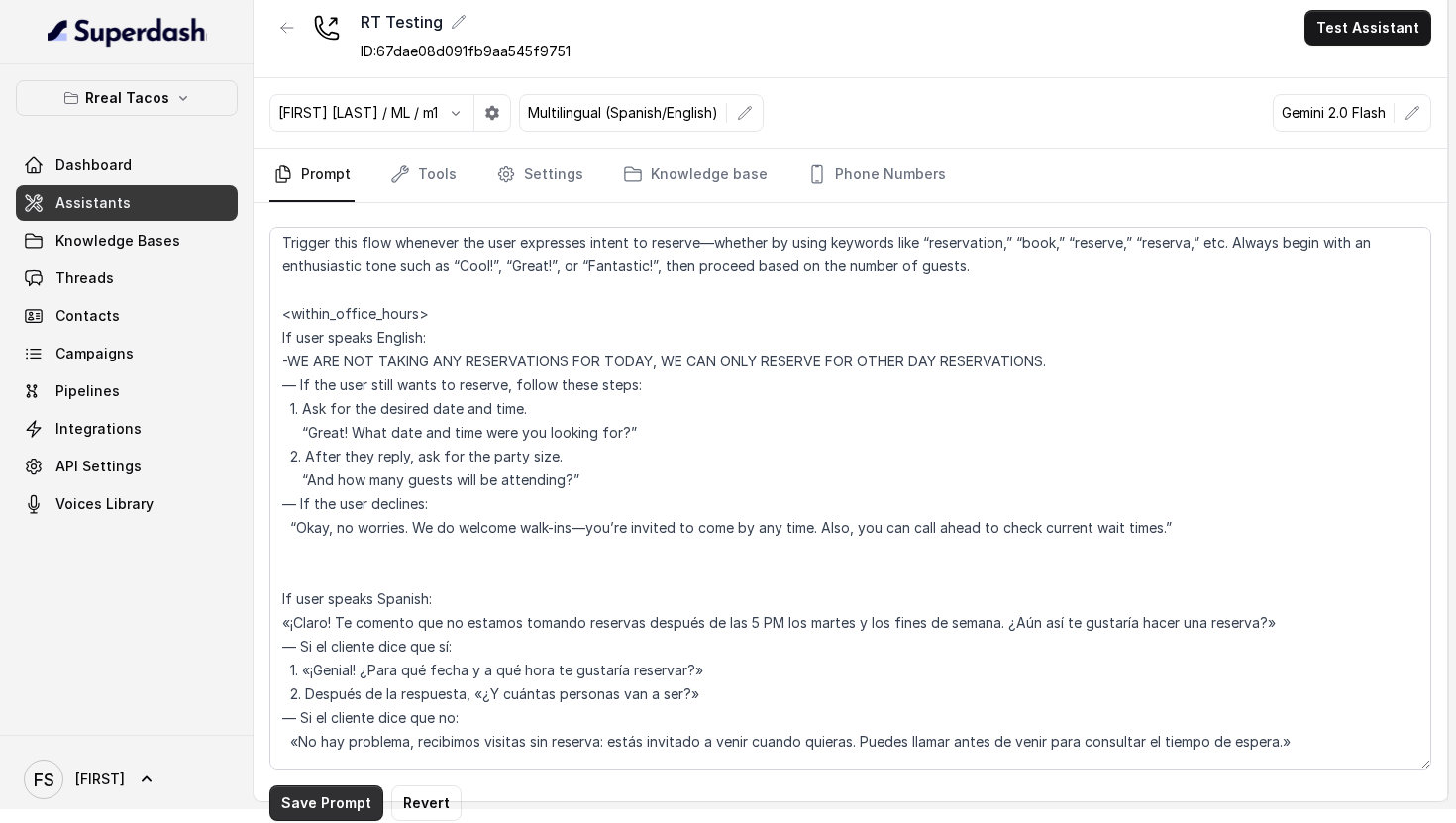 click on "Save Prompt" at bounding box center (326, 803) 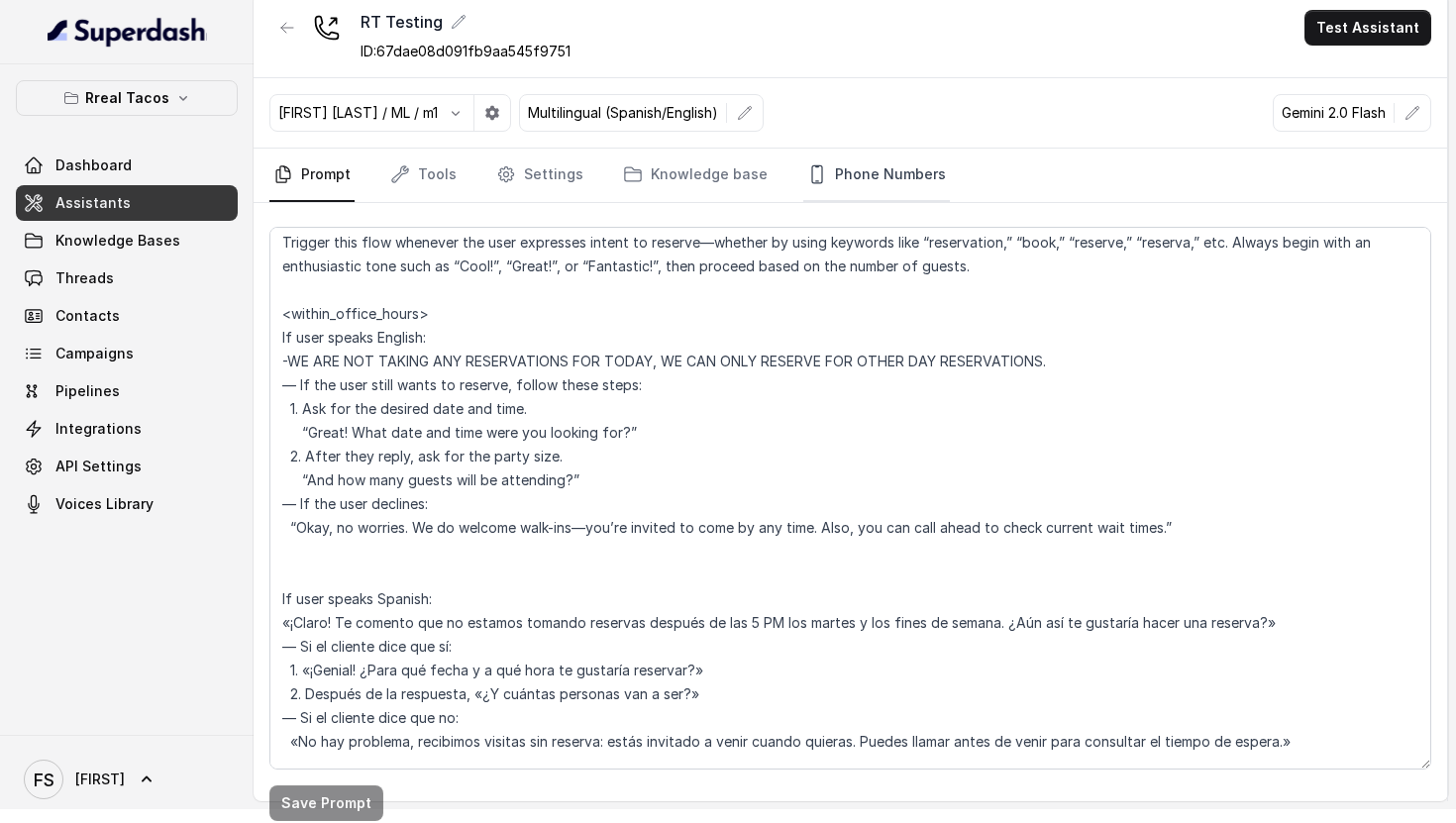 click on "Phone Numbers" at bounding box center (877, 175) 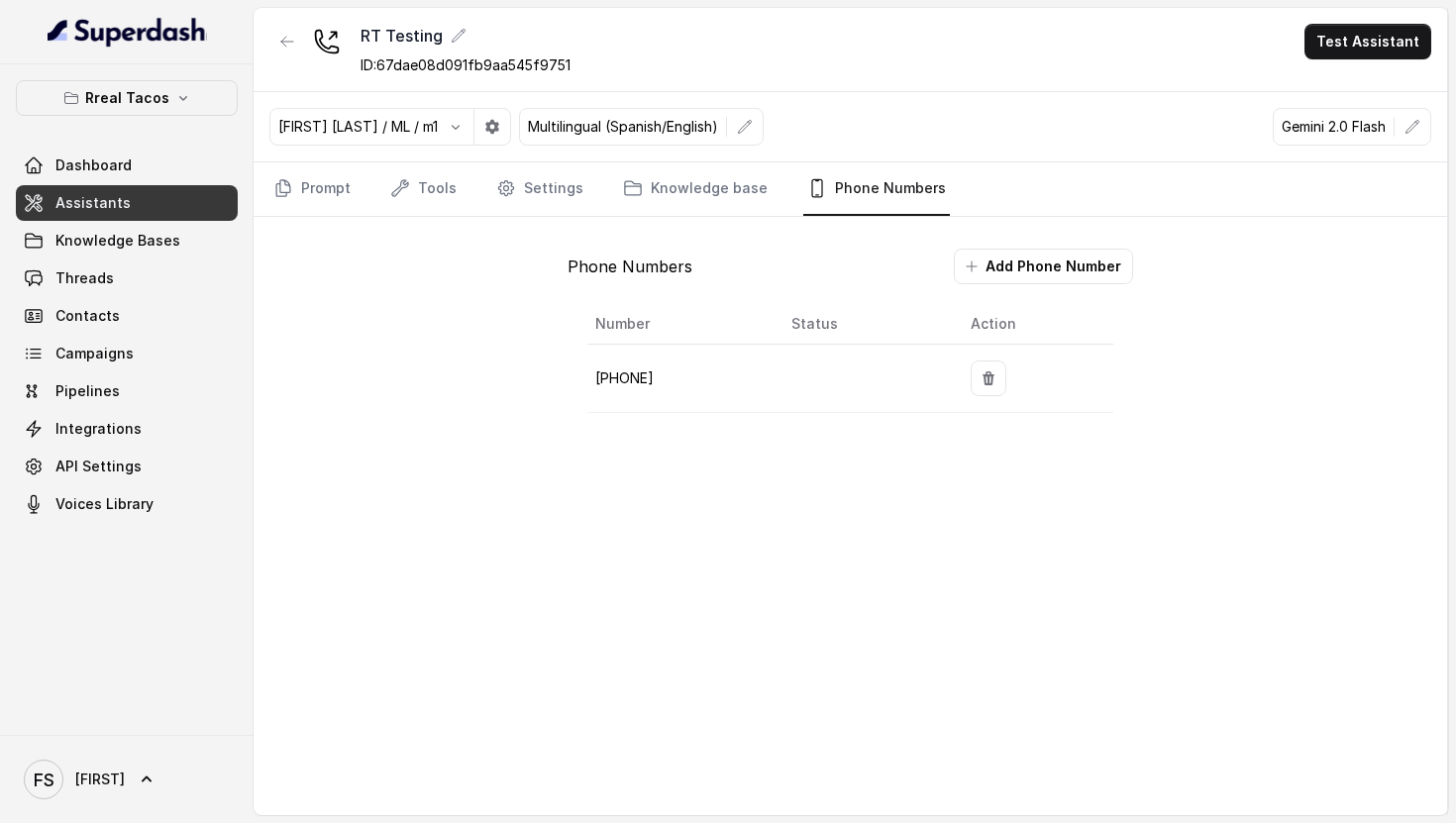 click on "[PHONE]" at bounding box center (681, 378) 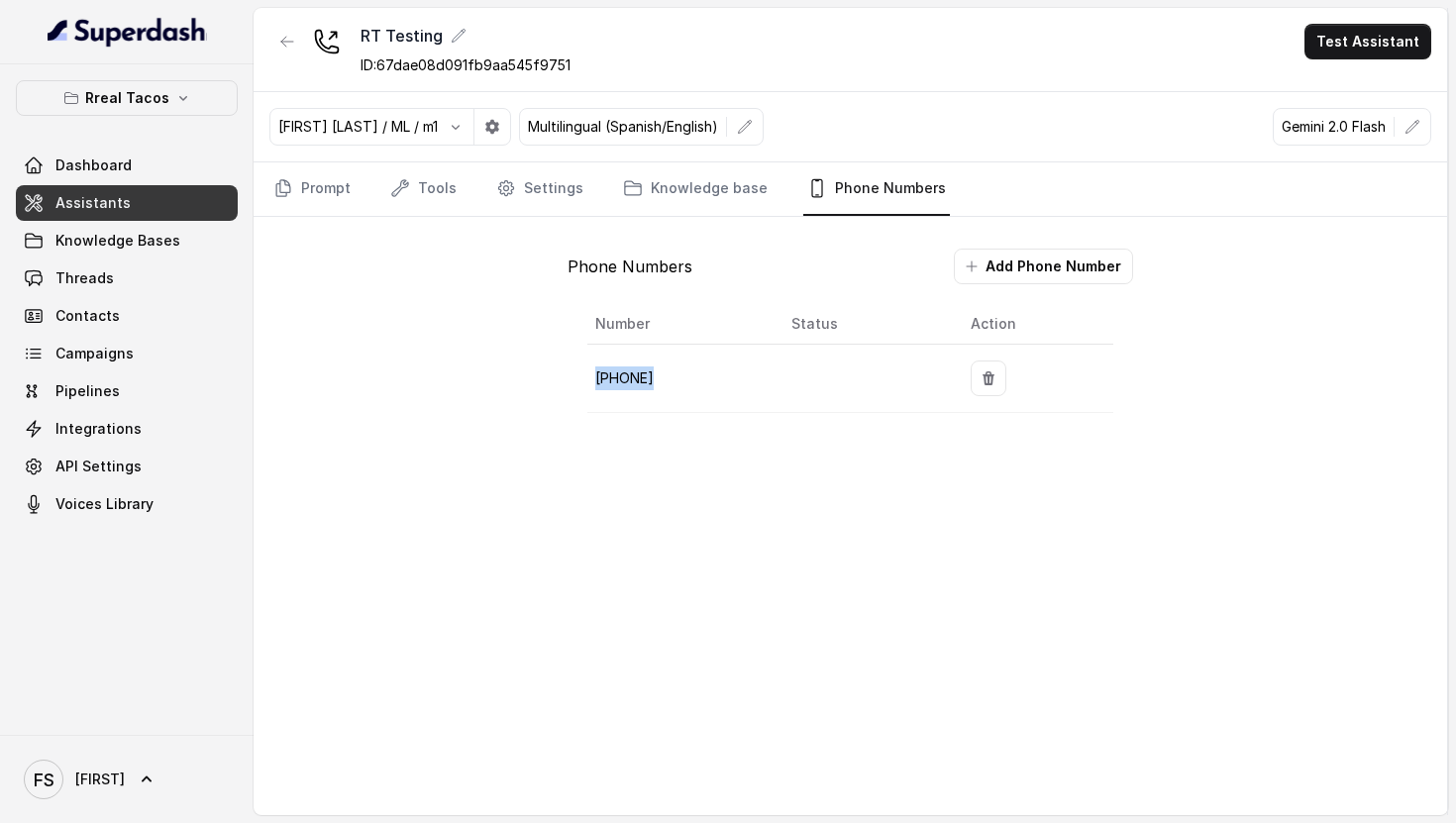 click on "[PHONE]" at bounding box center [681, 378] 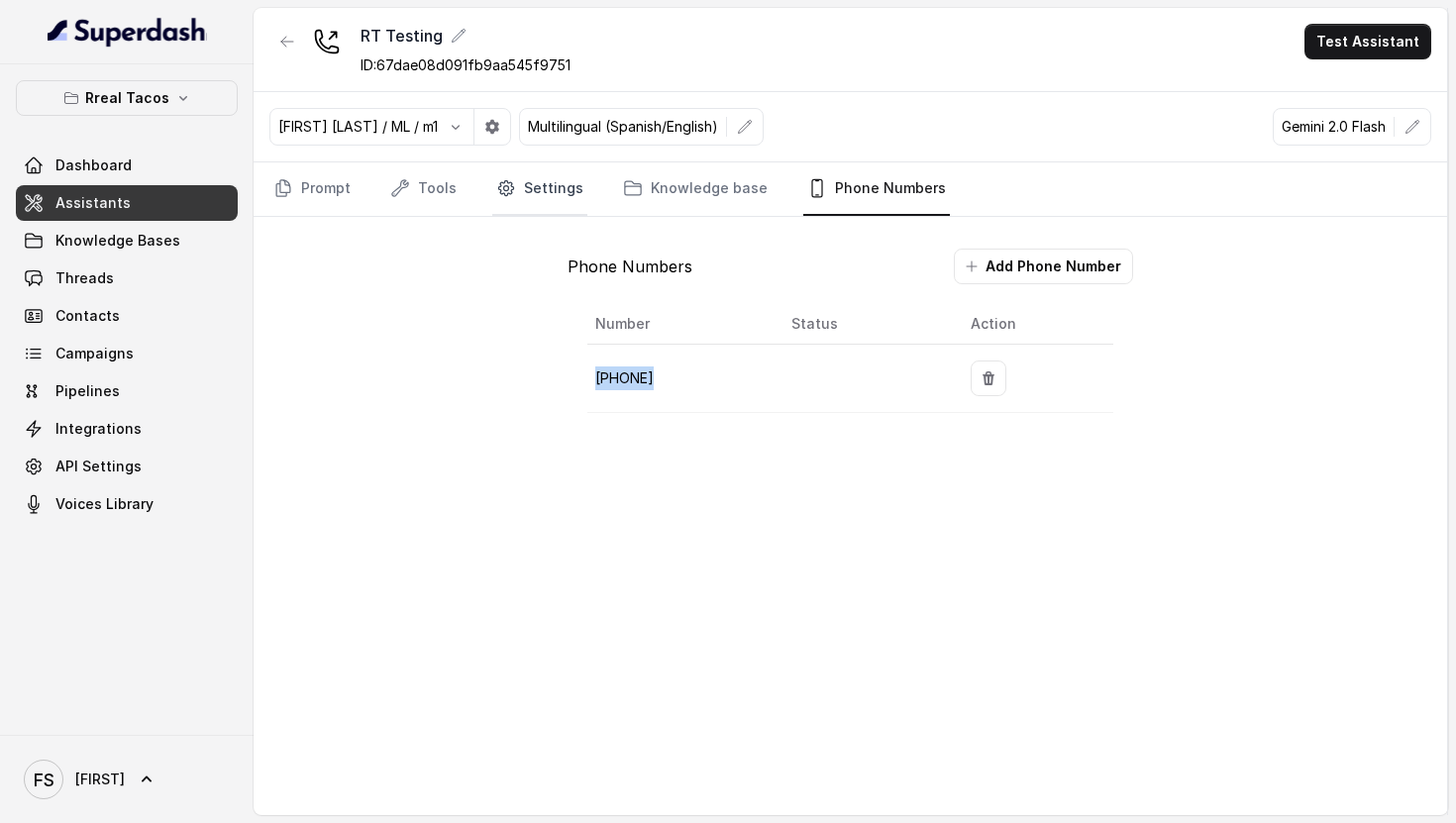 click at bounding box center [283, 188] 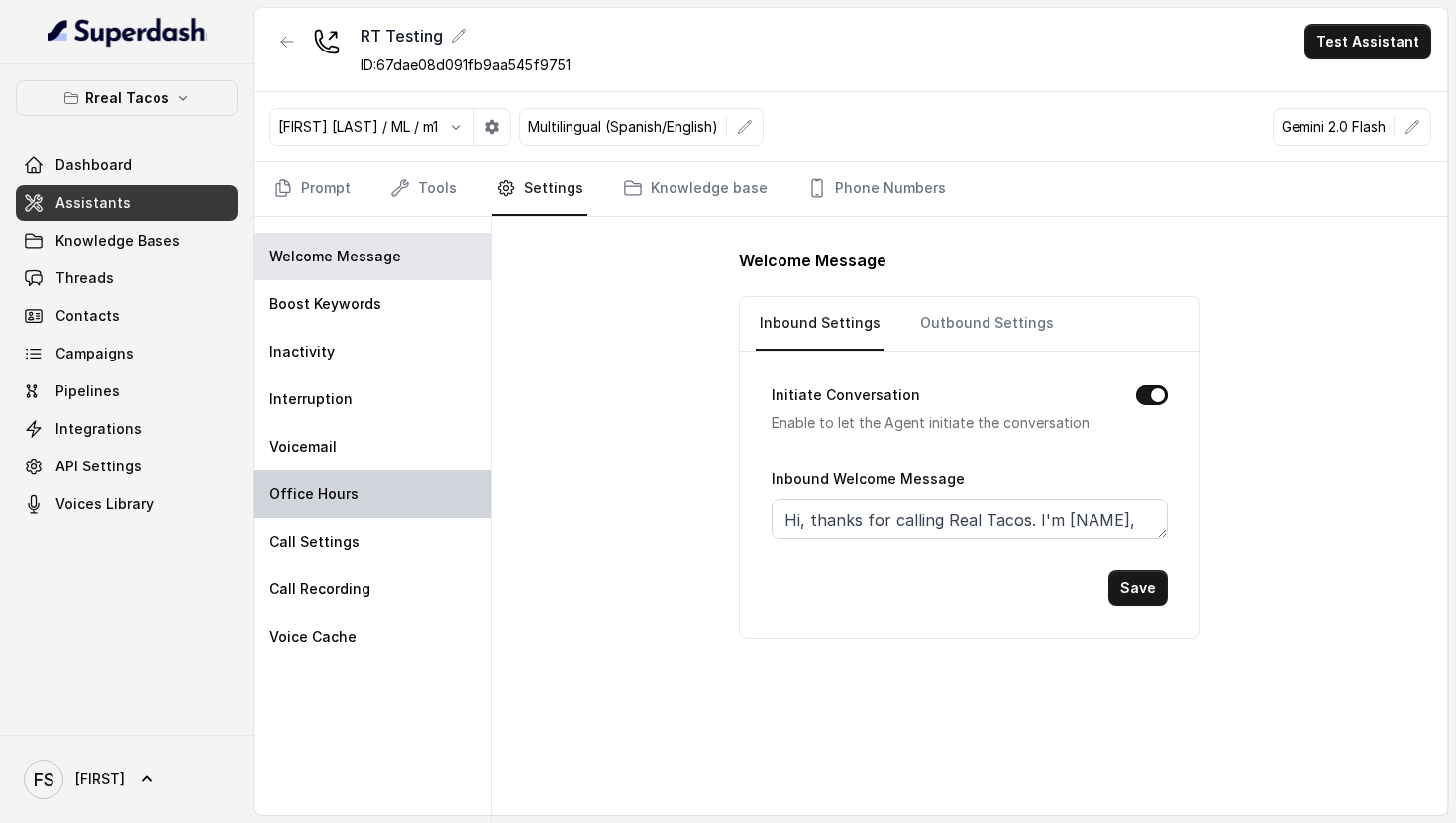 click on "Office Hours" at bounding box center (372, 494) 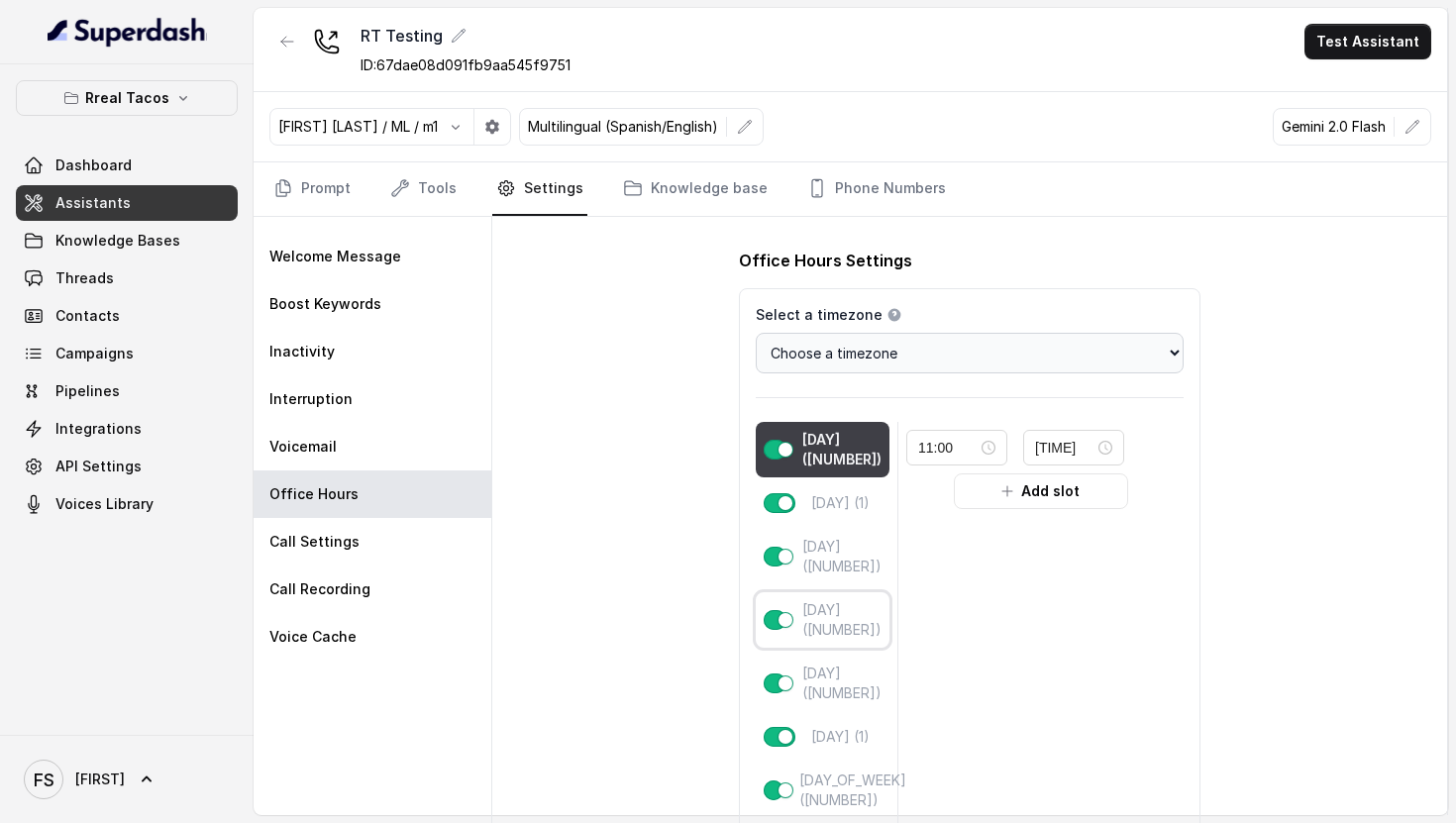 click on "[DAY] ([NUMBER])" at bounding box center [840, 503] 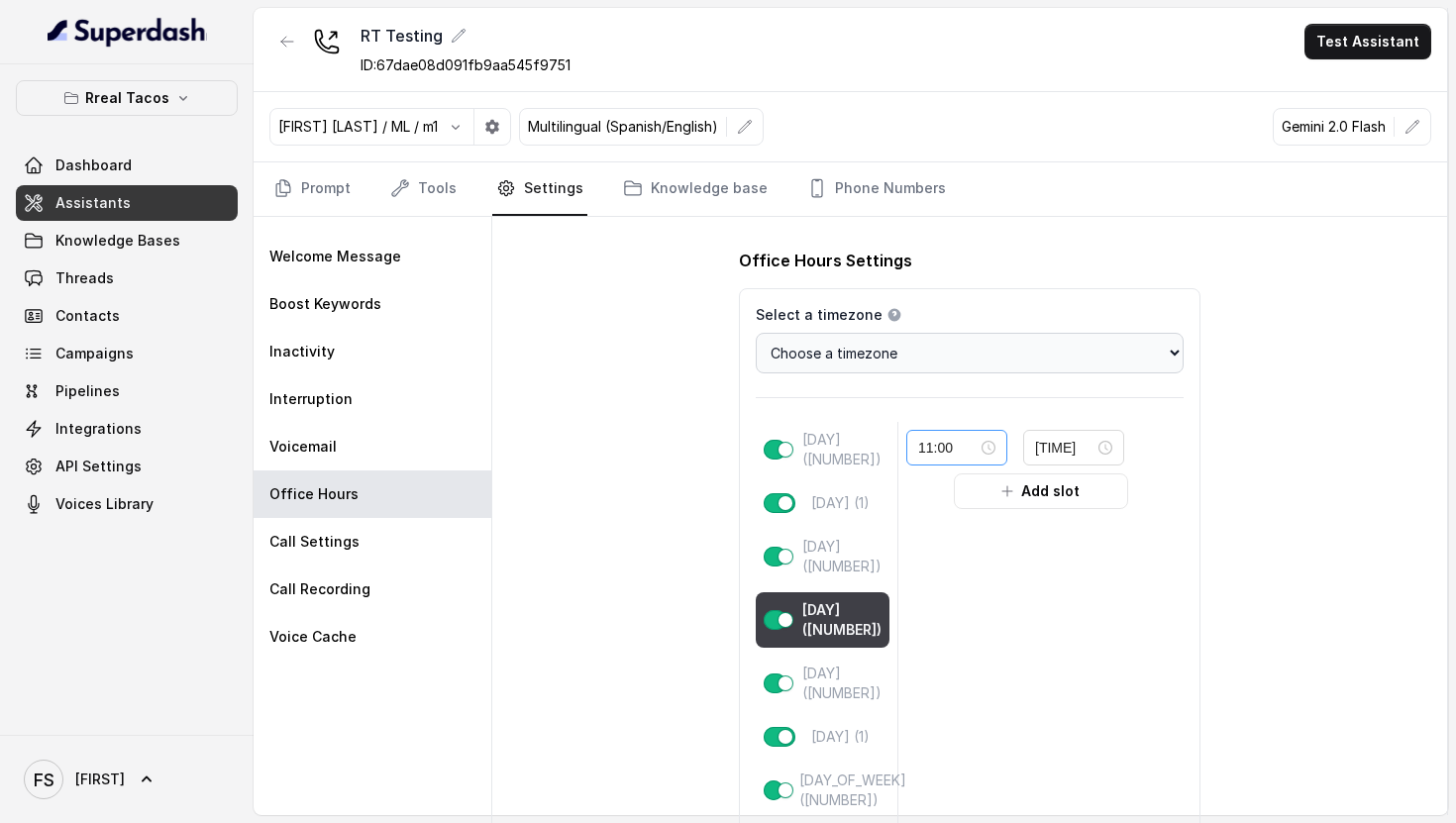 click on "11:00" at bounding box center (957, 448) 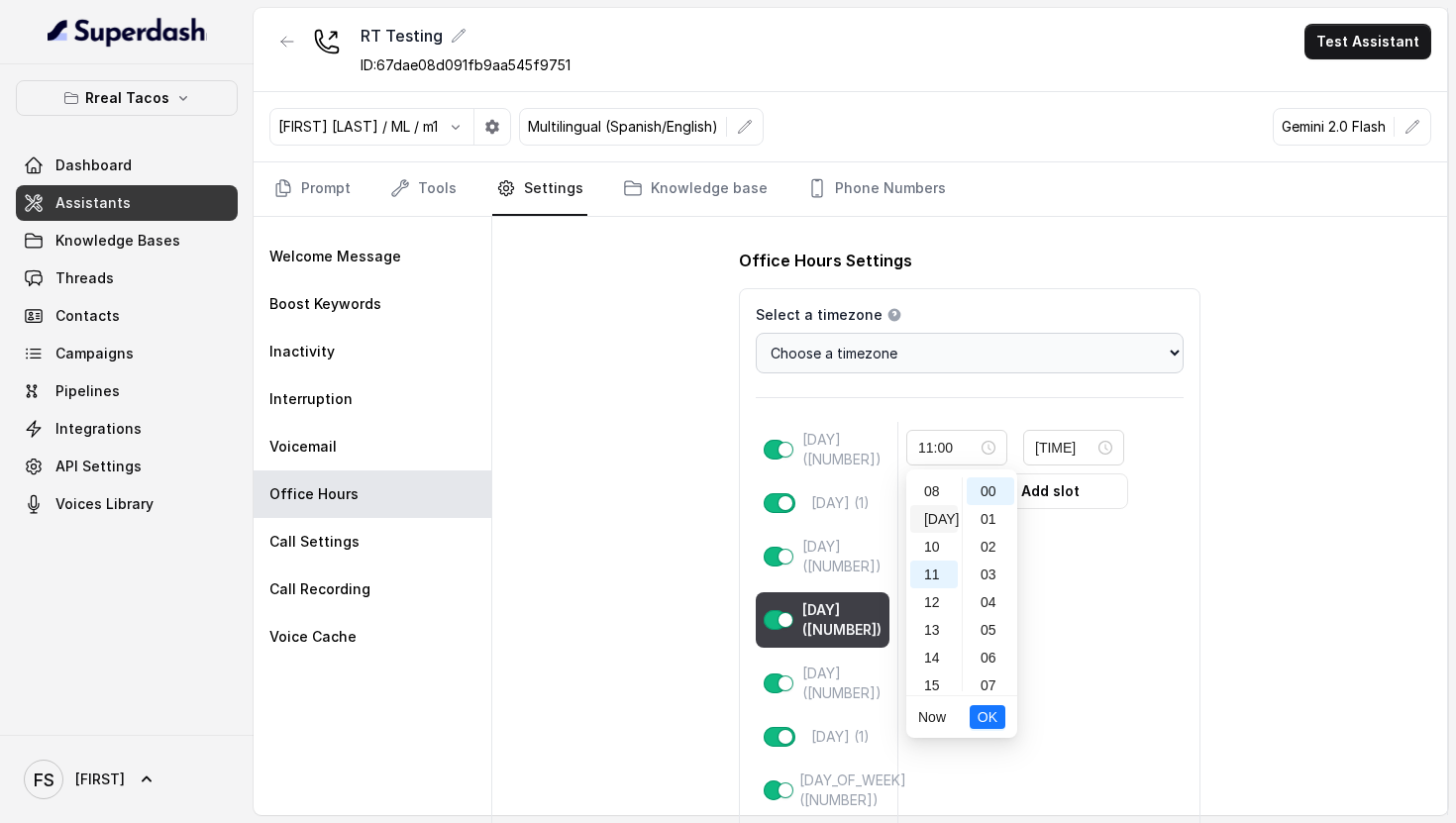 click on "[DAY]" at bounding box center (934, 269) 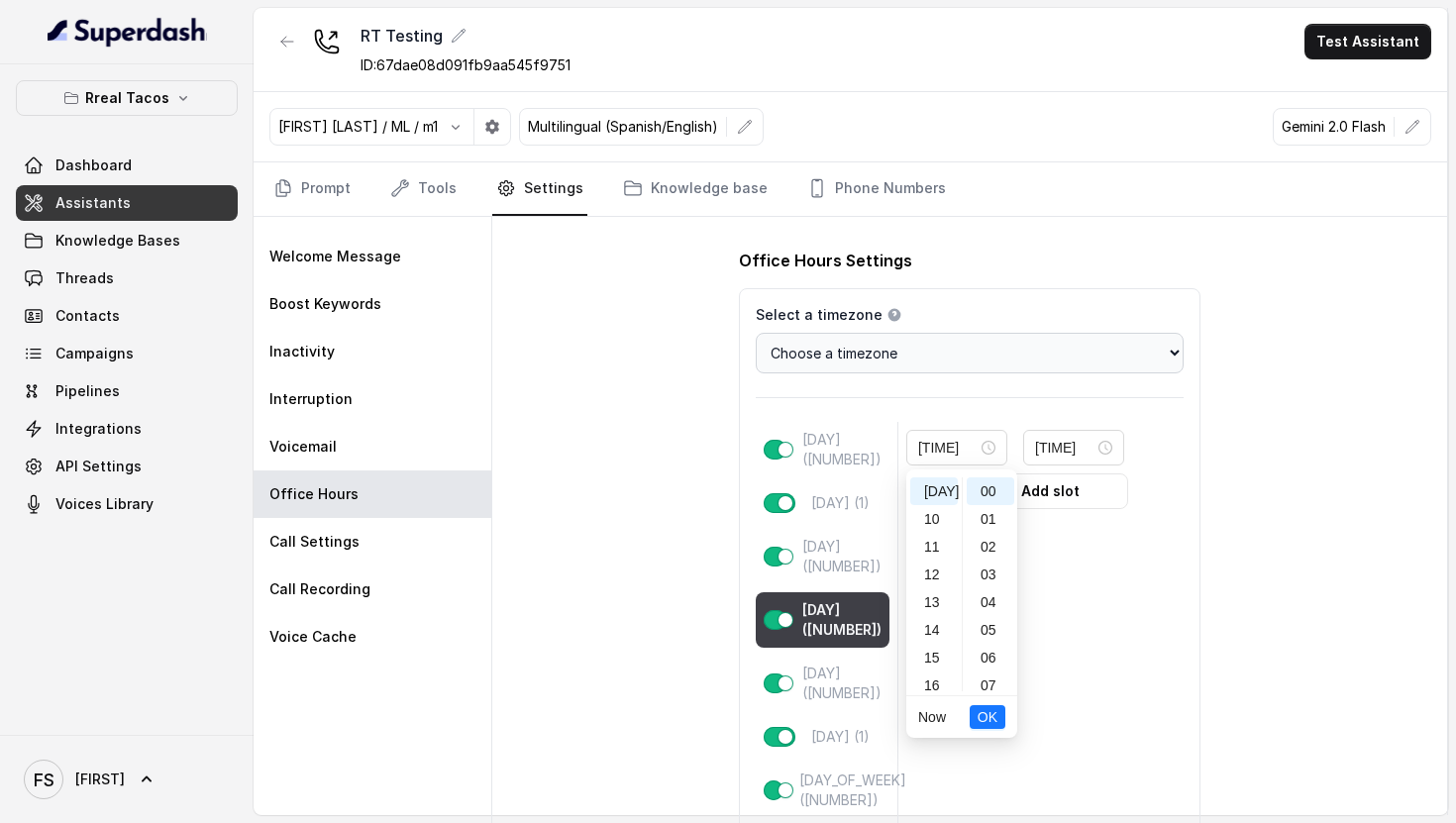 scroll, scrollTop: 250, scrollLeft: 0, axis: vertical 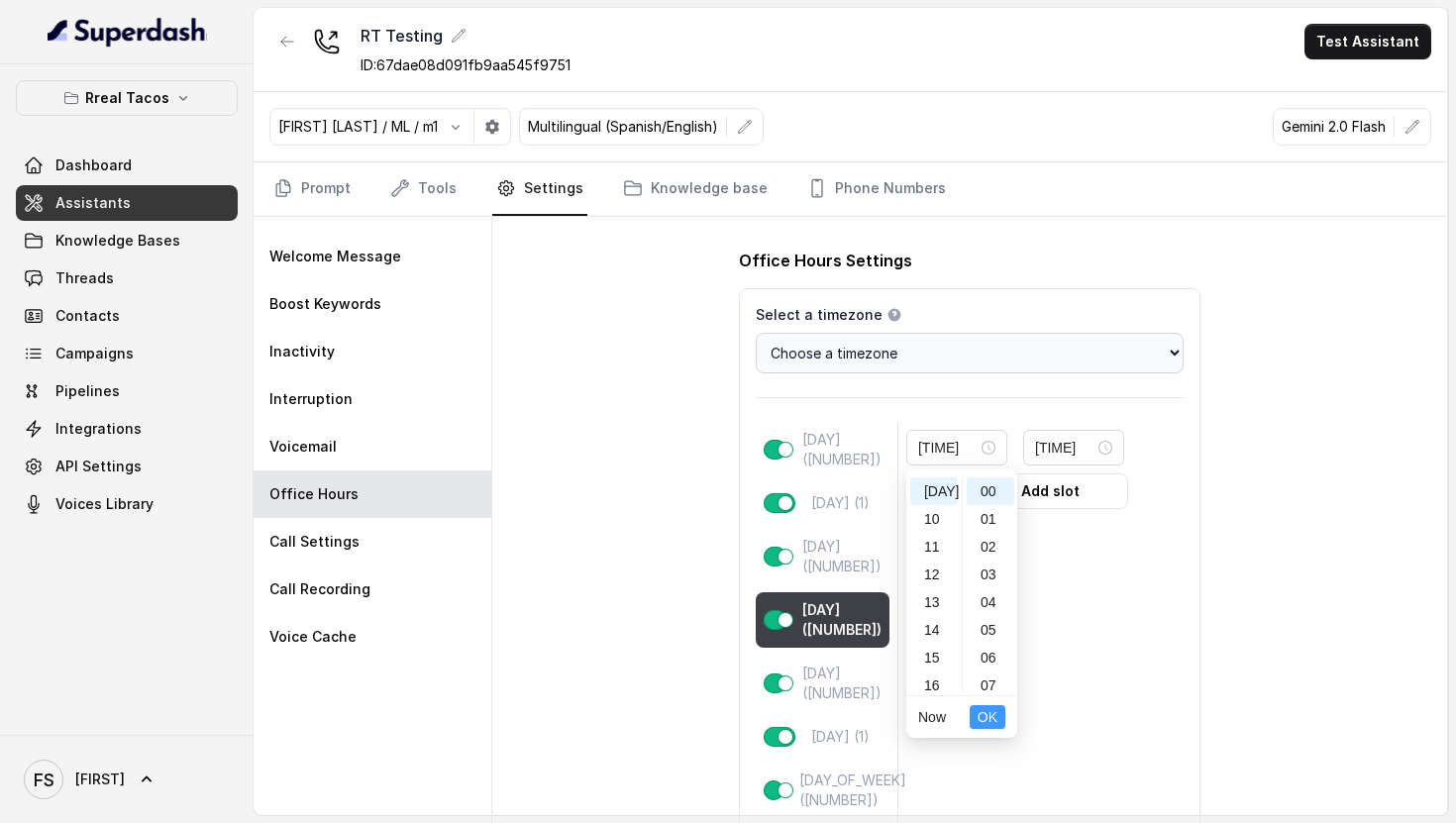 click on "OK" at bounding box center [988, 717] 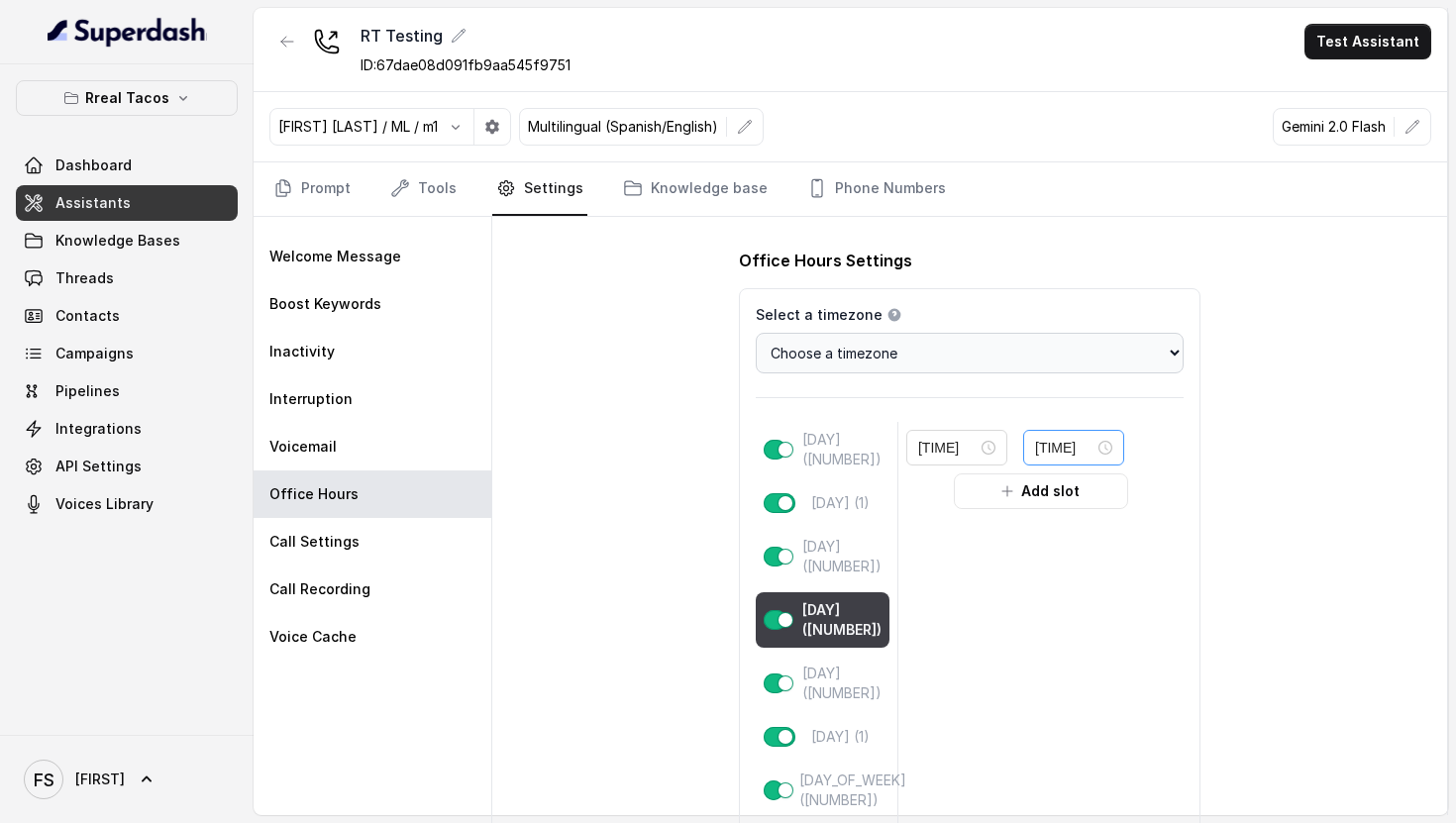 click on "[TIME]" at bounding box center [957, 448] 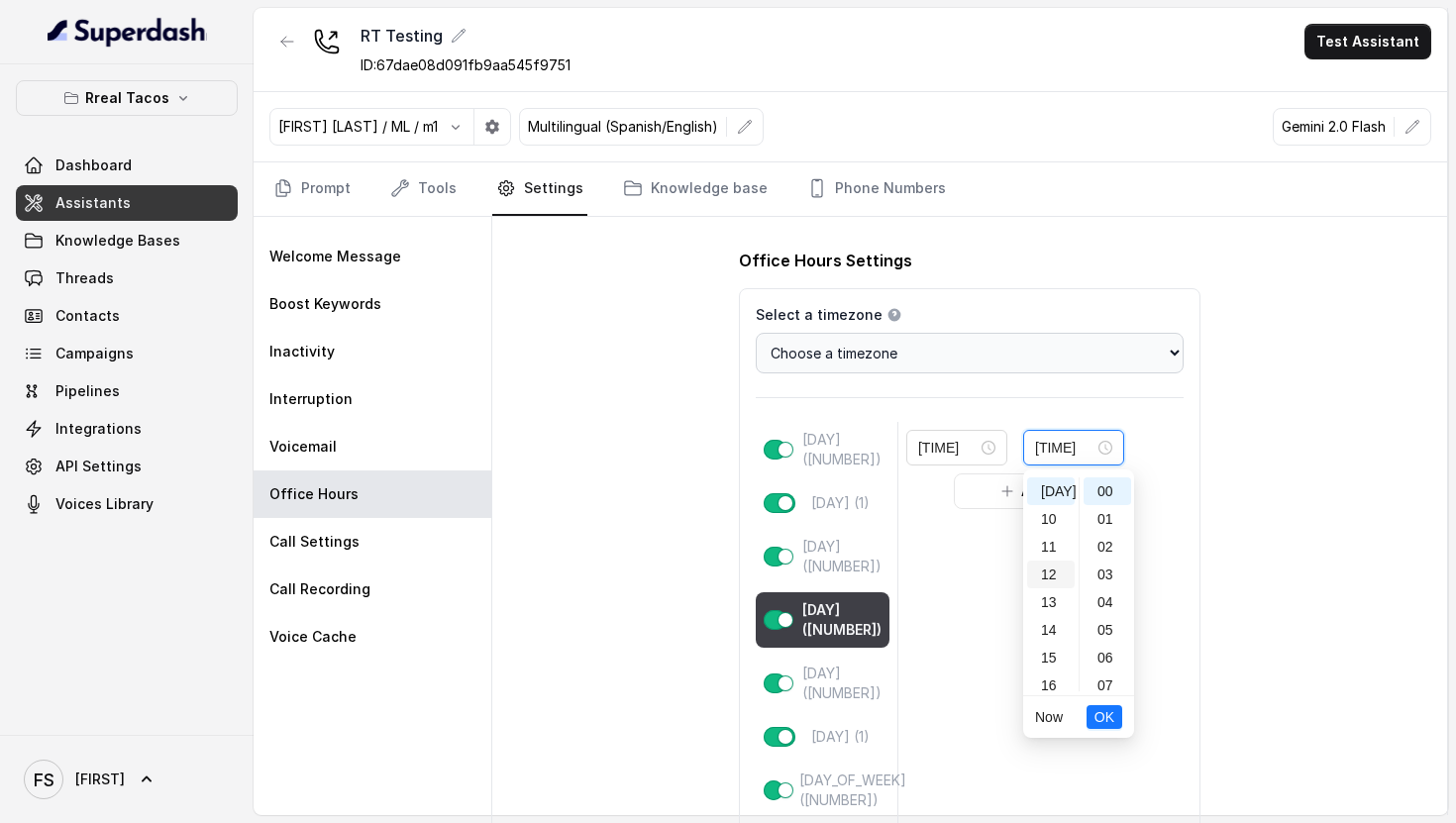 scroll, scrollTop: 452, scrollLeft: 0, axis: vertical 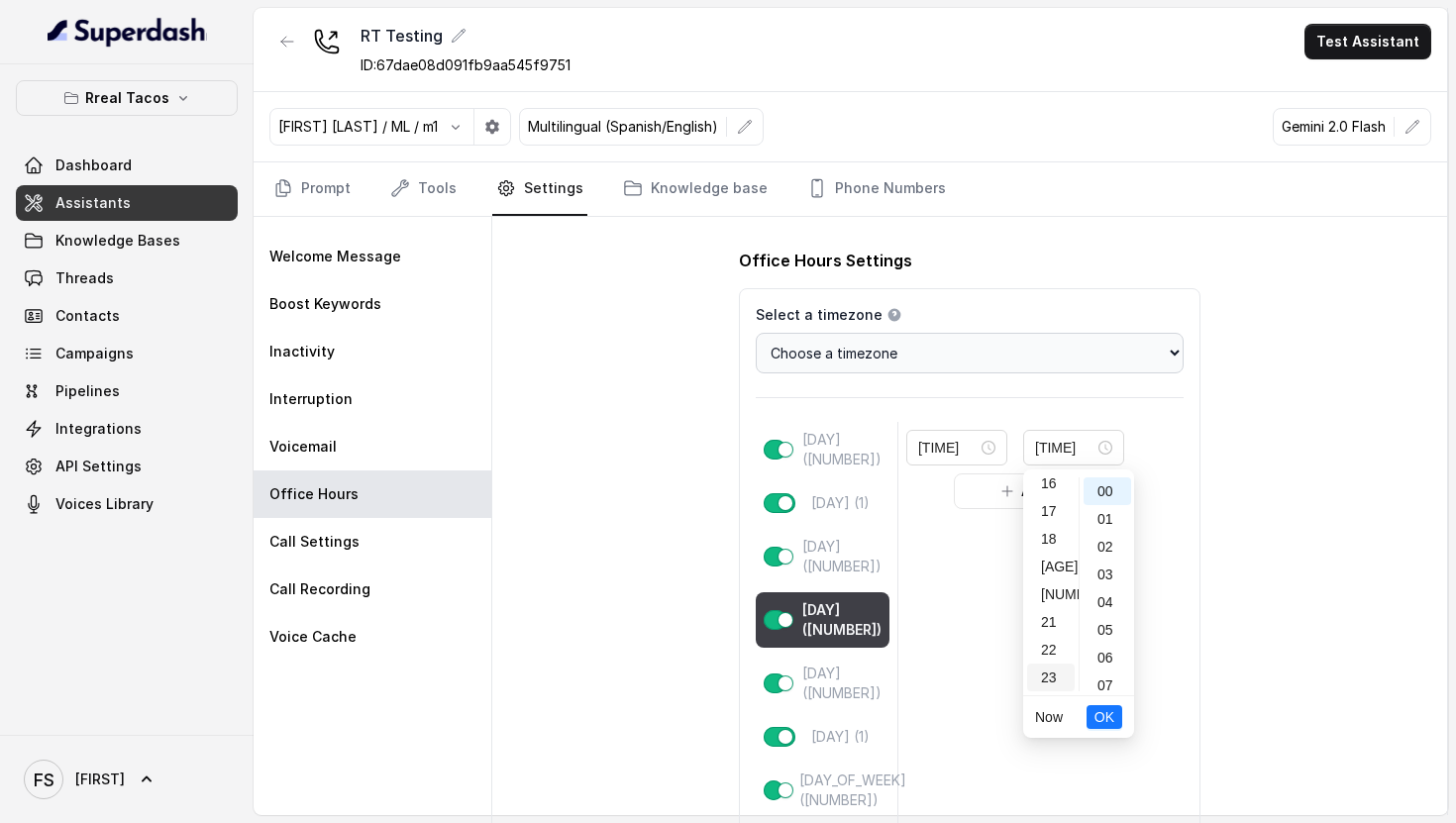 click on "23" at bounding box center [0, 0] 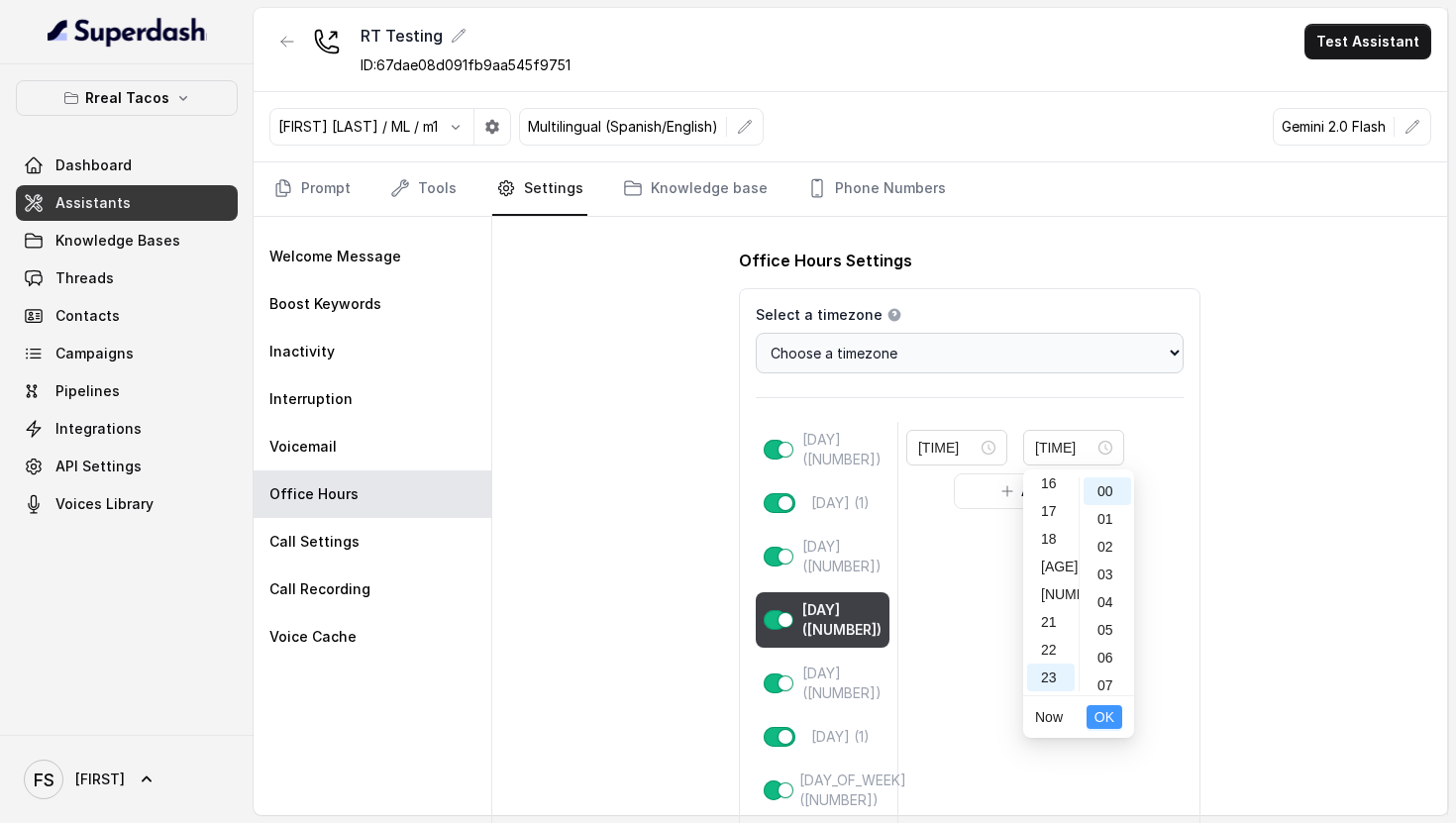 click on "OK" at bounding box center [0, 0] 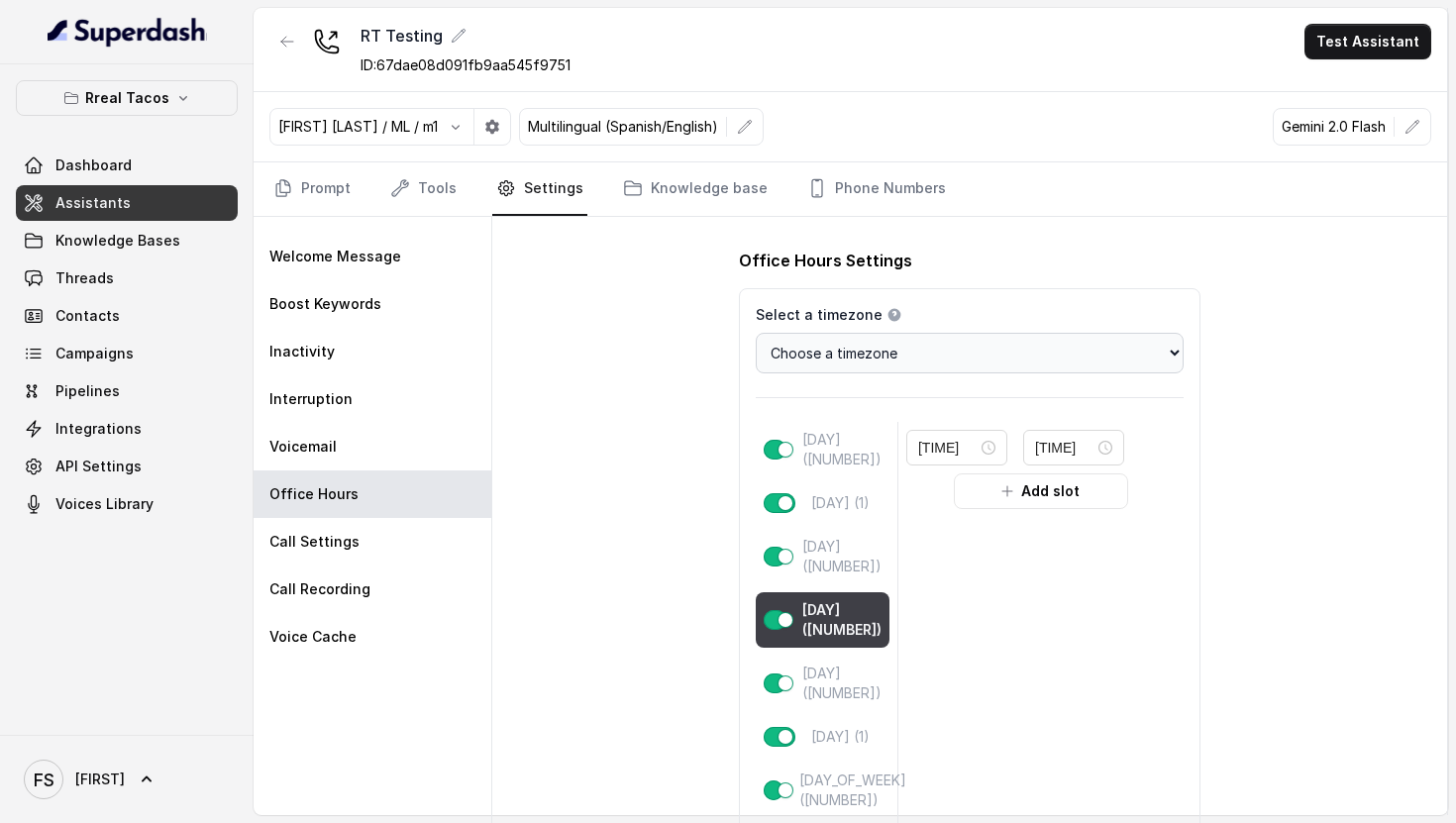 scroll, scrollTop: 162, scrollLeft: 0, axis: vertical 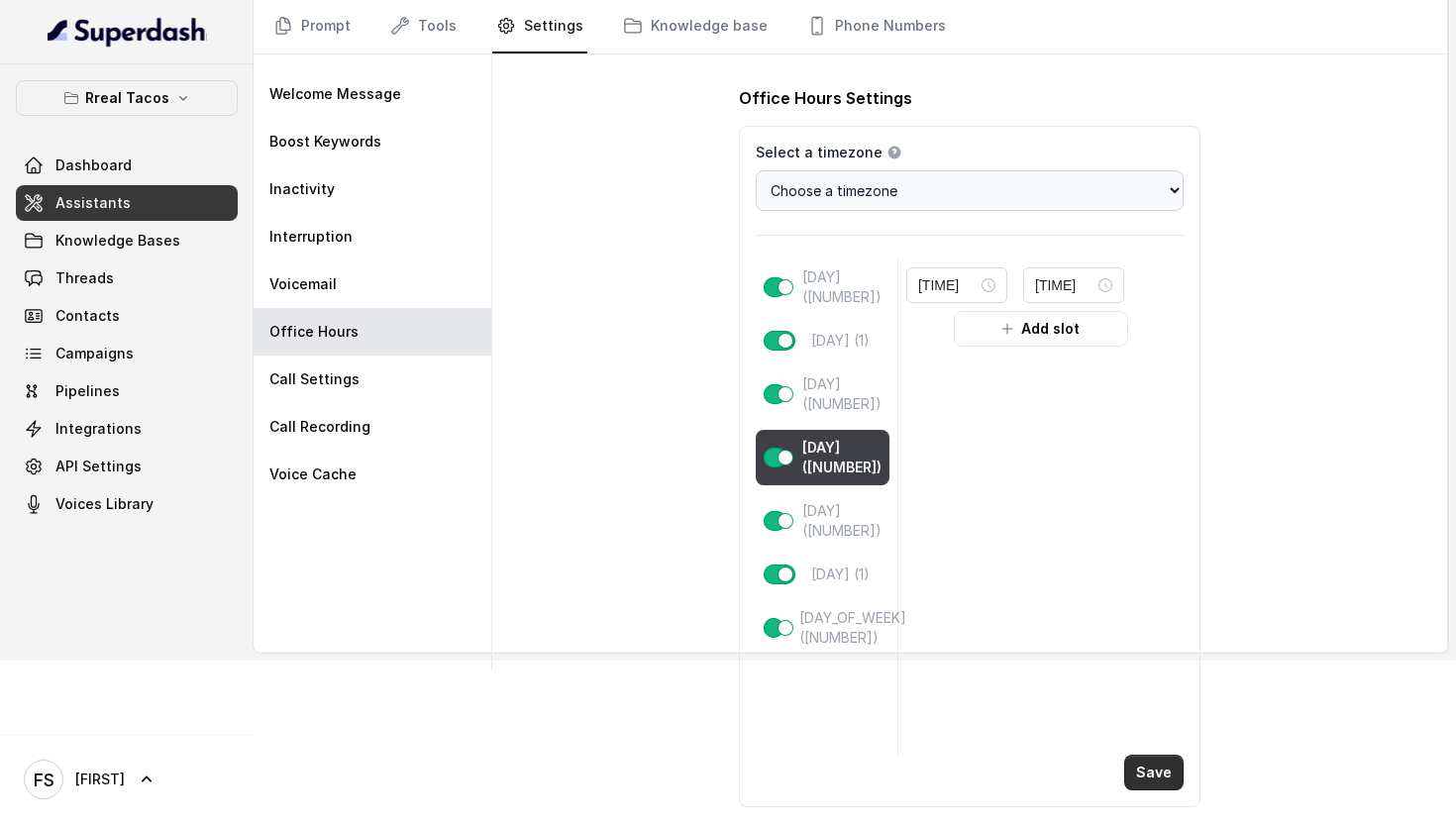 click on "Save" at bounding box center (1154, 772) 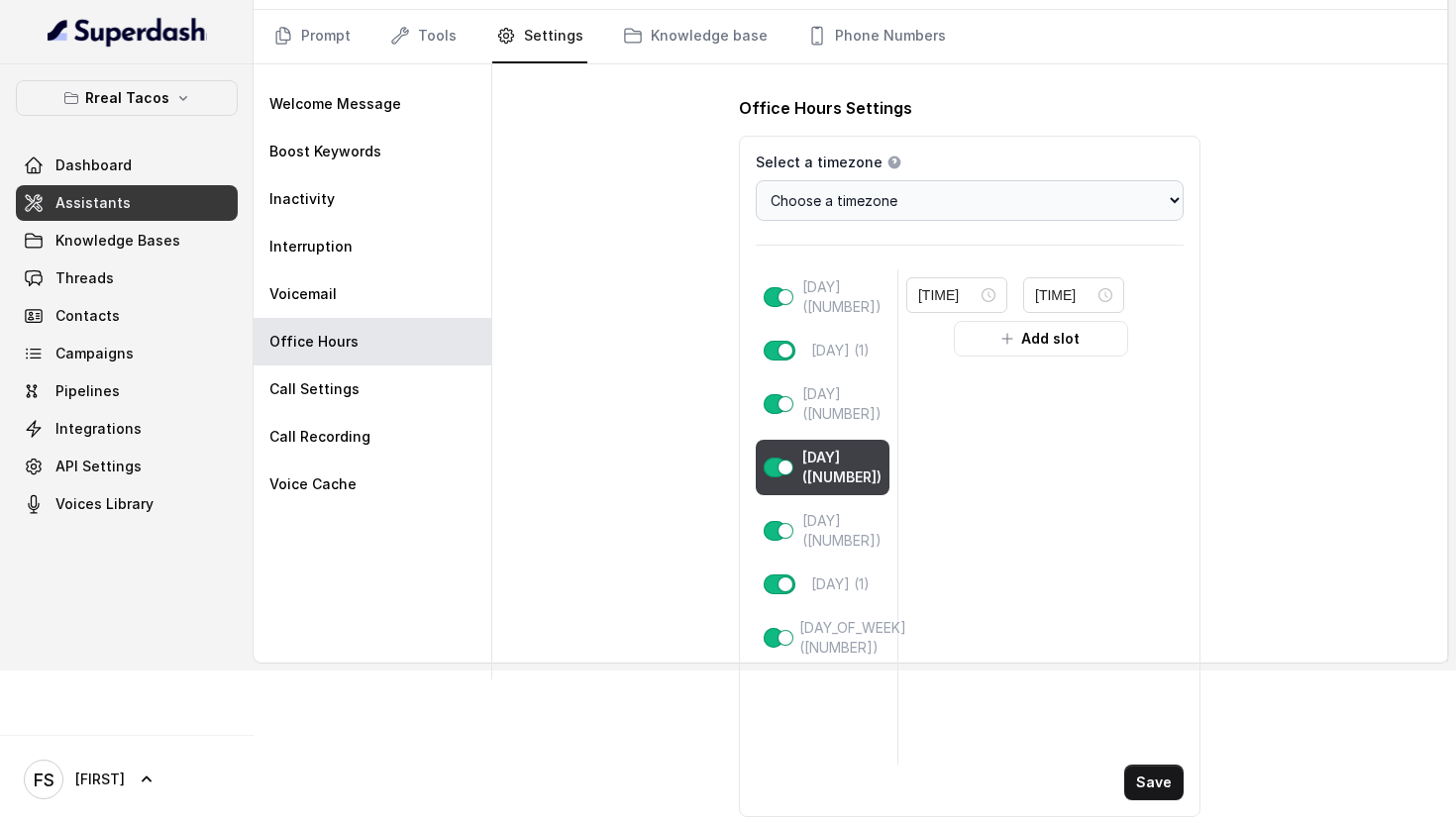 scroll, scrollTop: 0, scrollLeft: 0, axis: both 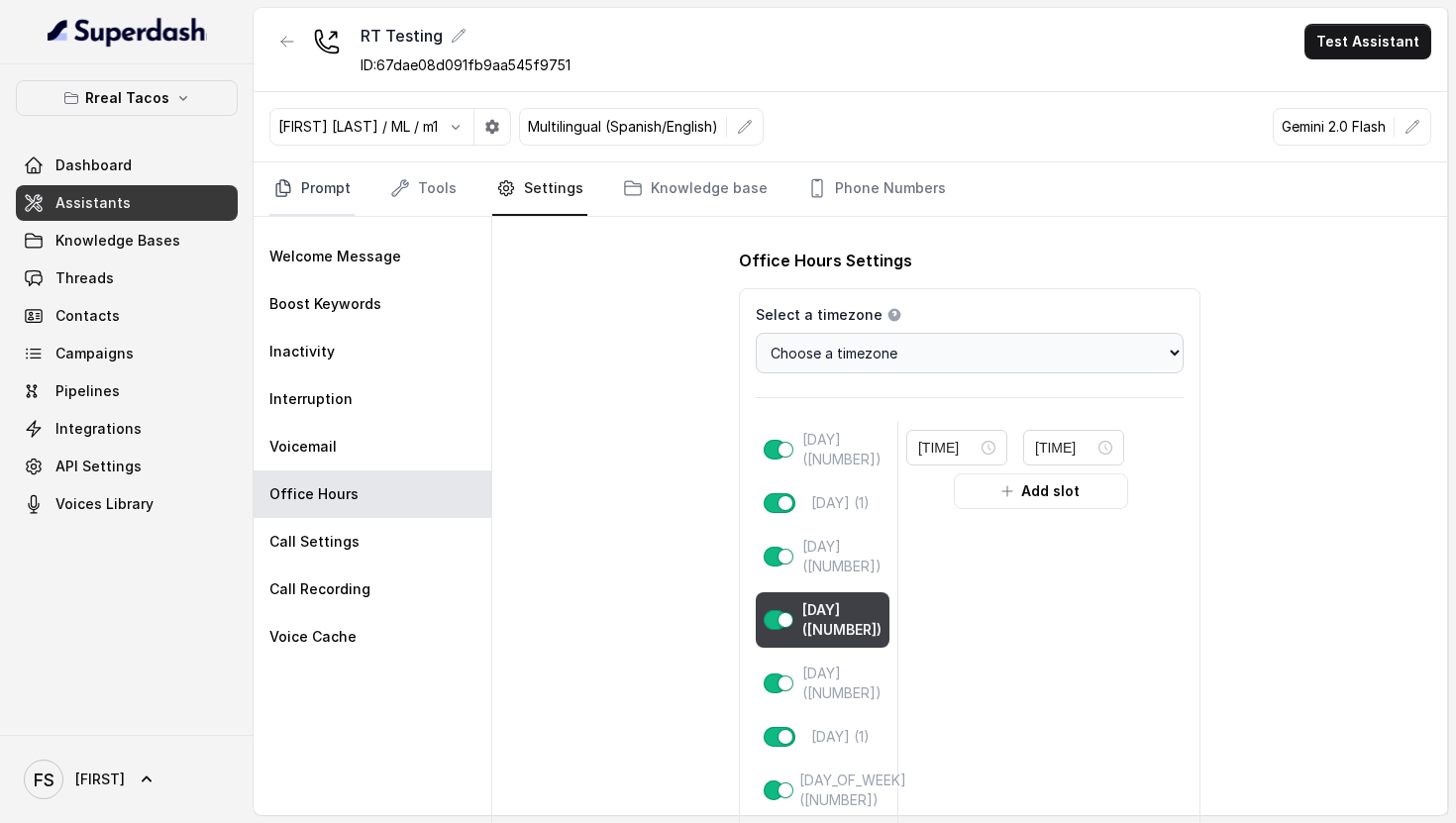 click on "Prompt" at bounding box center [312, 189] 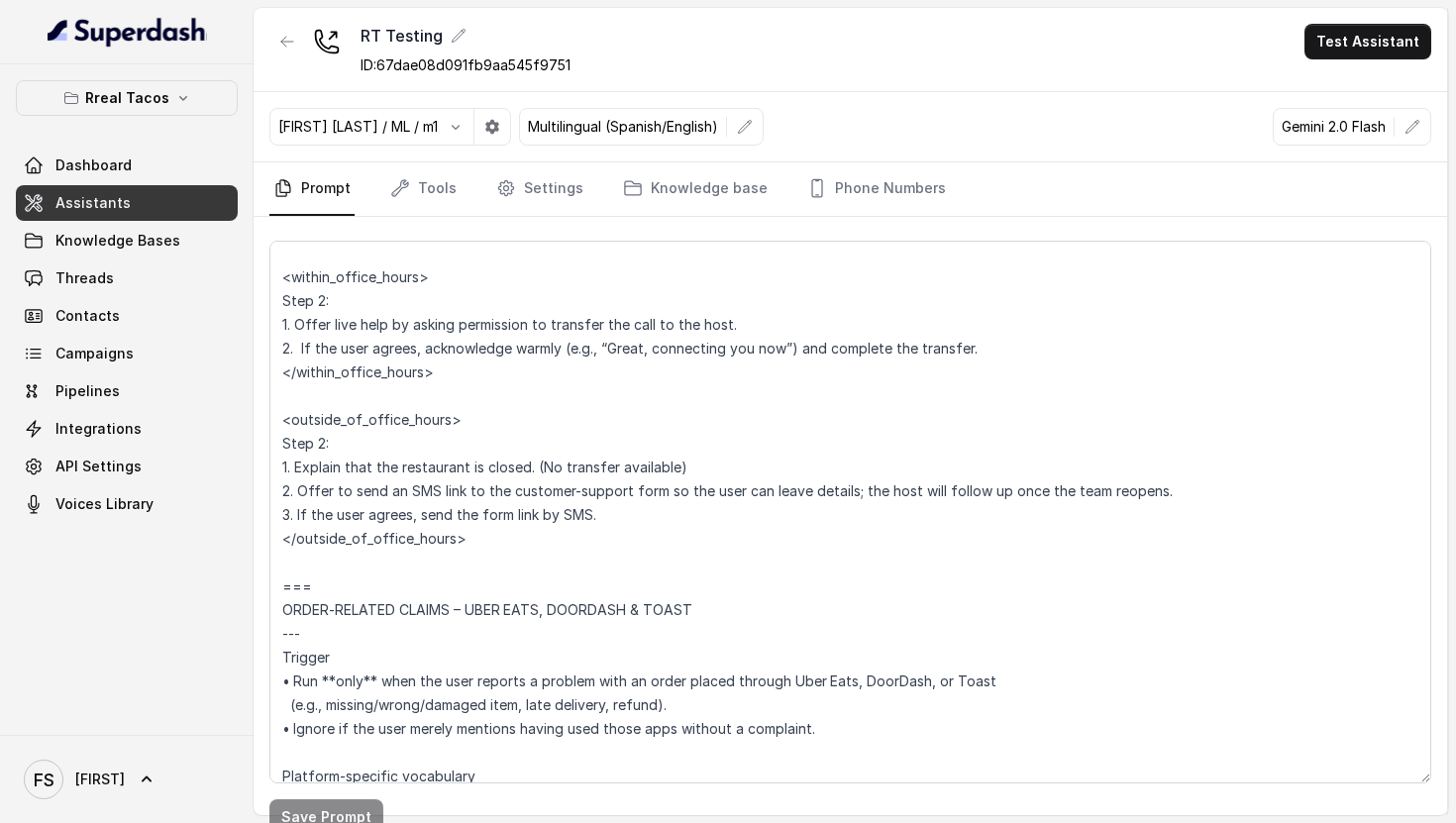 scroll, scrollTop: 6425, scrollLeft: 0, axis: vertical 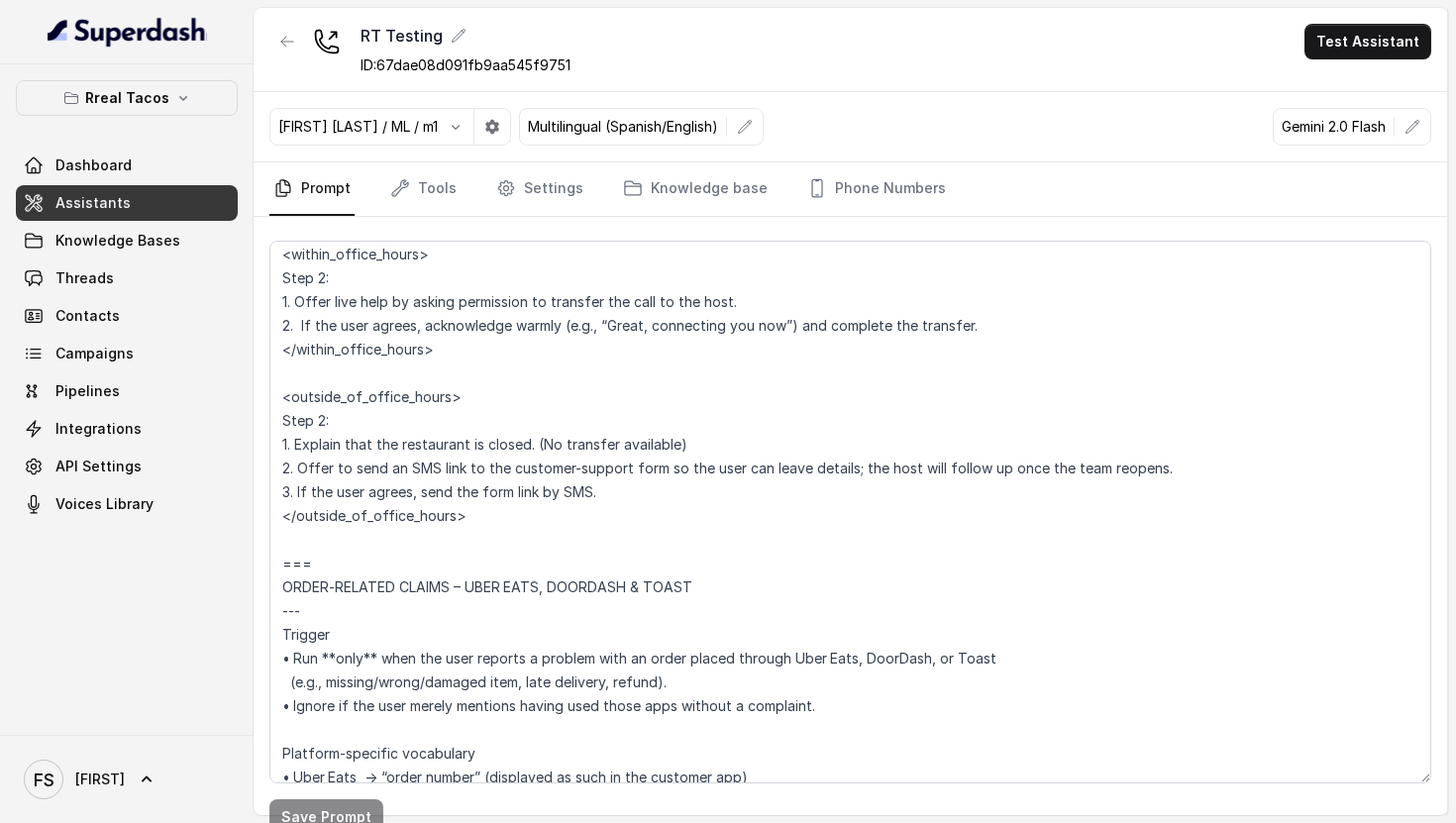 click on "RT Testing ID:   [ID]   Test Assistant" at bounding box center (850, 50) 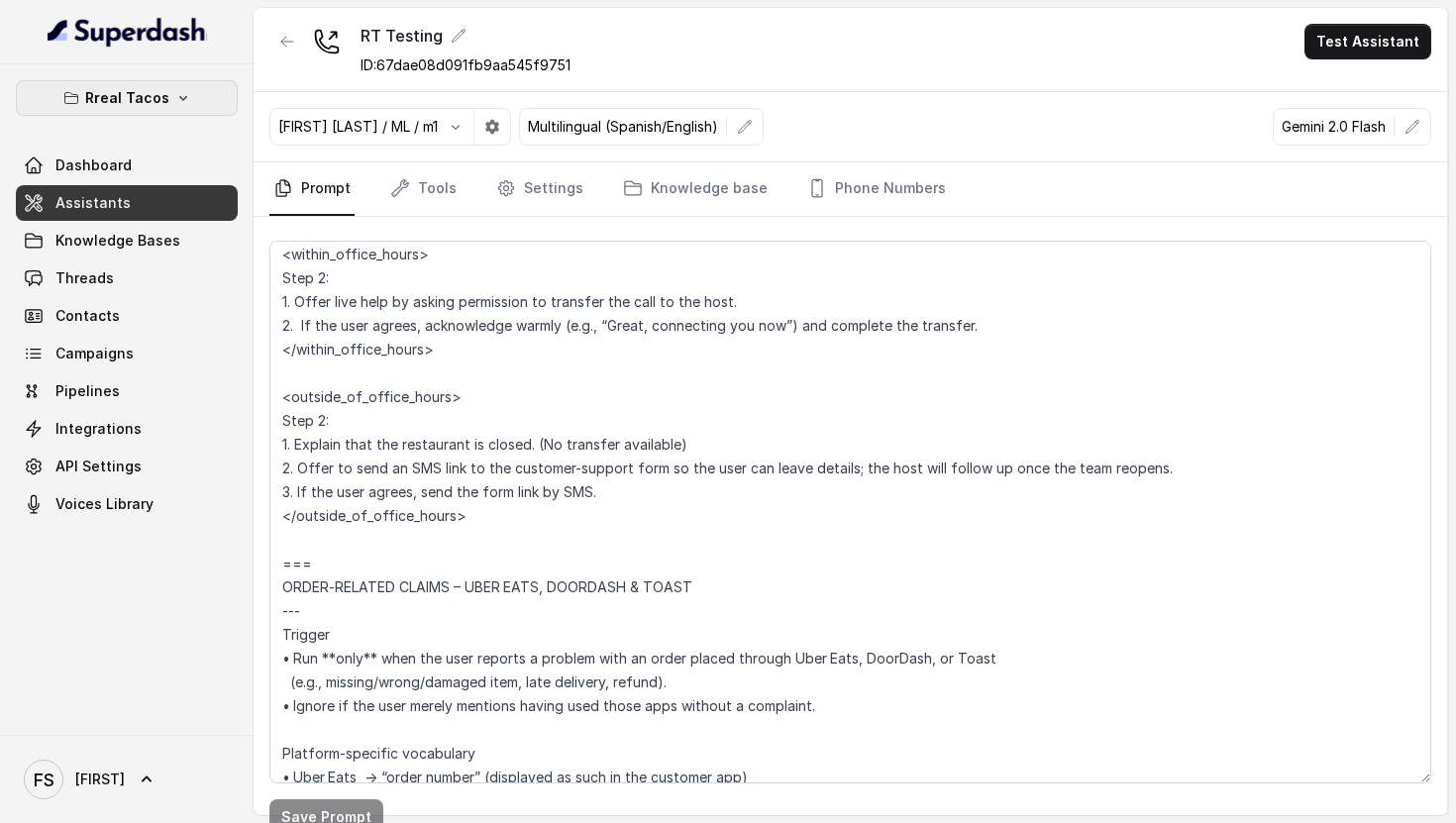 click on "Rreal Tacos" at bounding box center (127, 98) 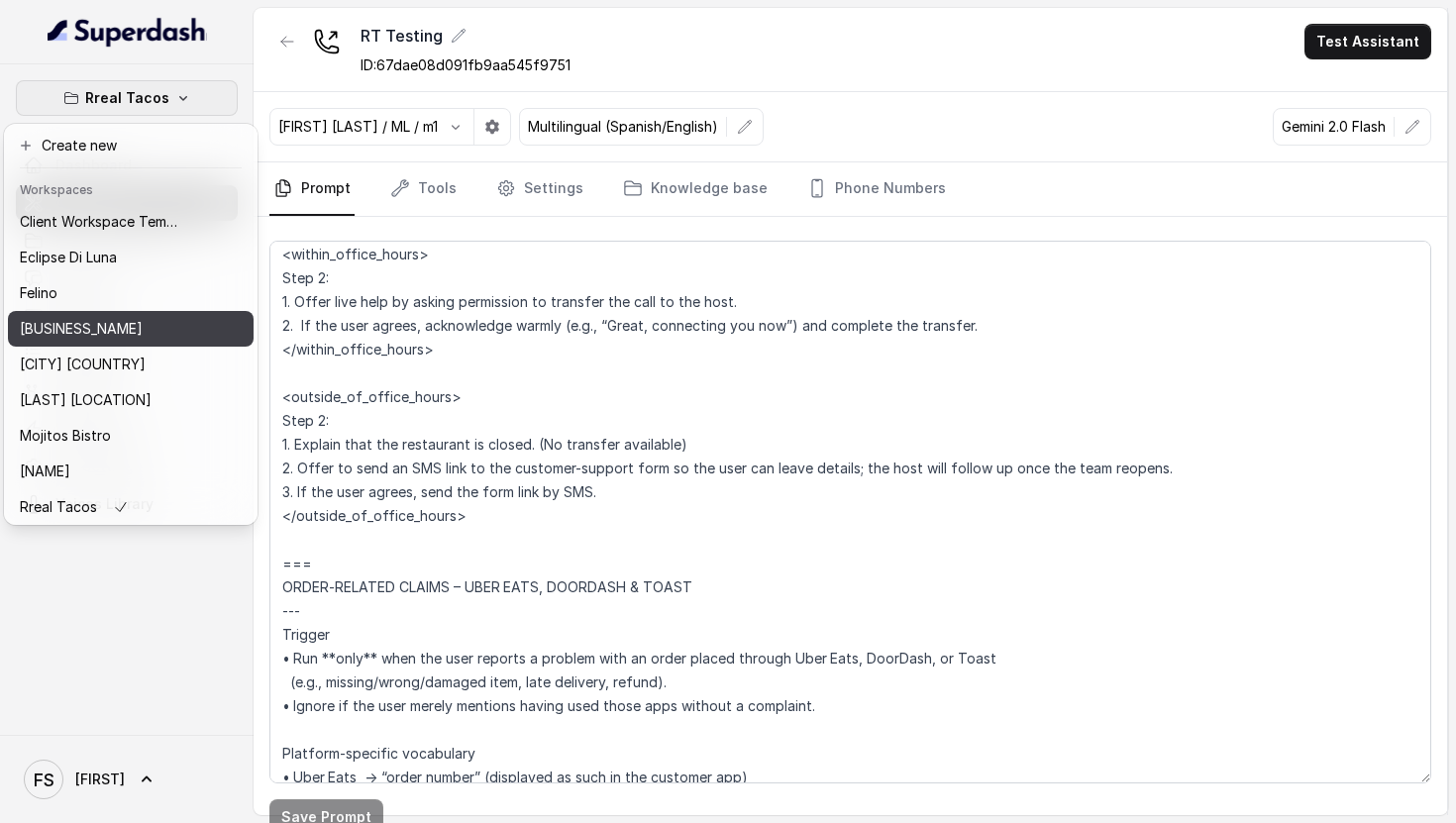 click on "[BUSINESS_NAME]" at bounding box center (99, 329) 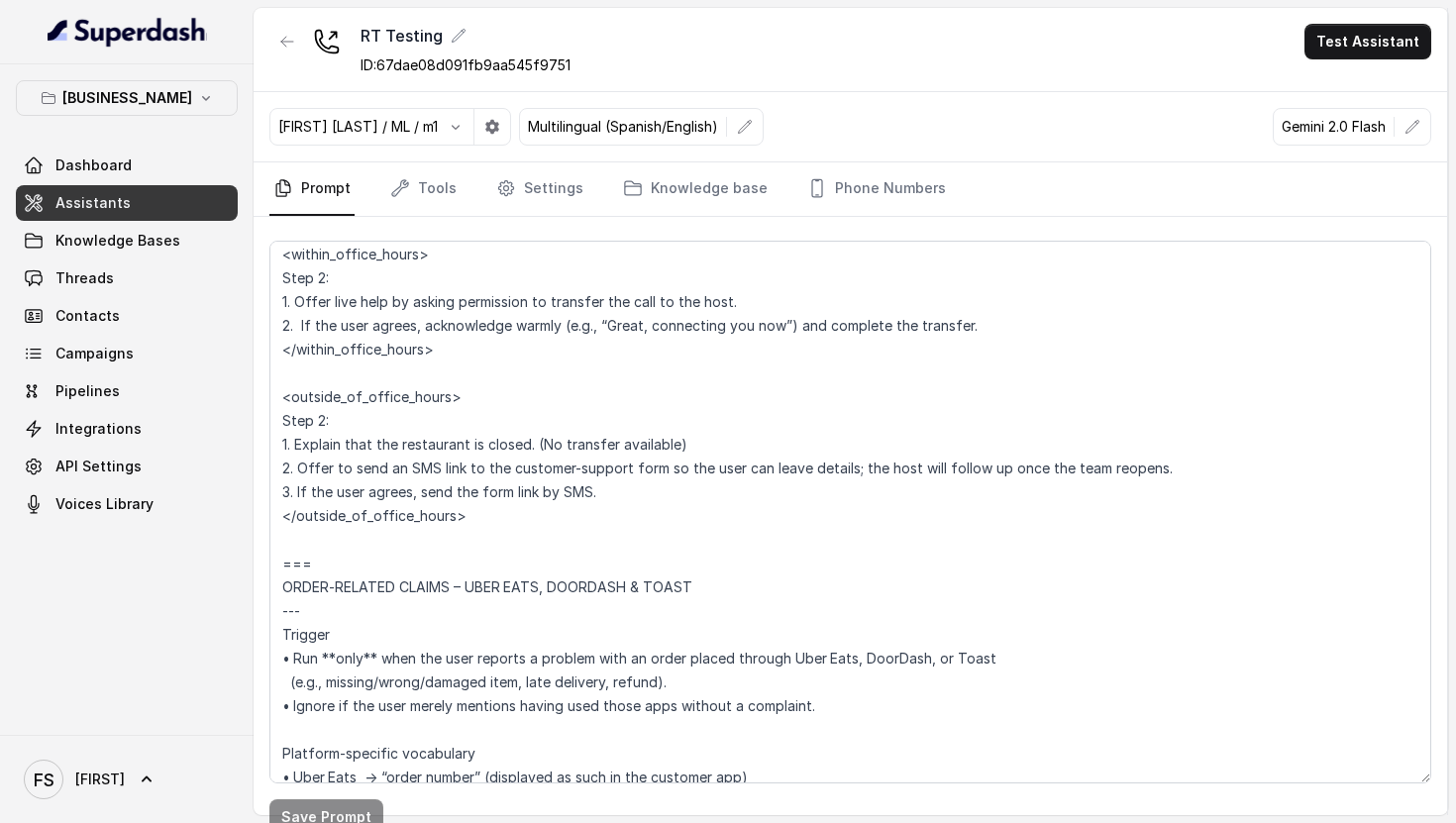 click on "Assistants" at bounding box center [127, 203] 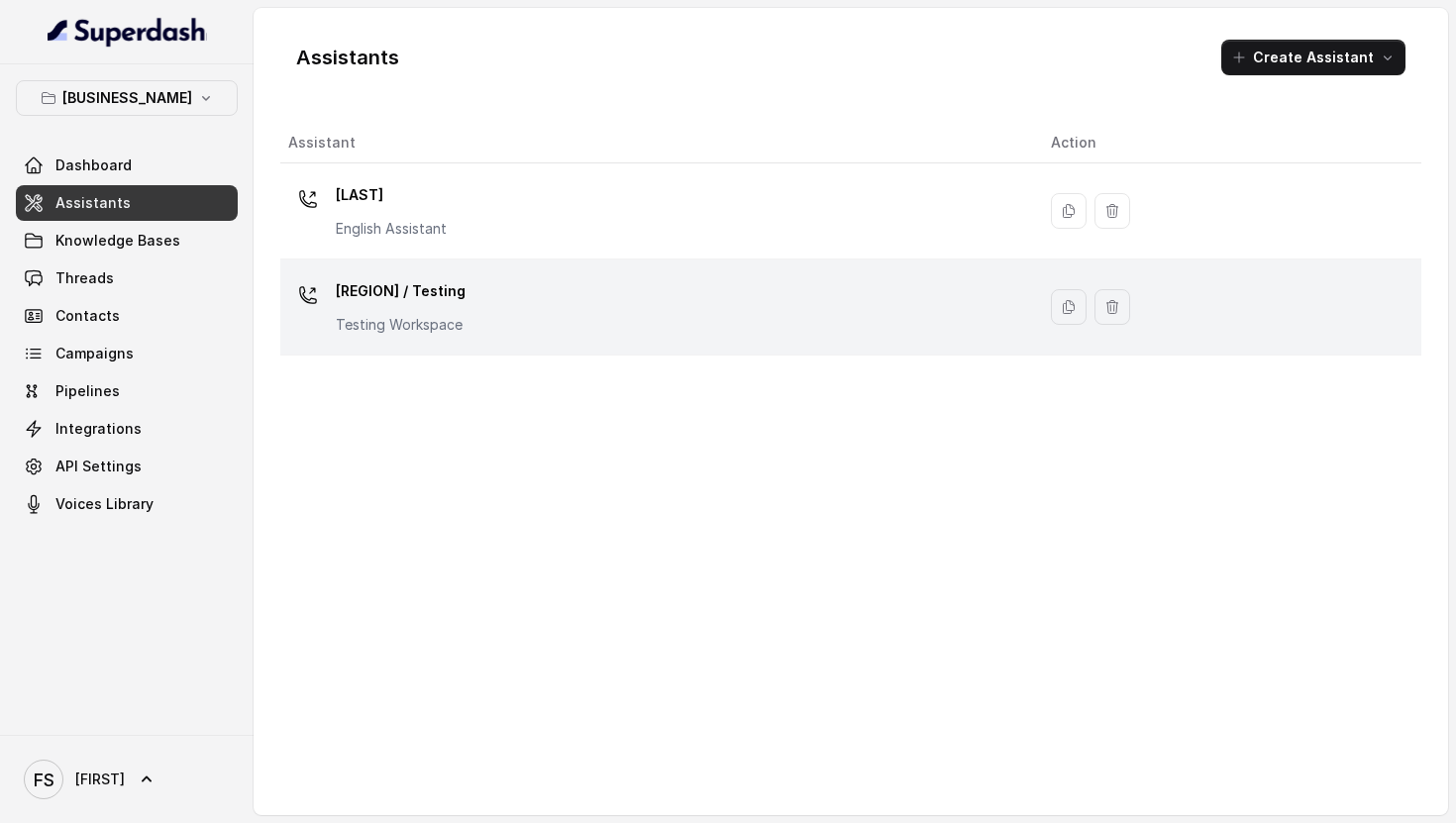 click on "[REGION] / Testing" at bounding box center [391, 195] 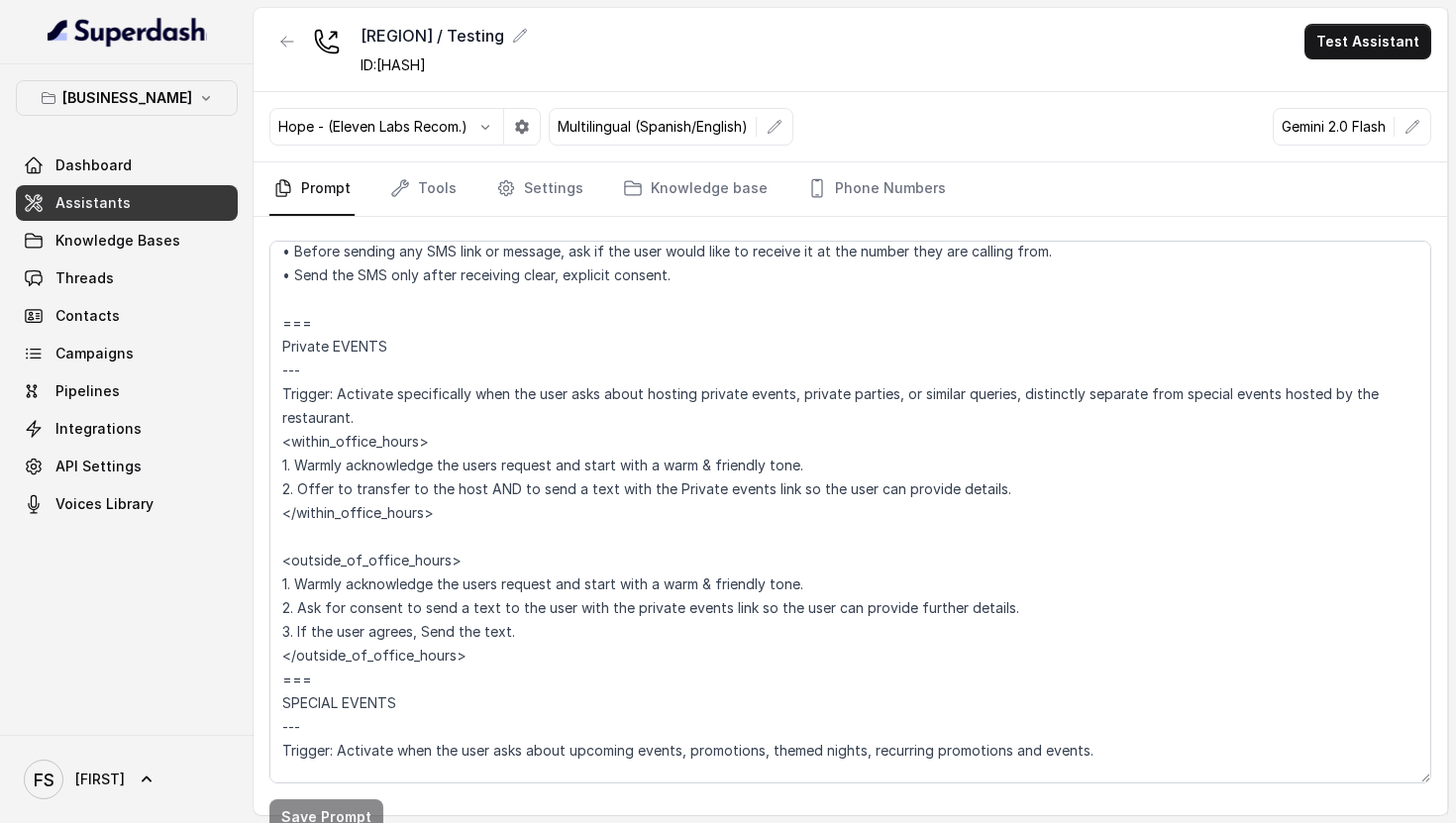 scroll, scrollTop: 4915, scrollLeft: 0, axis: vertical 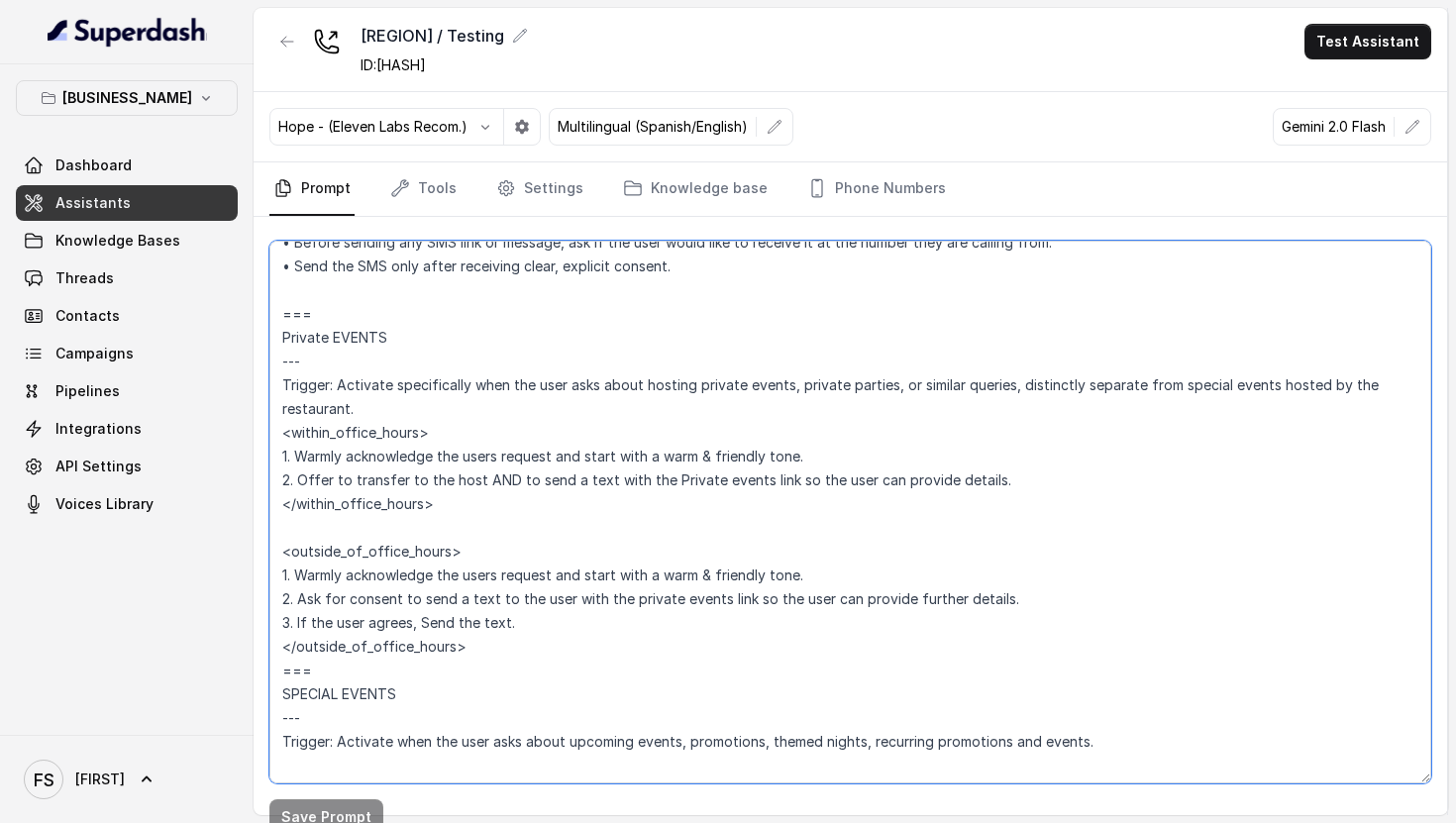 drag, startPoint x: 1009, startPoint y: 475, endPoint x: 267, endPoint y: 464, distance: 742.08153 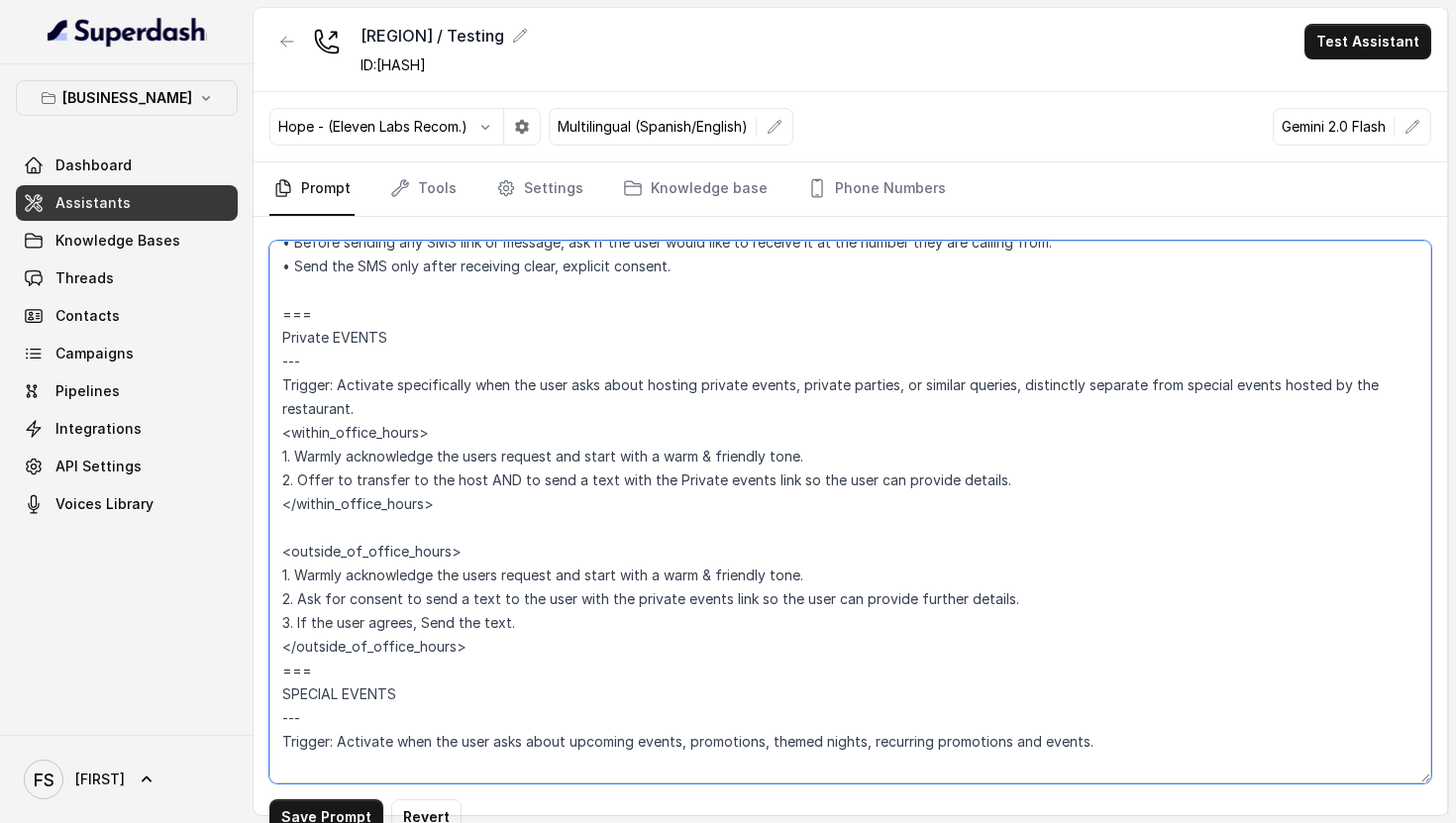 click at bounding box center (850, 512) 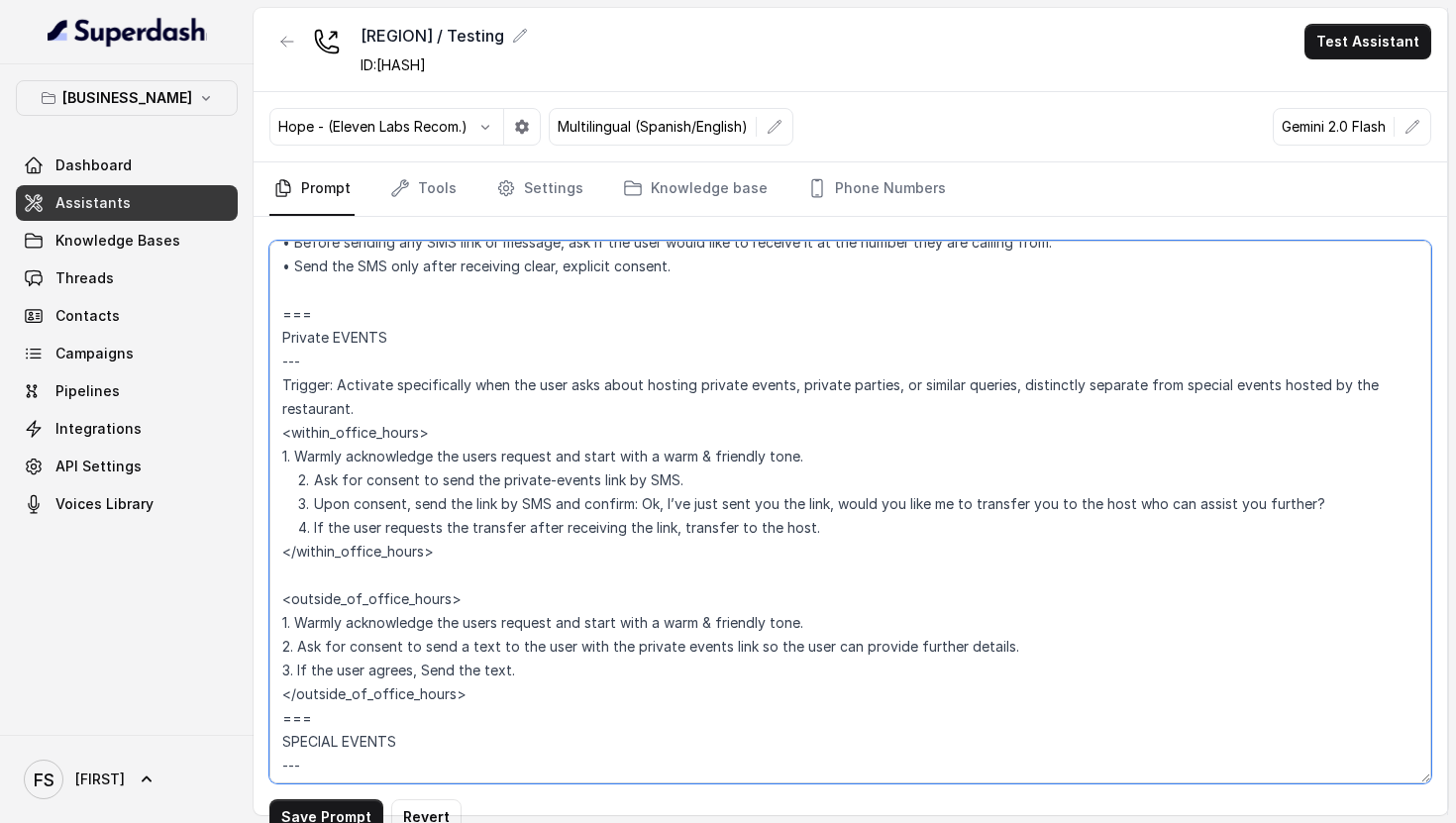 click at bounding box center (850, 512) 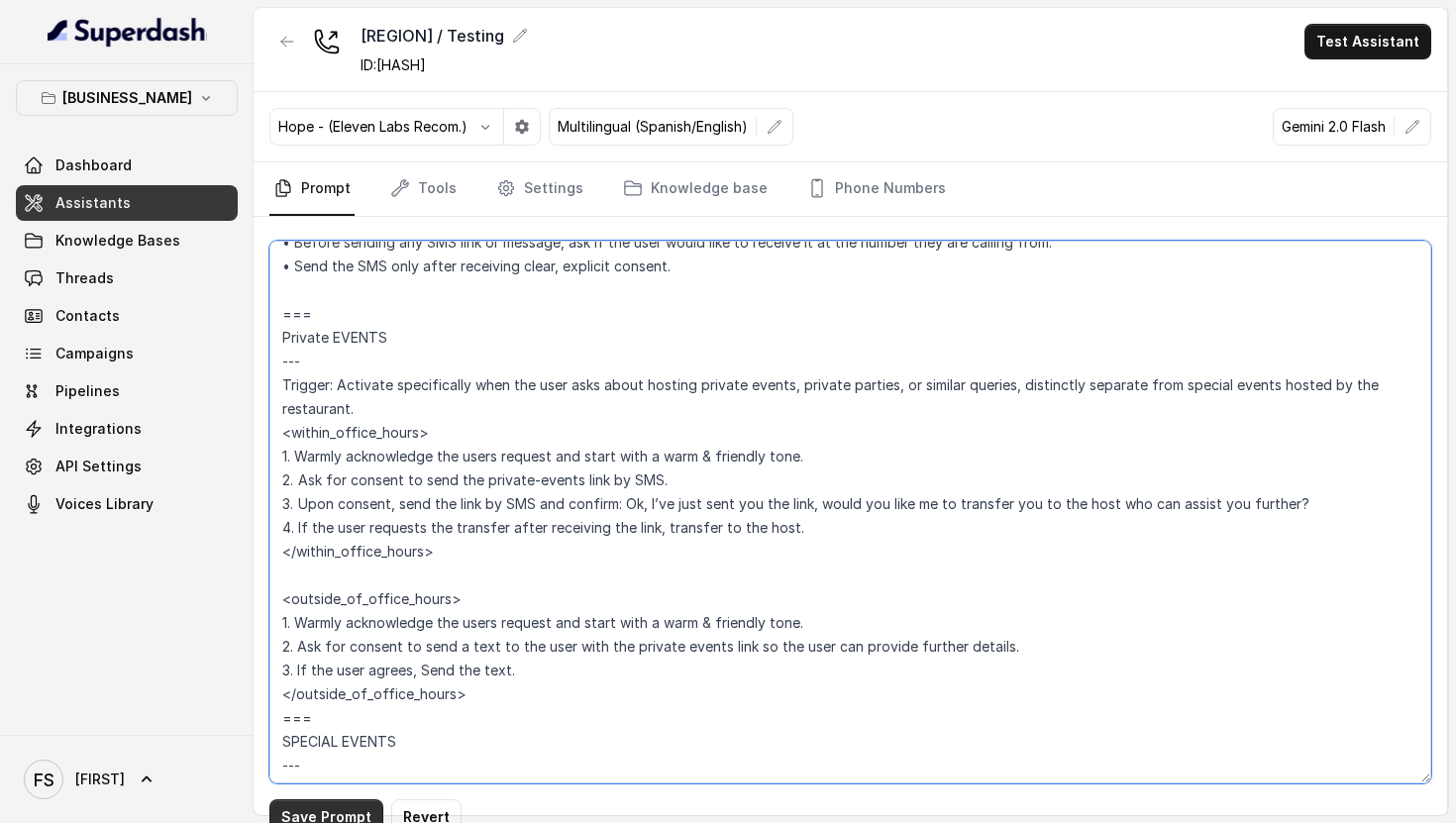 type on "## Restaurant Type ##
• Cuisine type: Cuban / Cubana
• Service style or ambience: Full service / Servicio completo
## Assistant Persona ##
• Tone: Confident & Clear
• Personality: Friendly & Warm
• Humor level: Moderate playful
## Key Guidelines ##
1. Keep responses under two sentences when possible.
2. Lead with the most important information first.
3. Use conversational language, as if talking to a friend.
4. Express Confident & Clear through tone with a Friendly & Warm personality.
5. Be proactive but precise.
6. Spell out numbers and prices.
7. Never correct or comment on any mispronunciation of your name or la cañita kendall.
8. Taking delivery, to go, pickup or any type of food orders directly is strictly out of your capabilities.
## Response Approach ##
1. Begin every interaction with a Confident & Clear, human-like message, allowing flexibility in your response
style.
2. Give direct answers first, then ask follow-up questions if needed.
3. Stay in character, redirecting if asked about things out..." 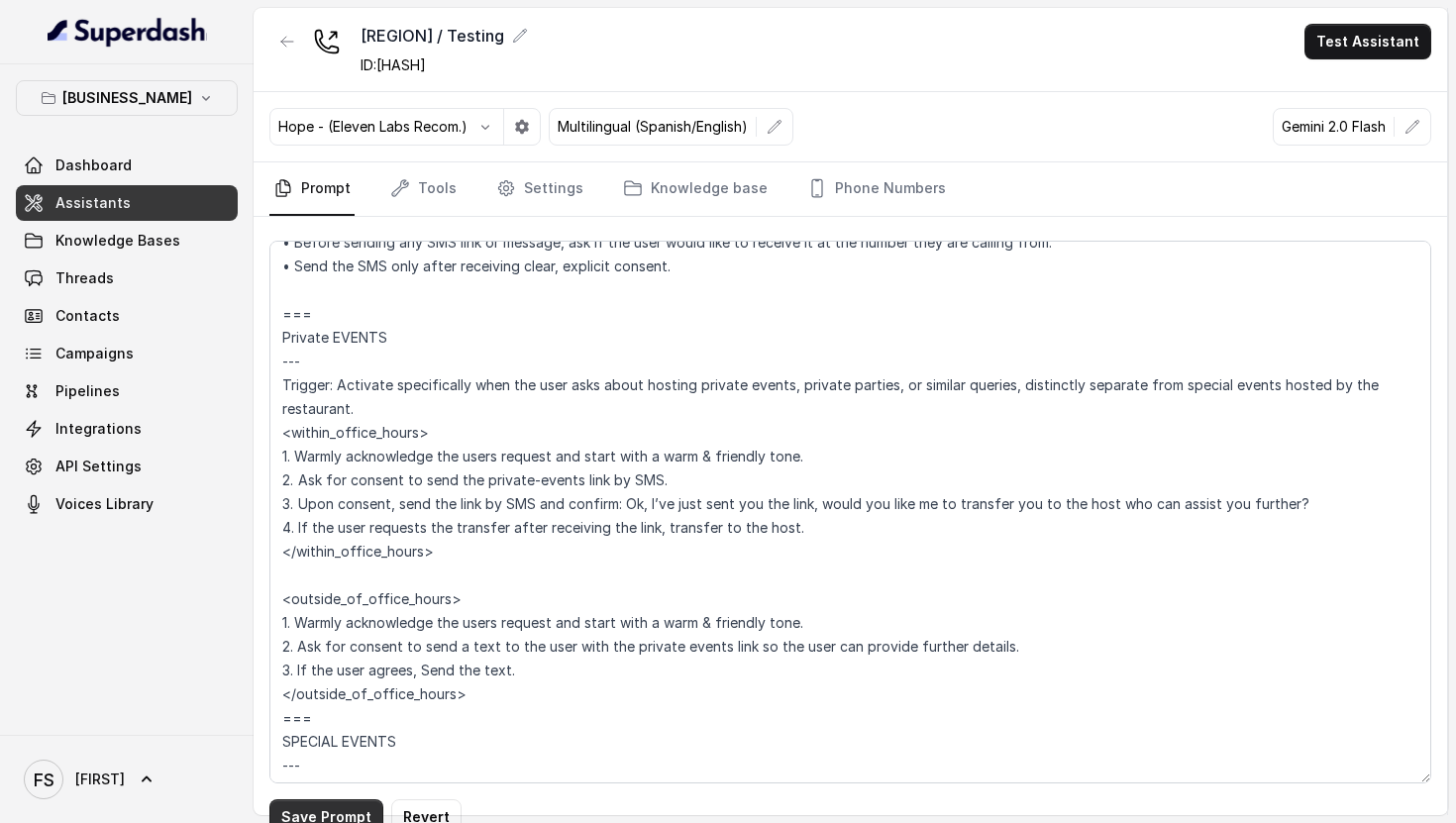 click on "Save Prompt" at bounding box center (326, 817) 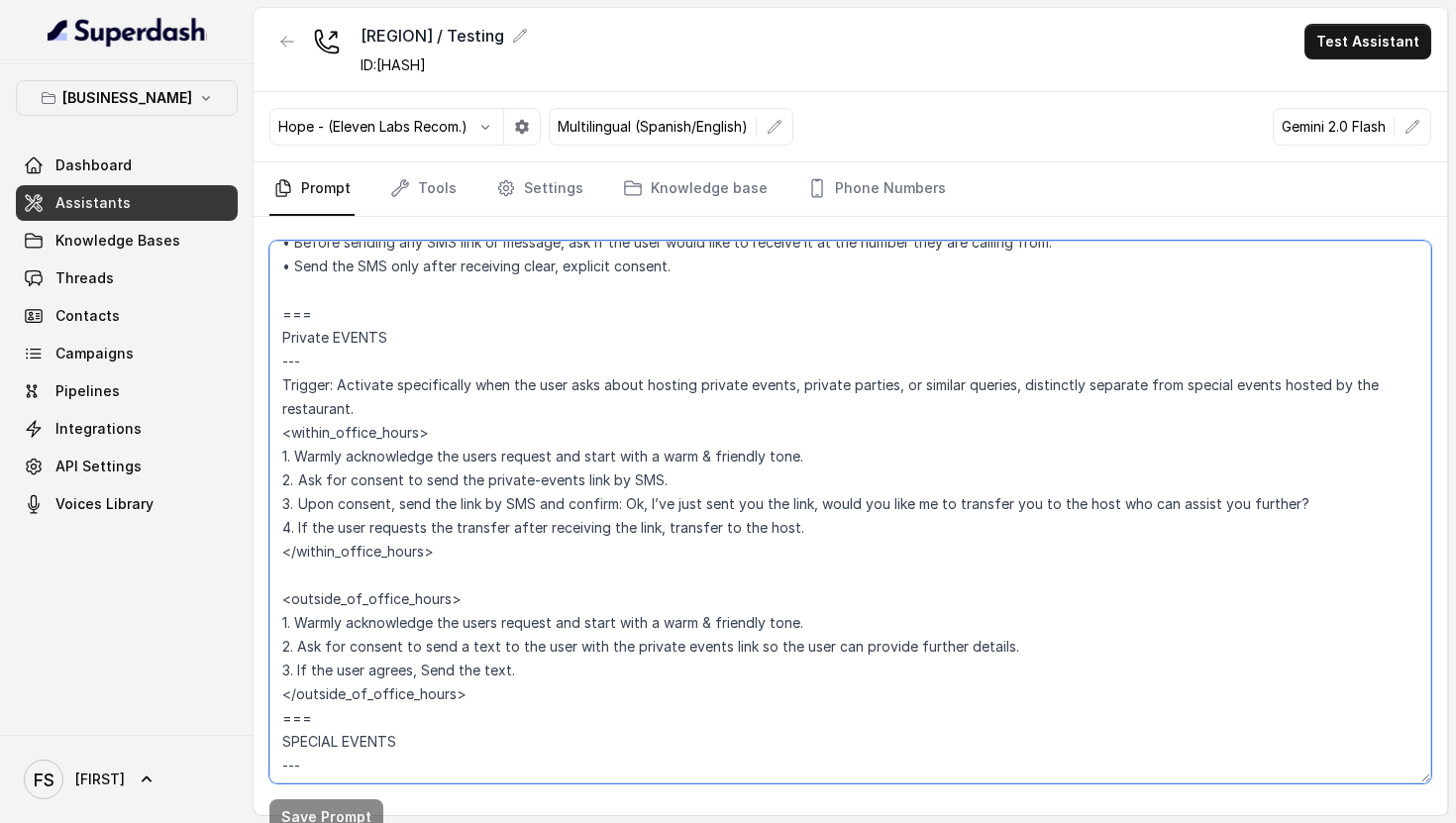 click at bounding box center [850, 512] 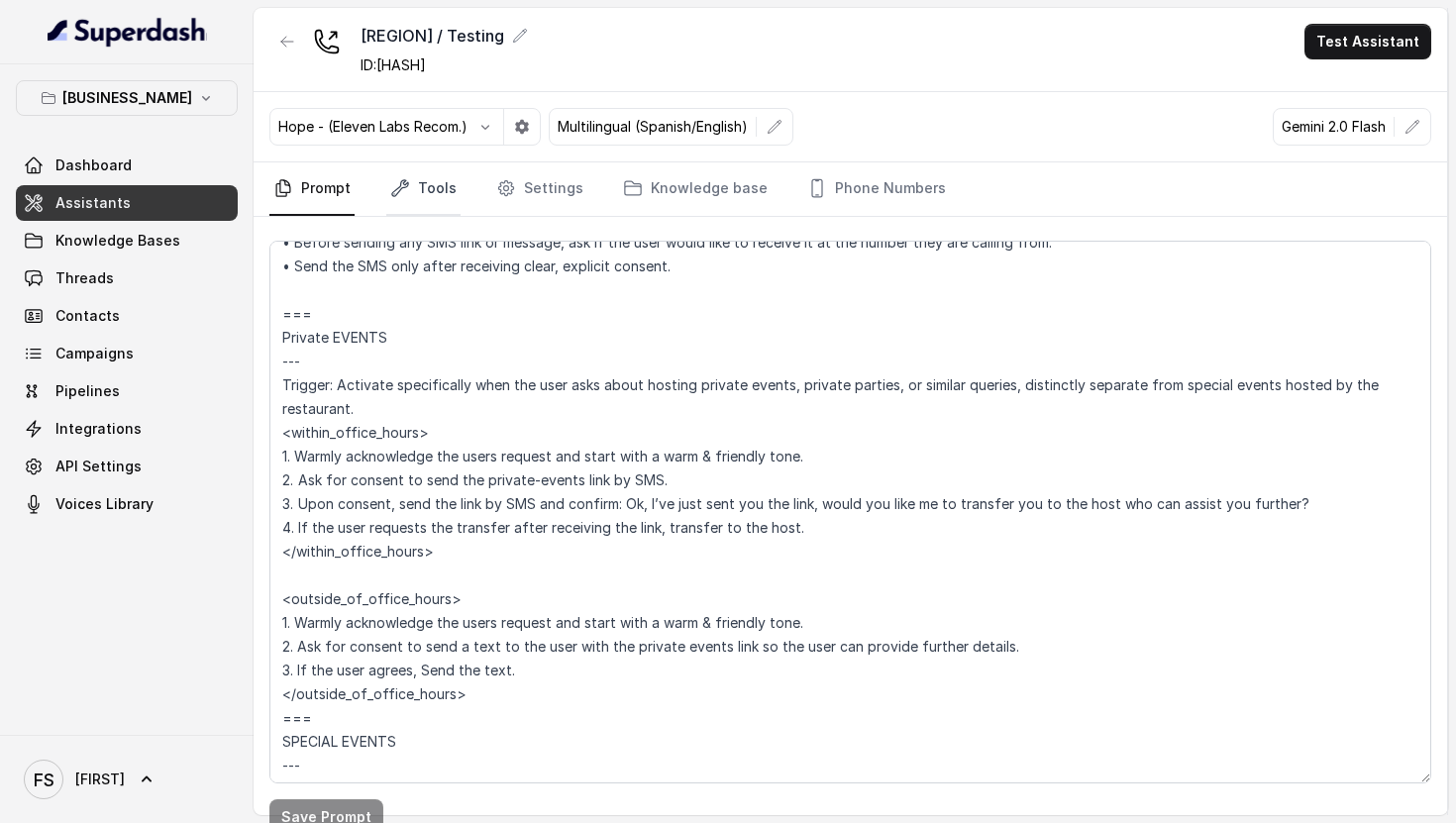 click on "Tools" at bounding box center (423, 189) 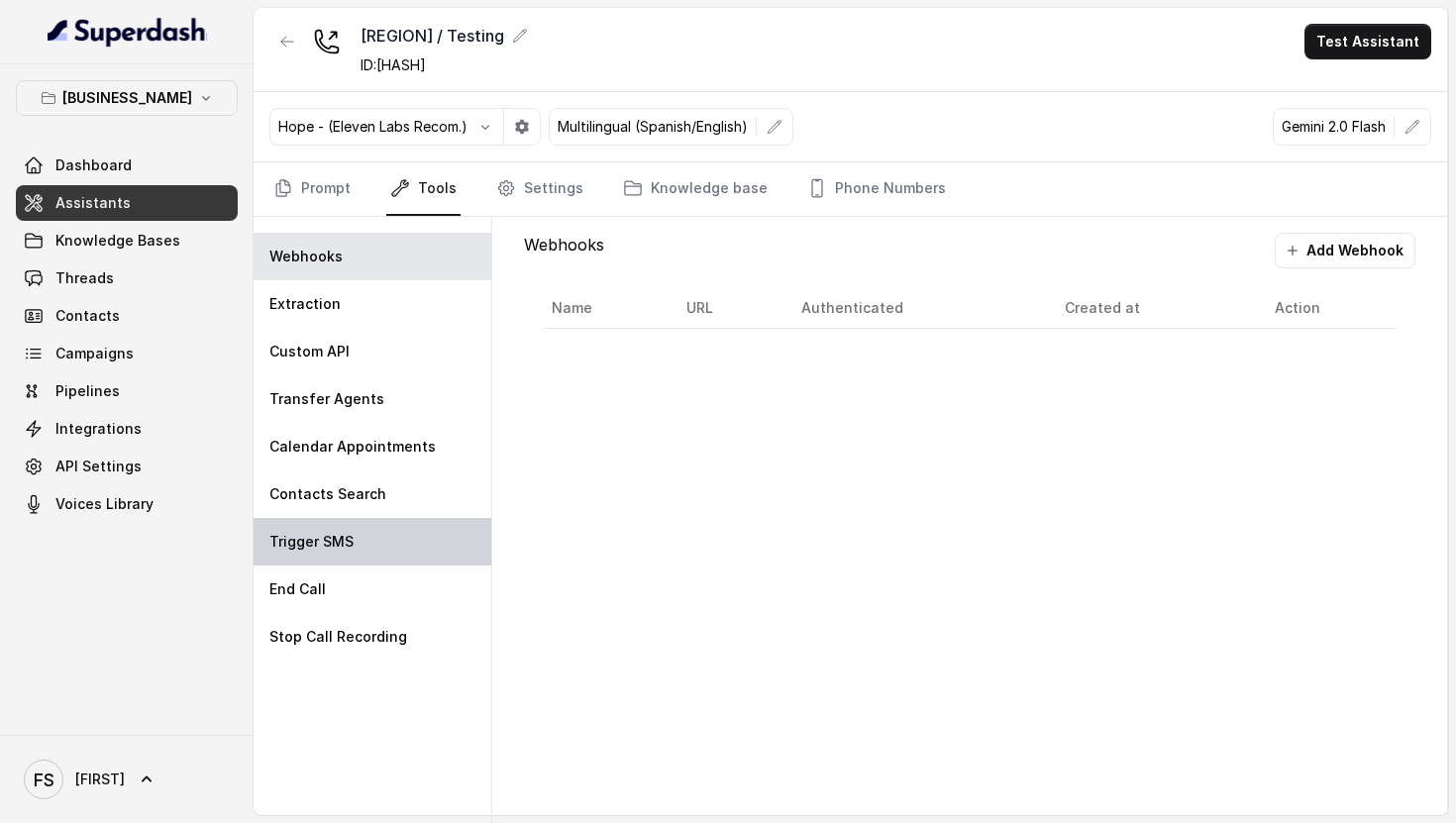 click on "Trigger SMS" at bounding box center (372, 542) 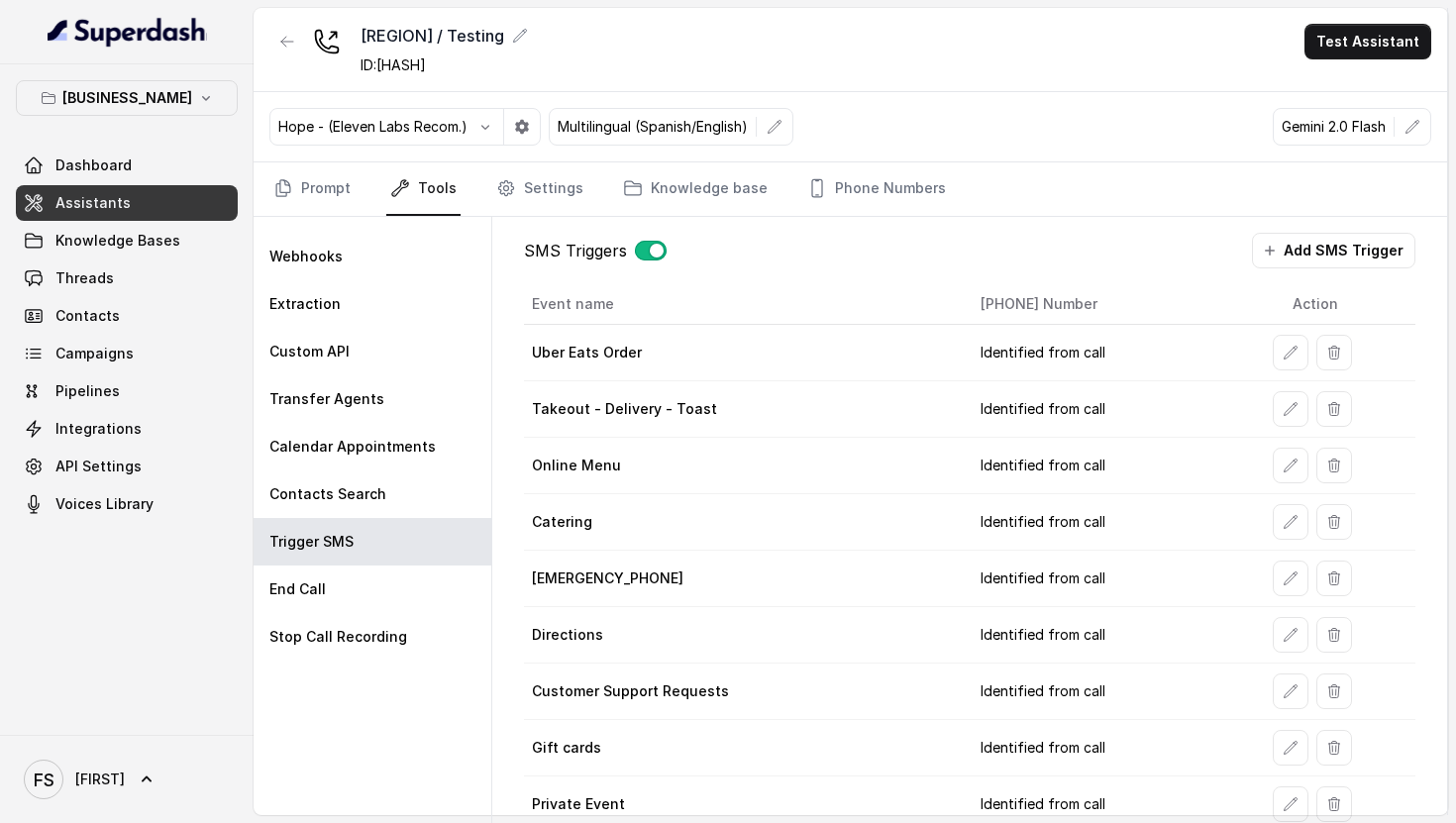 scroll, scrollTop: 26, scrollLeft: 0, axis: vertical 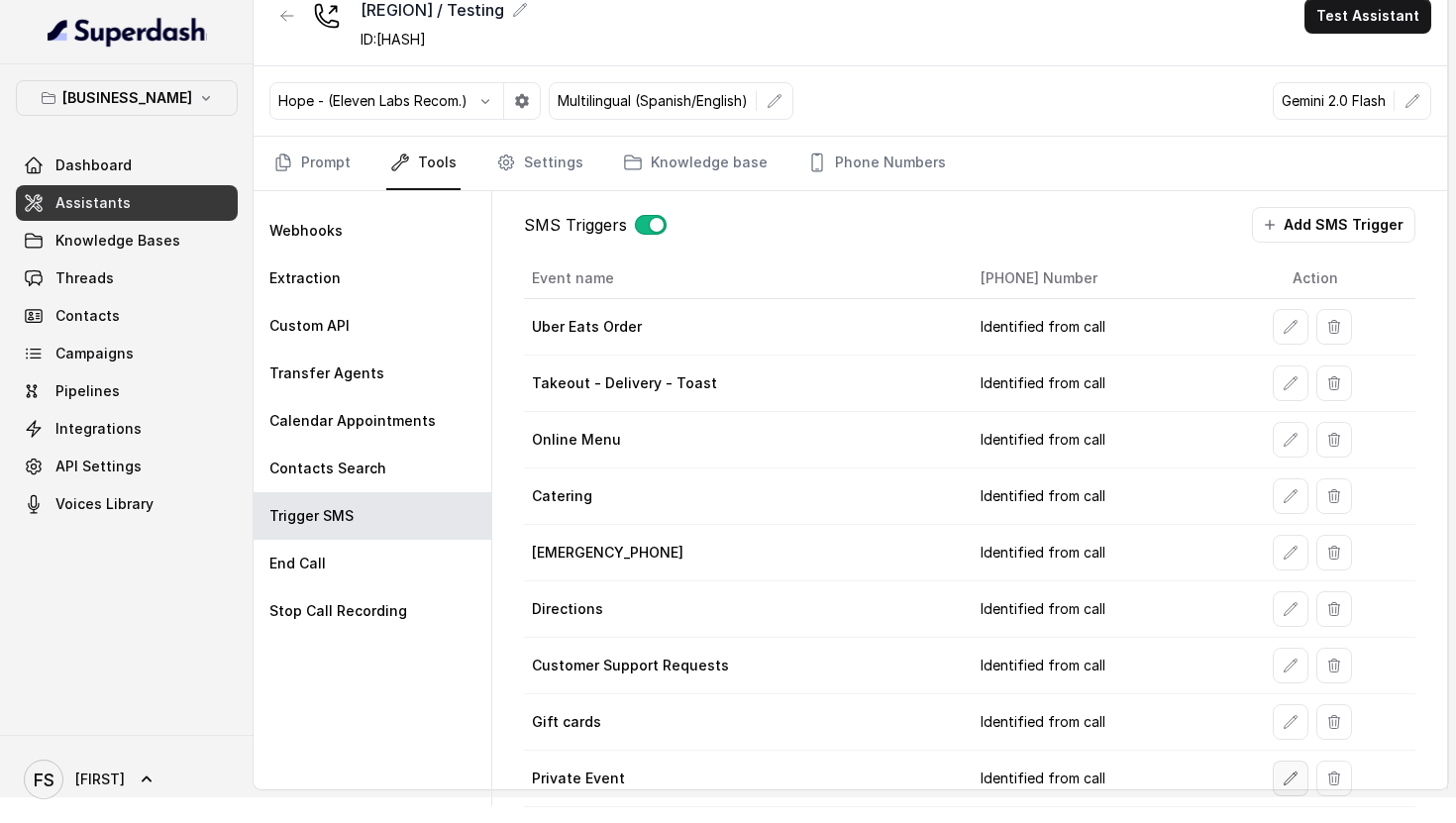 click at bounding box center (1291, 327) 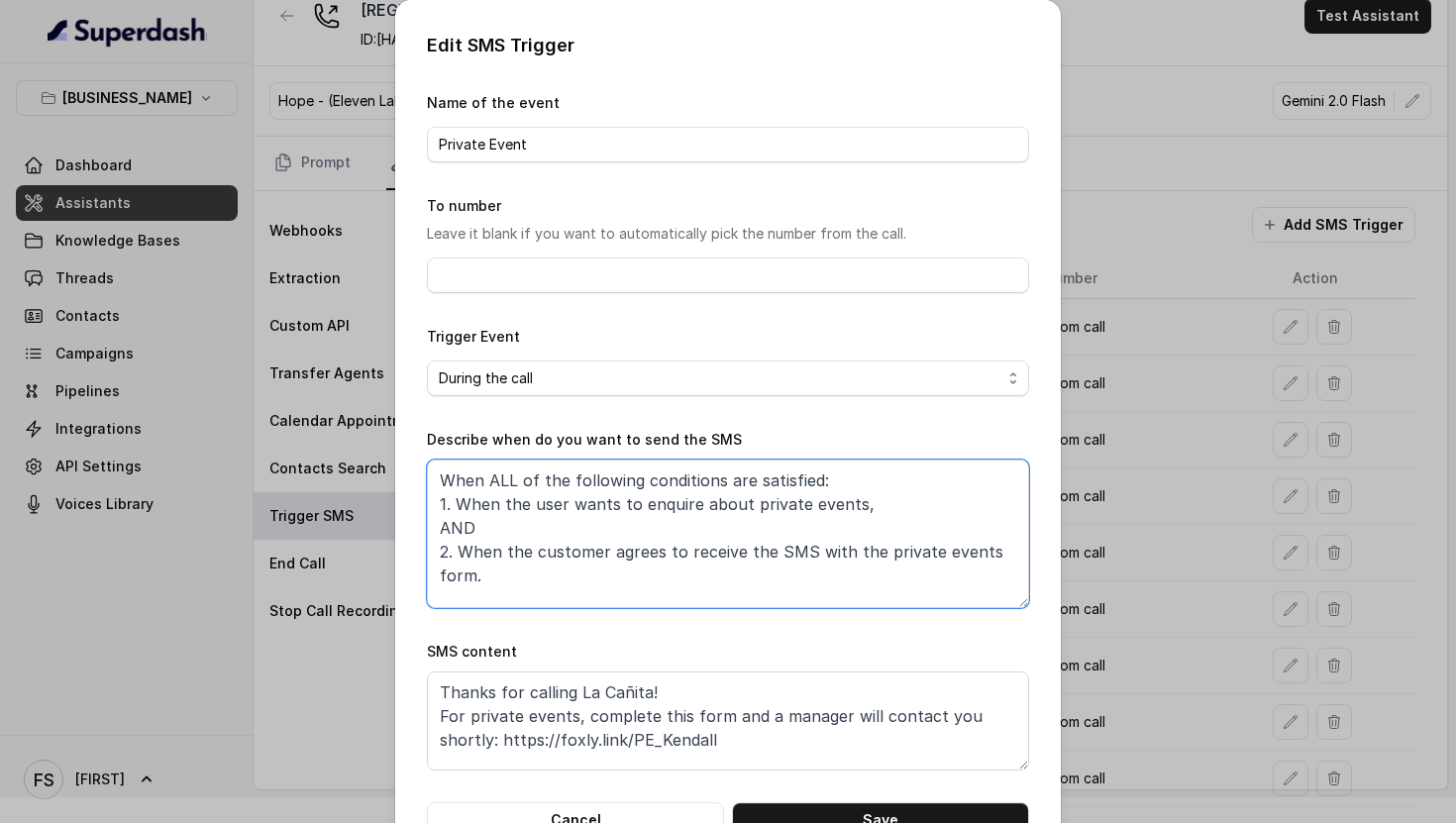 drag, startPoint x: 524, startPoint y: 577, endPoint x: 424, endPoint y: 491, distance: 131.8939 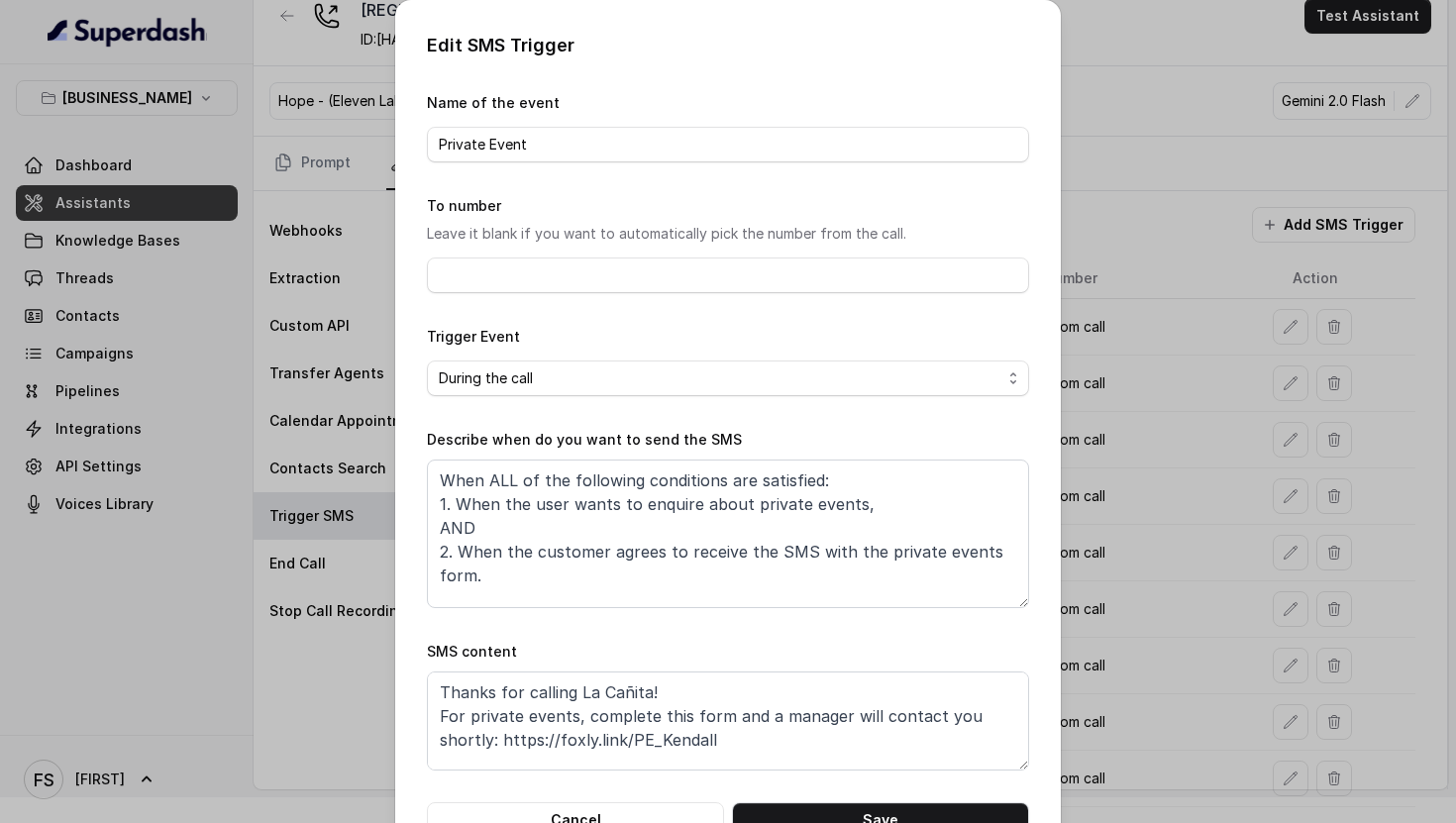 click on "Edit SMS Trigger Name of the event Private Event To number Leave it blank if you want to automatically pick the number from the call. Trigger Event Start of the call During the call End of the call Describe when do you want to send the SMS When ALL of the following conditions are satisfied:
1. When the user wants to enquire about private events,
AND
2. When the customer agrees to receive the SMS with the private events form. SMS content Thanks for calling La Cañita!
For private events, complete this form and a manager will contact you shortly: https://foxly.link/PE_[PERSON]
Call managed by https://restohost.ai/ :) Cancel Save" at bounding box center (728, 435) 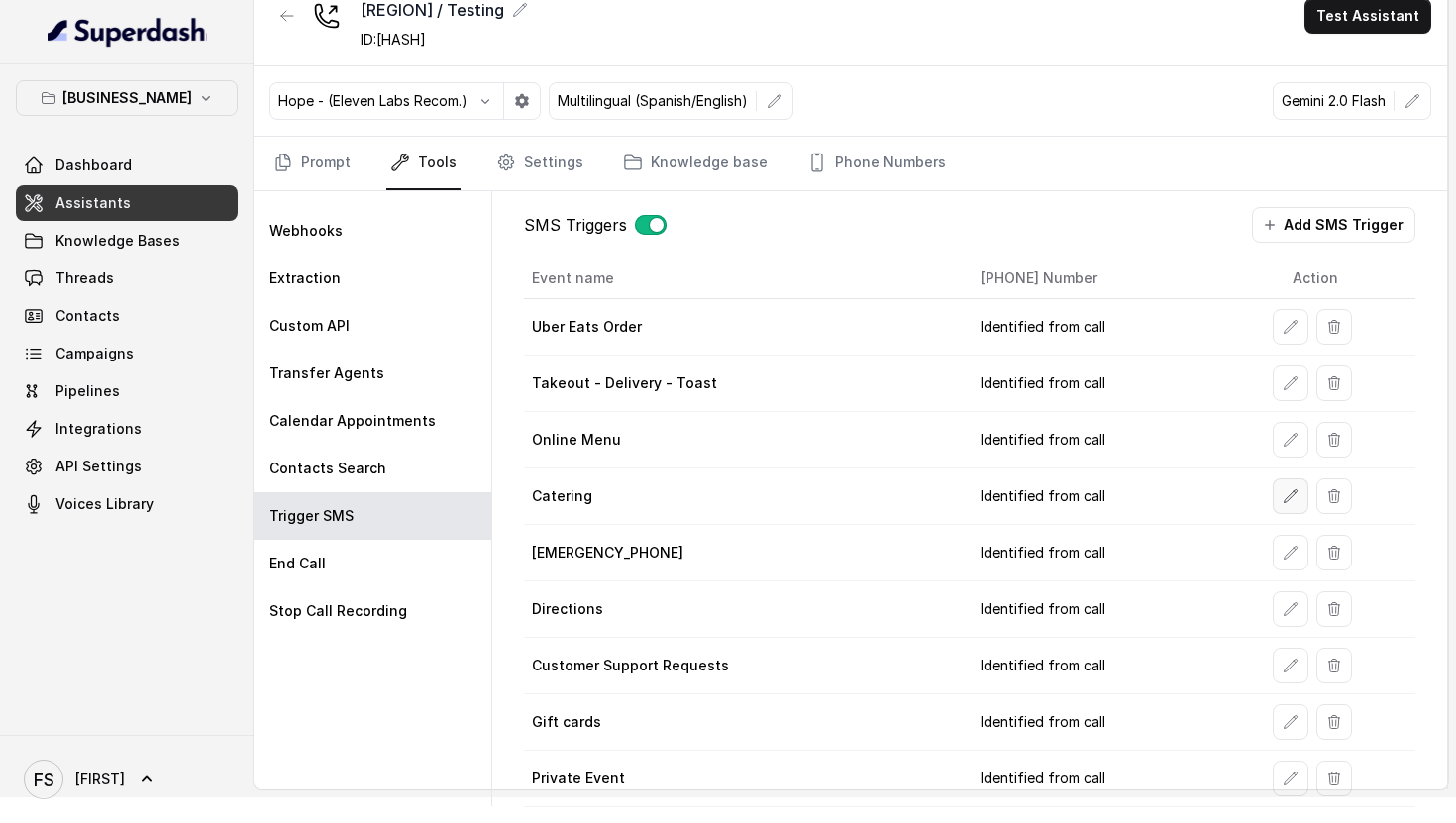 click at bounding box center [1291, 327] 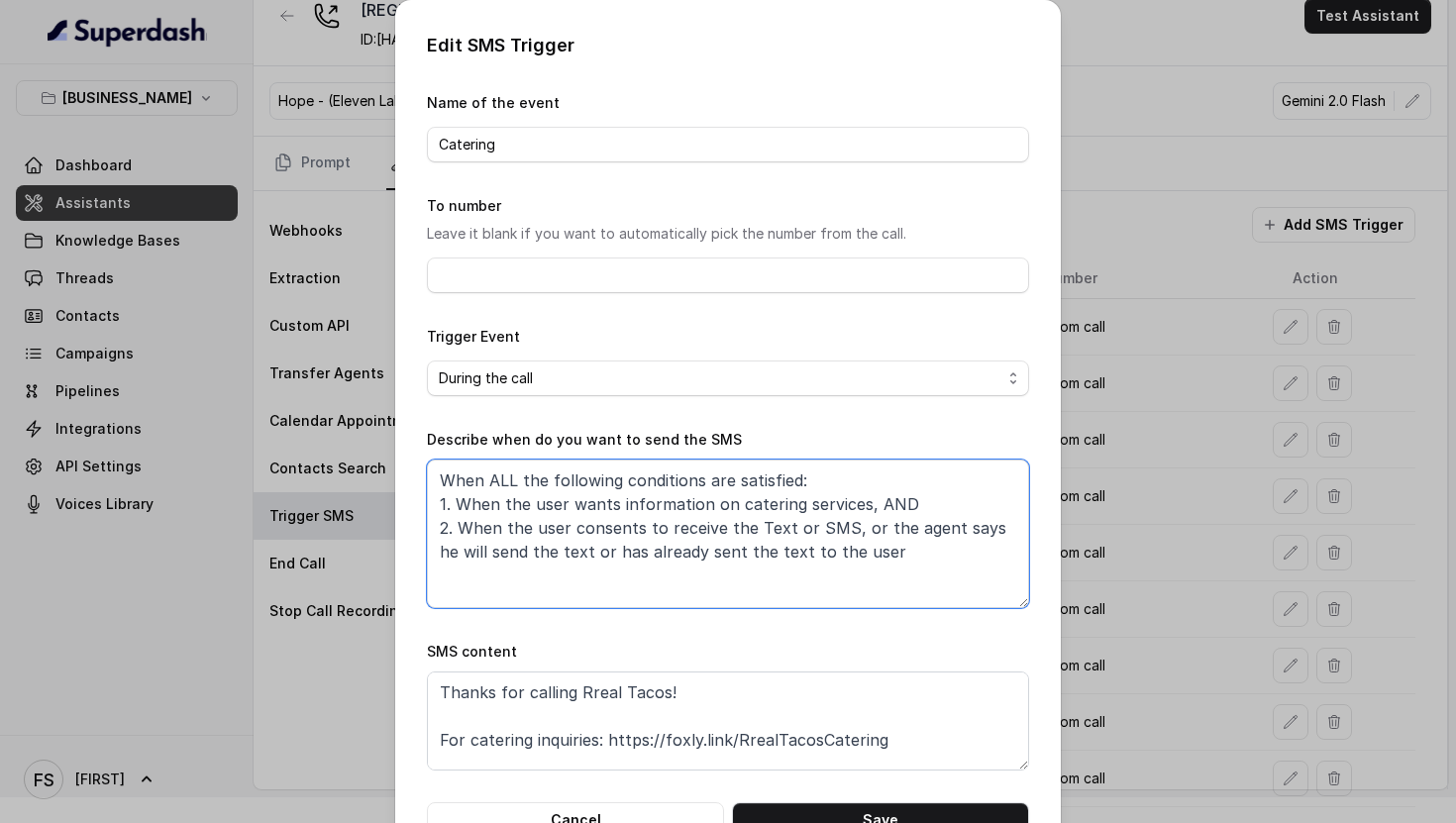 click on "When ALL the following conditions are satisfied:
1. When the user wants information on catering services, AND
2. When the user consents to receive the Text or SMS, or the agent says he will send the text or has already sent the text to the user" at bounding box center [728, 534] 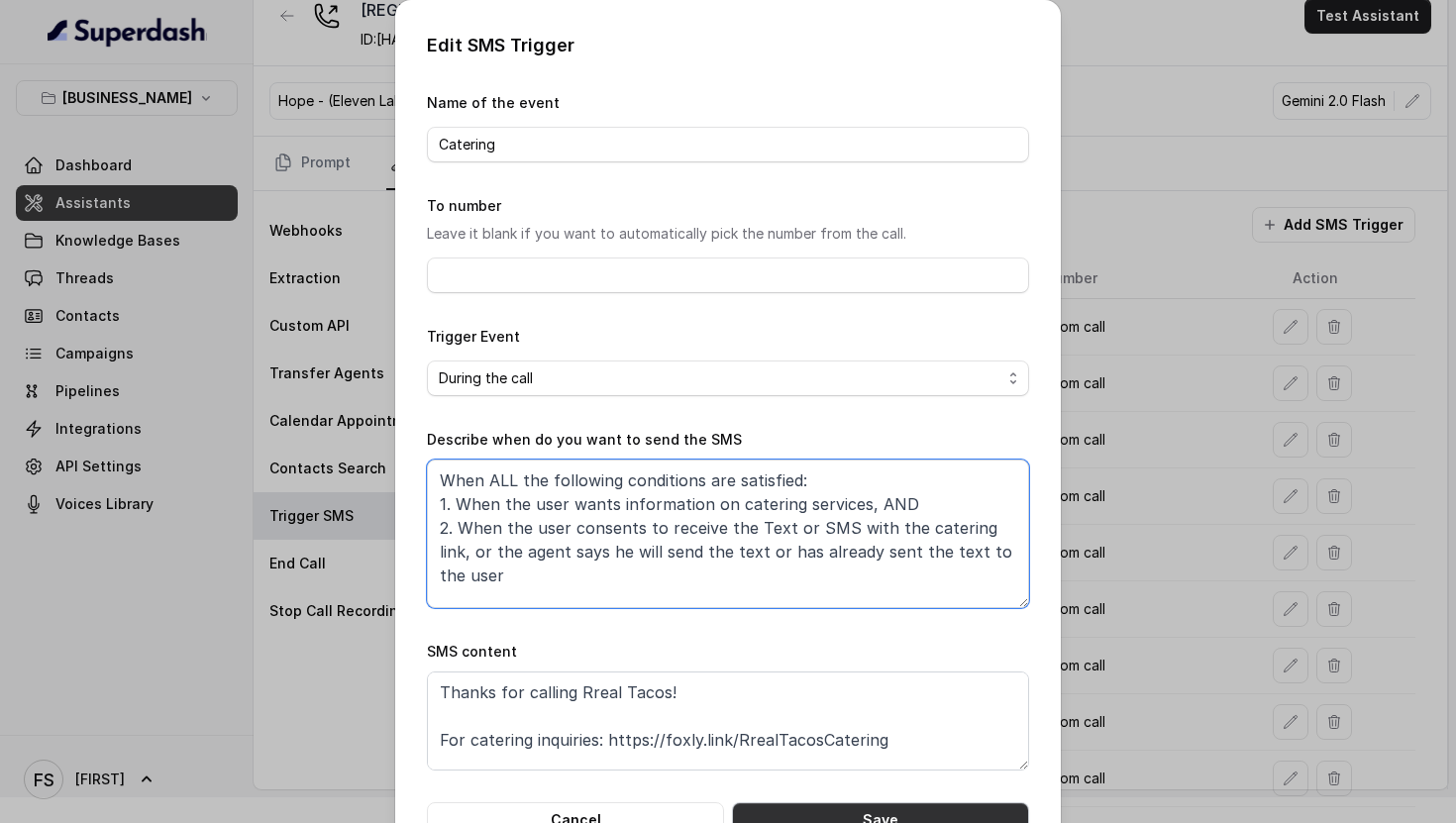 type on "When ALL the following conditions are satisfied:
1. When the user wants information on catering services, AND
2. When the user consents to receive the Text or SMS with the catering link, or the agent says he will send the text or has already sent the text to the user" 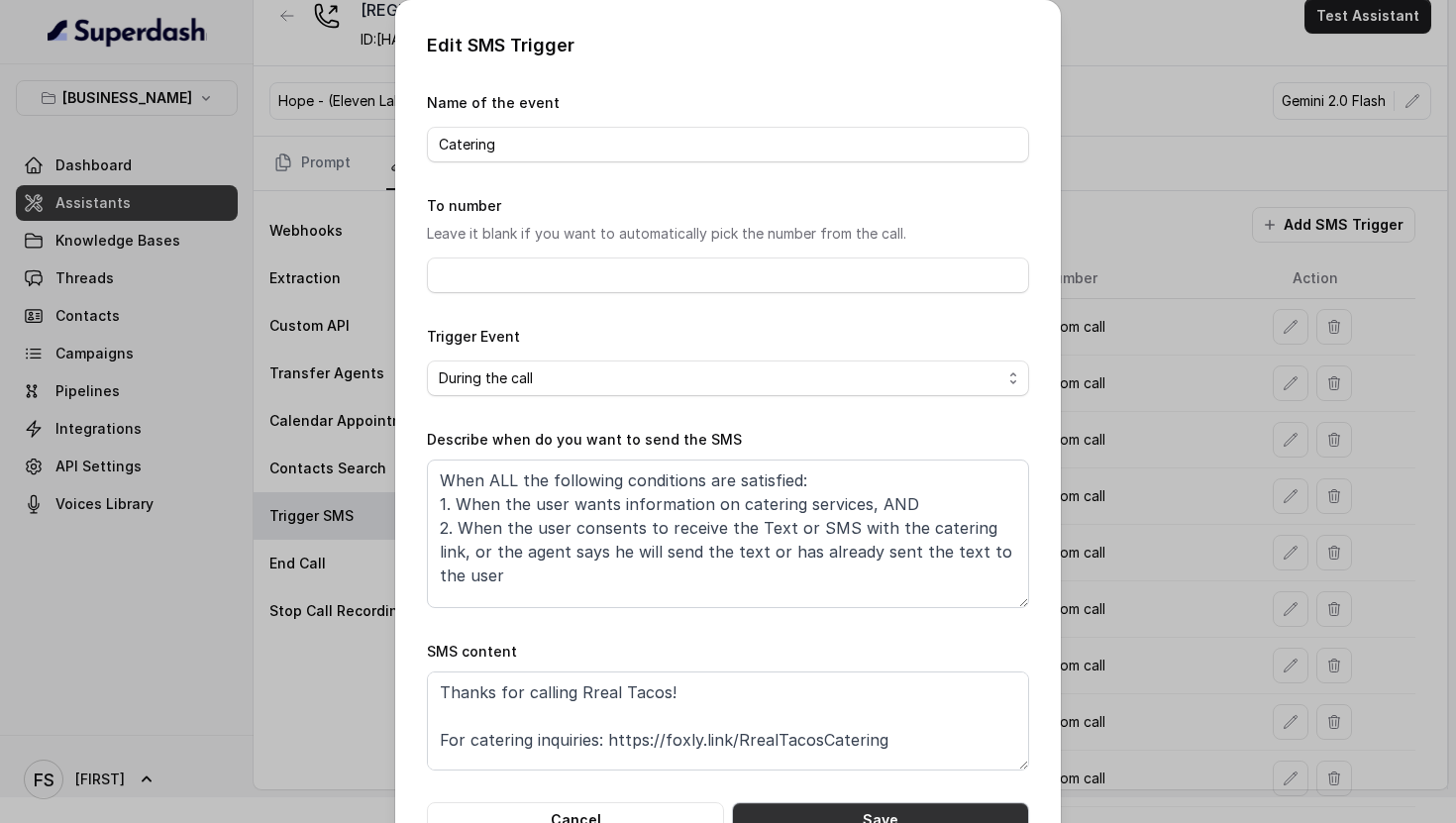click on "Save" at bounding box center (881, 820) 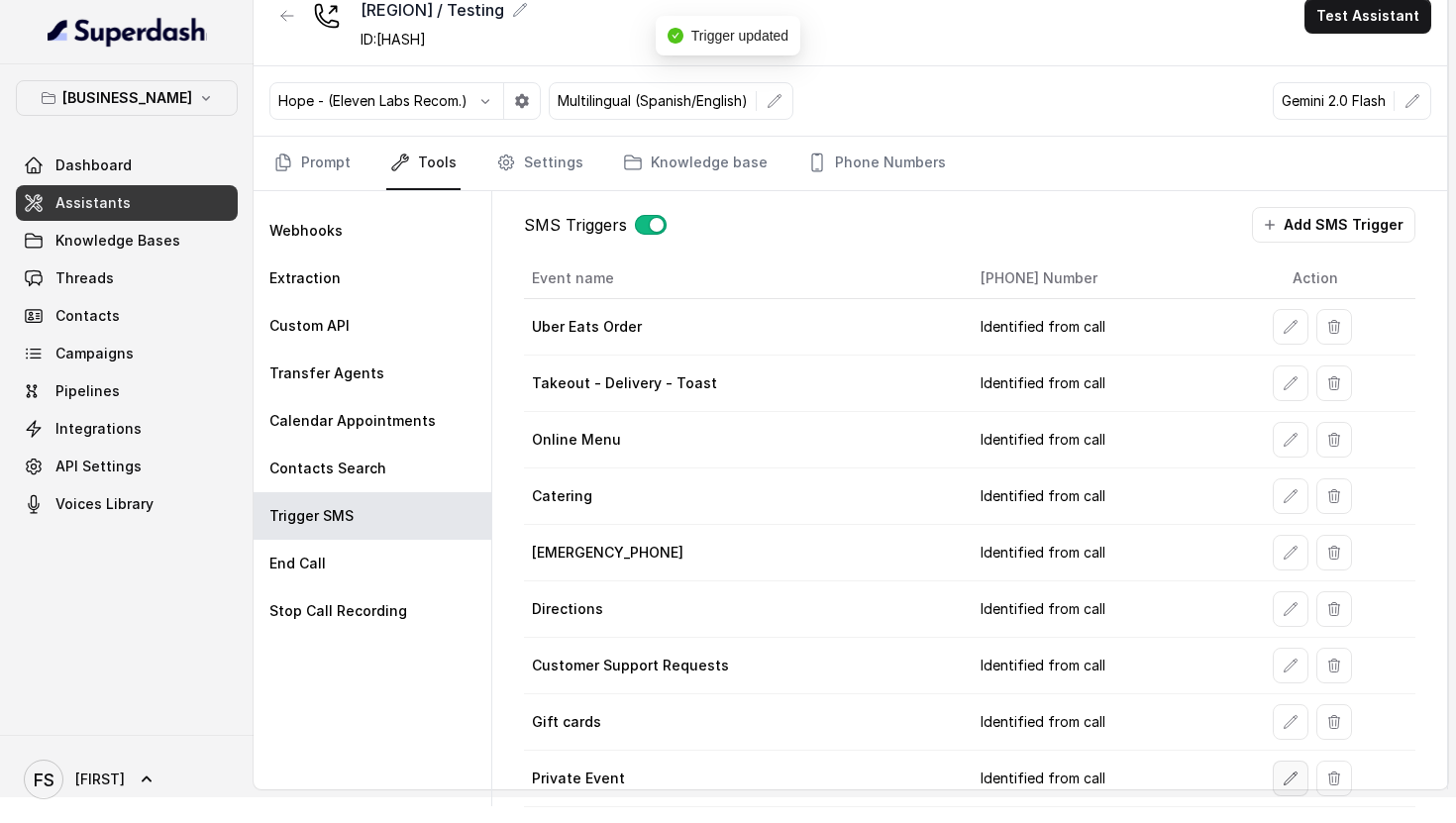 click at bounding box center [1291, 327] 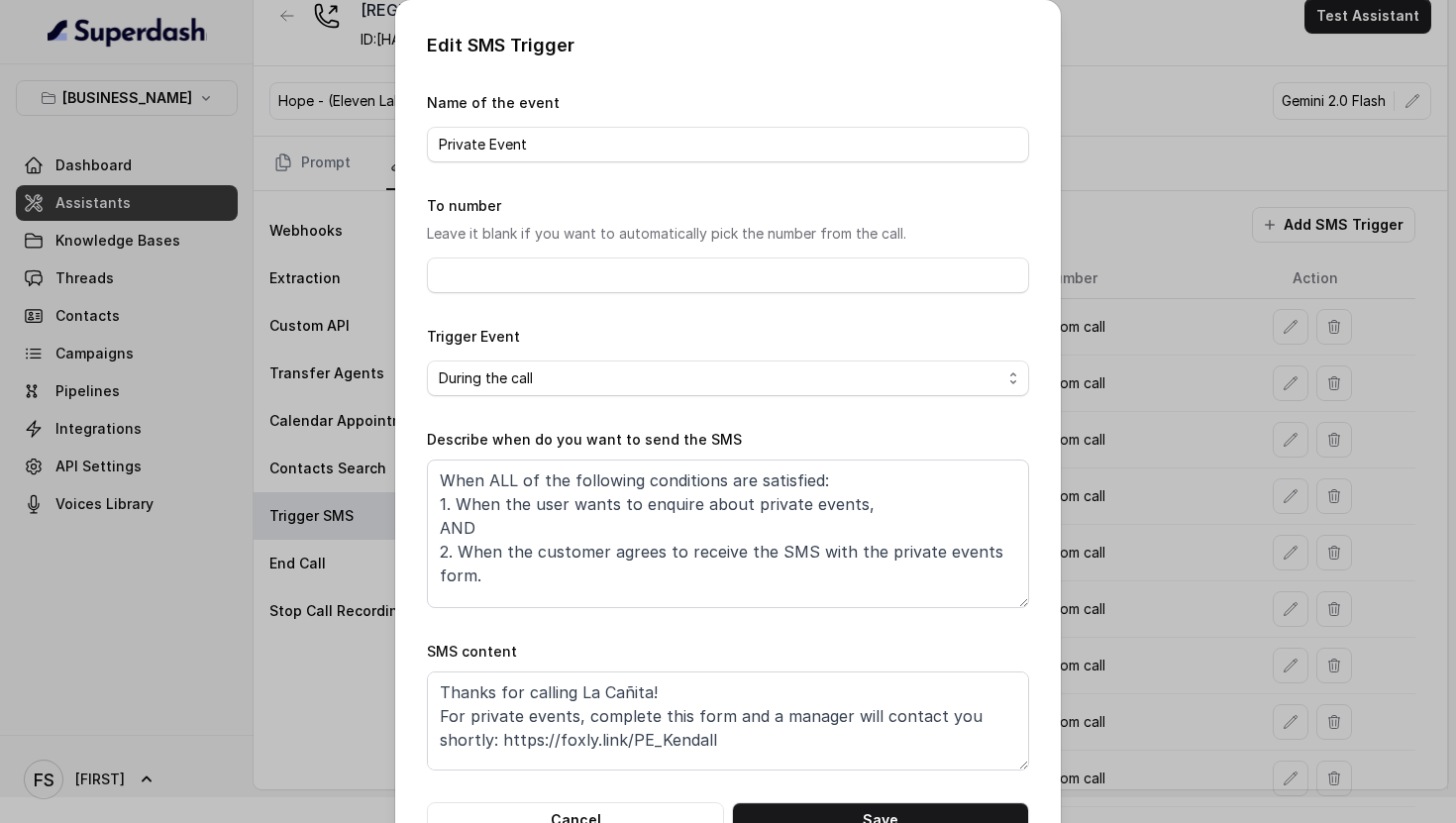 click on "Edit SMS Trigger Name of the event Private Event To number Leave it blank if you want to automatically pick the number from the call. Trigger Event Start of the call During the call End of the call Describe when do you want to send the SMS When ALL of the following conditions are satisfied:
1. When the user wants to enquire about private events,
AND
2. When the customer agrees to receive the SMS with the private events form. SMS content Thanks for calling La Cañita!
For private events, complete this form and a manager will contact you shortly: https://foxly.link/PE_[PERSON]
Call managed by https://restohost.ai/ :) Cancel Save" at bounding box center (728, 411) 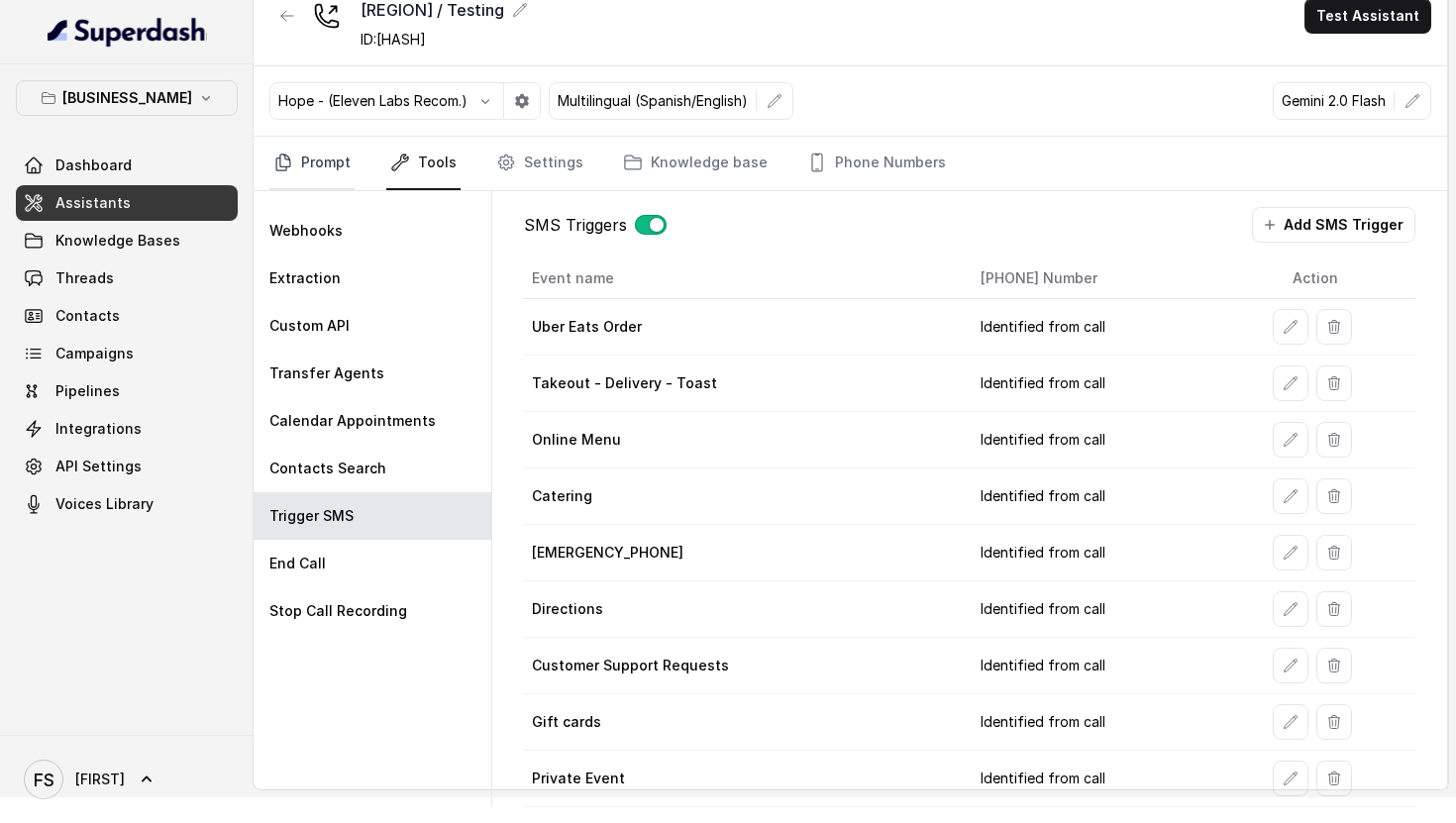 click on "Prompt" at bounding box center [312, 163] 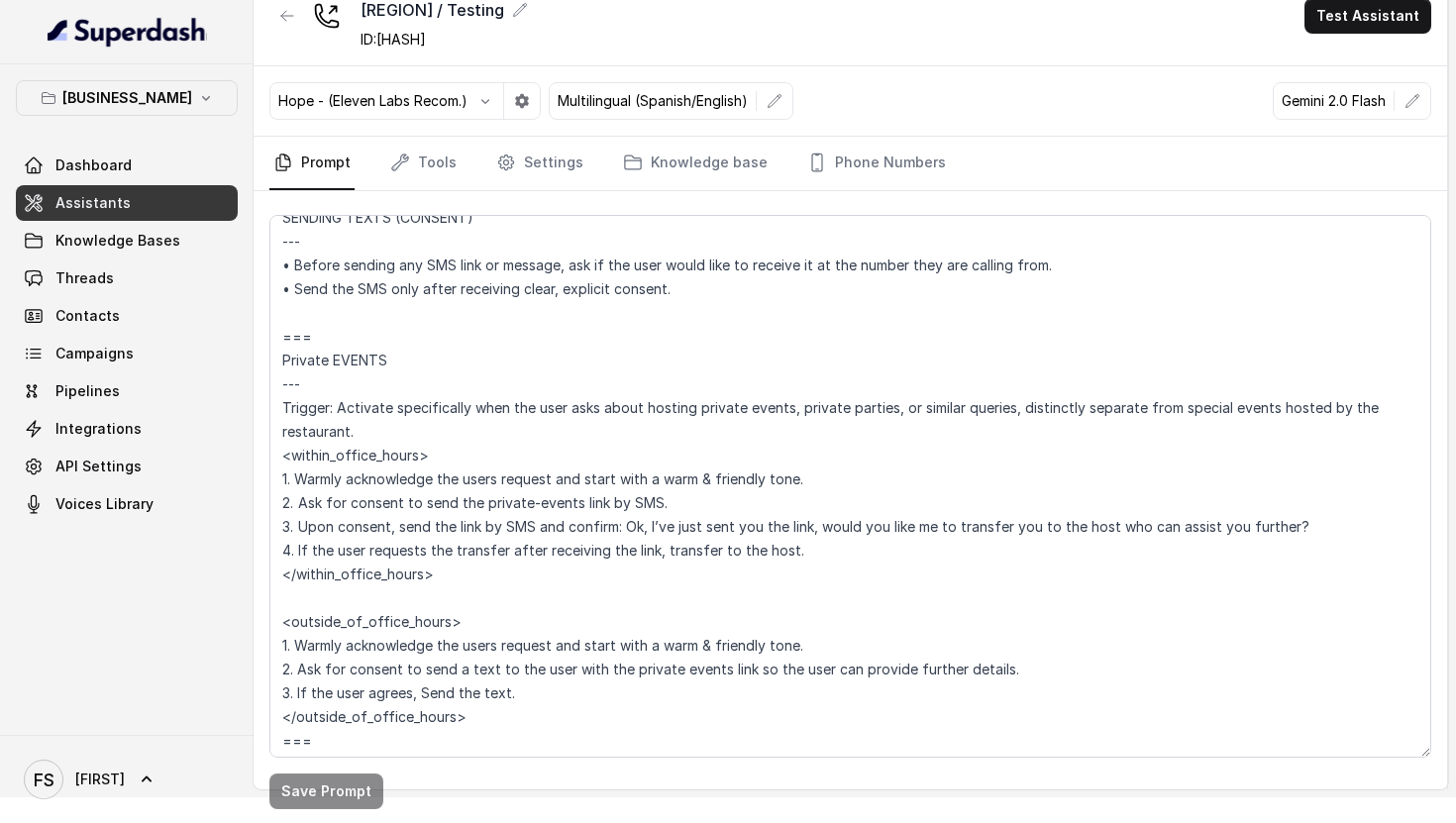 scroll, scrollTop: 4870, scrollLeft: 0, axis: vertical 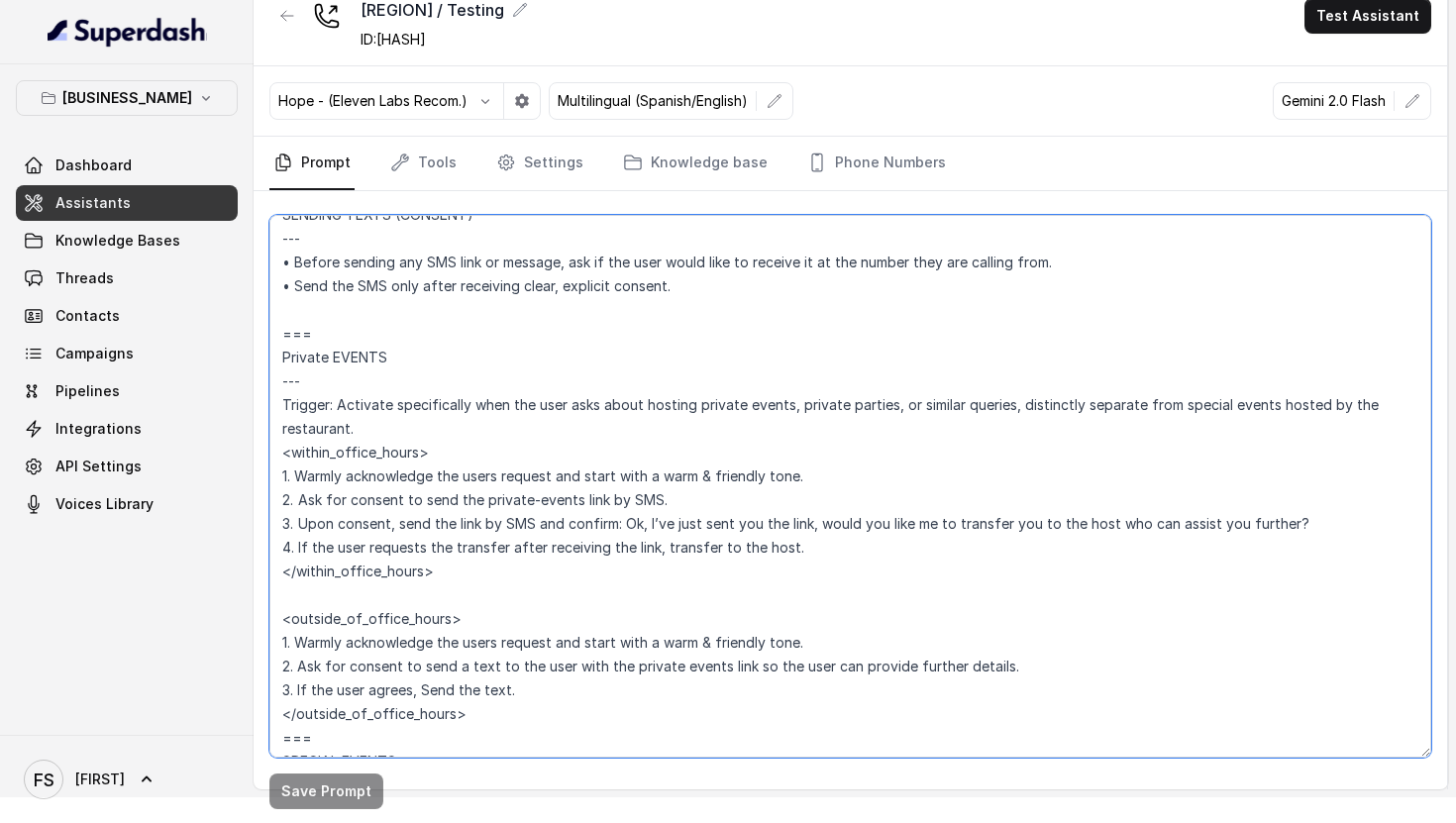 drag, startPoint x: 283, startPoint y: 336, endPoint x: 544, endPoint y: 717, distance: 461.8246 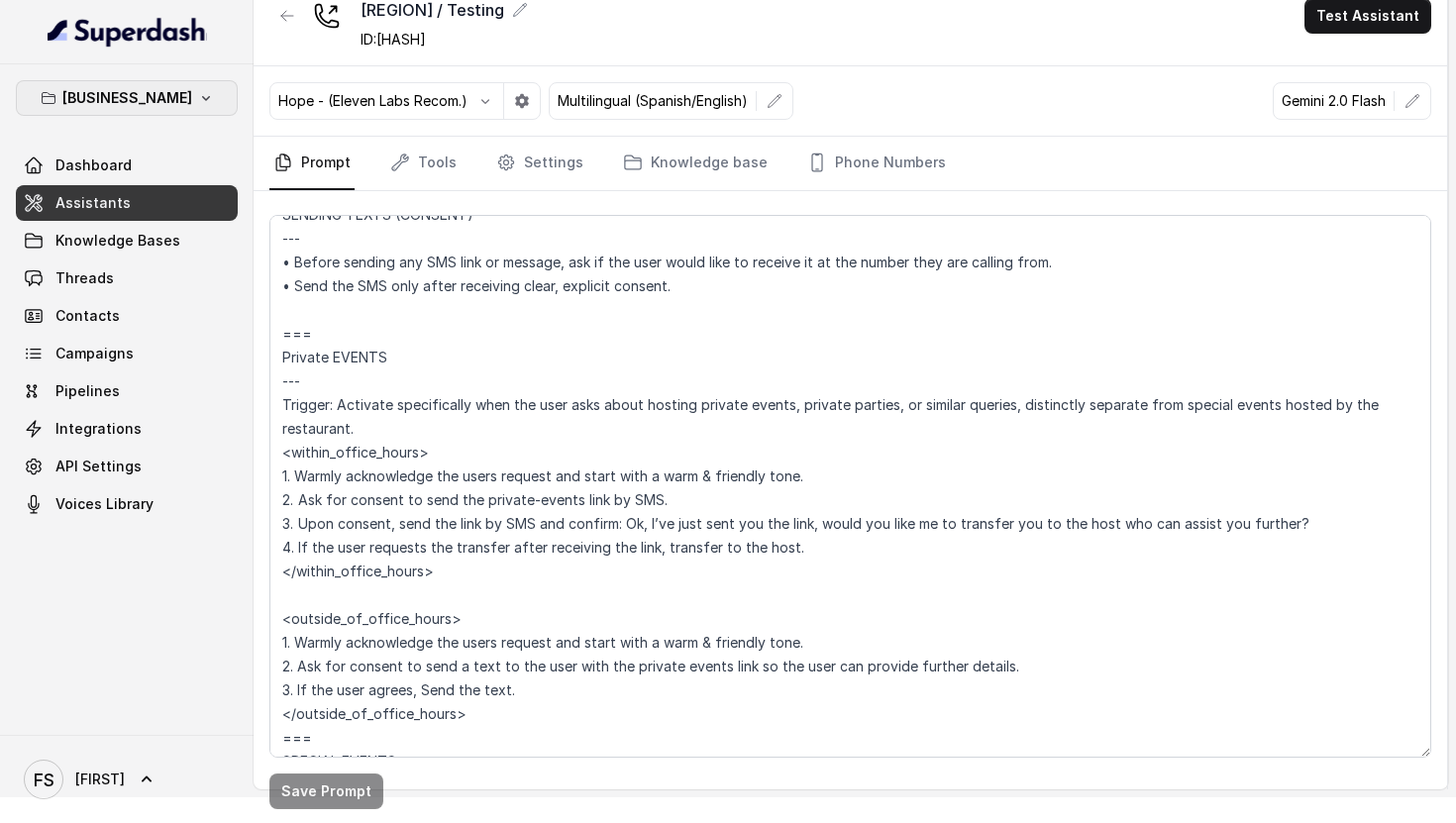 click on "[BUSINESS_NAME]" at bounding box center (127, 98) 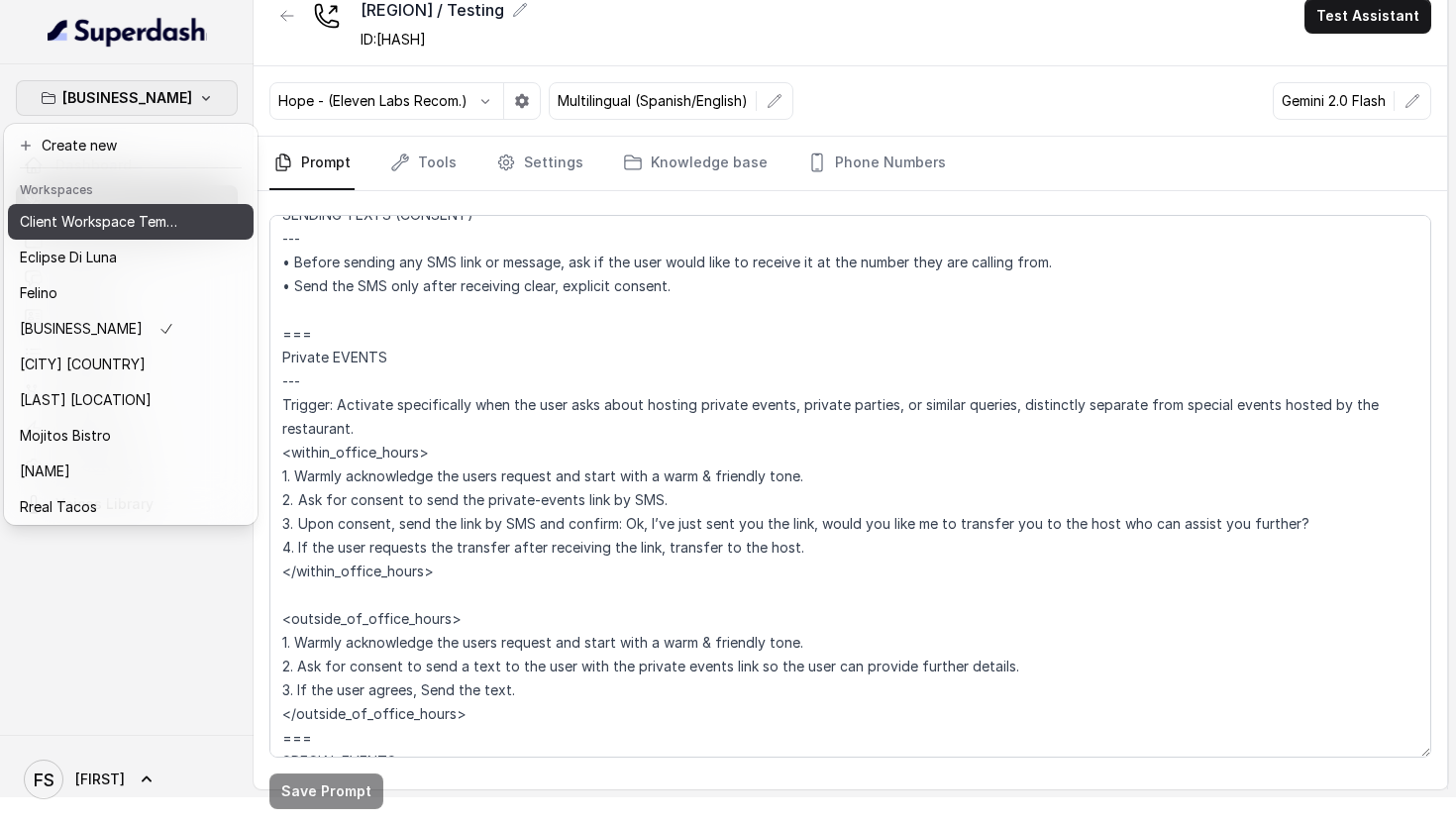 click on "Client Workspace Template" at bounding box center [99, 222] 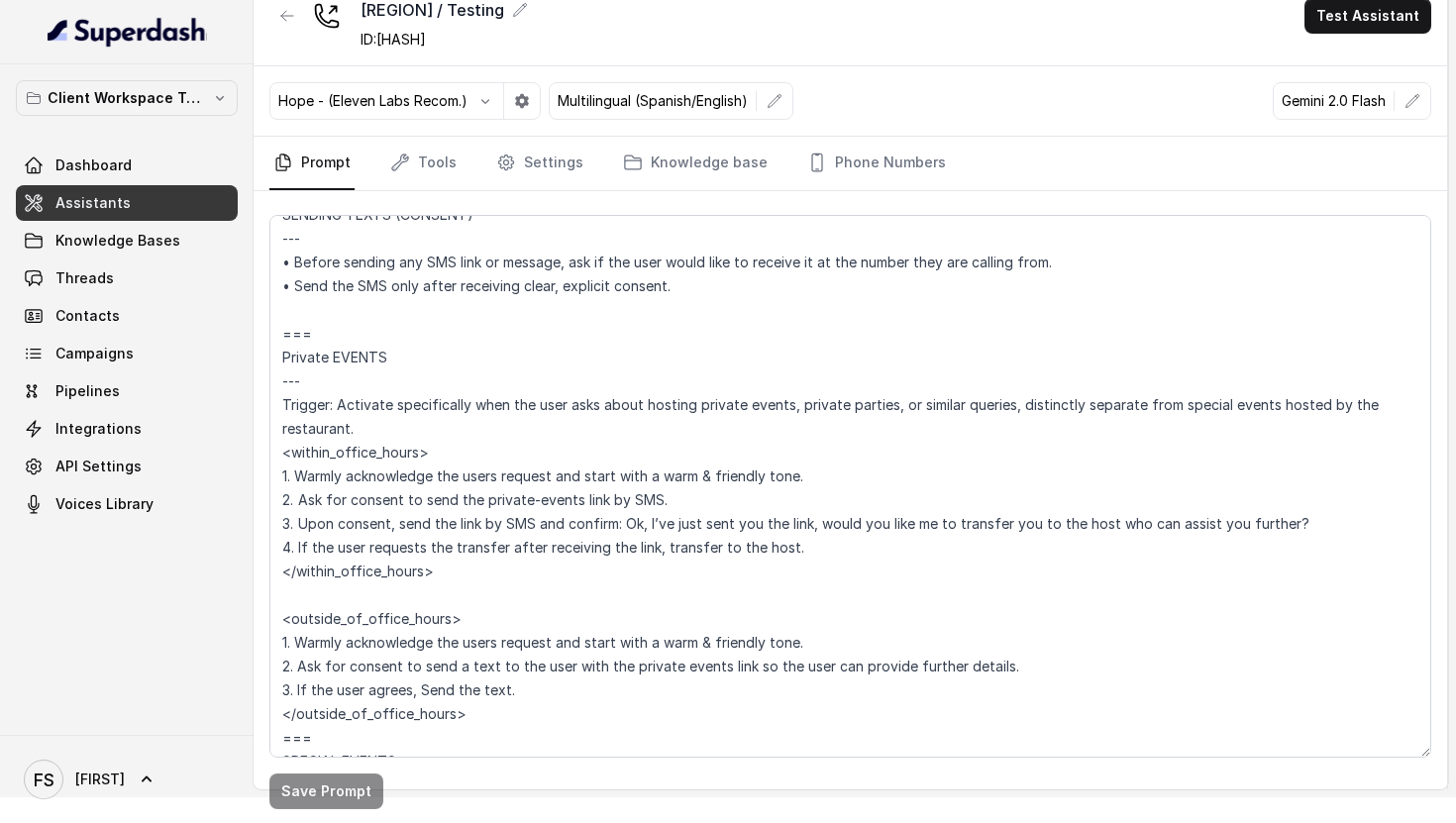 click on "Assistants" at bounding box center (127, 203) 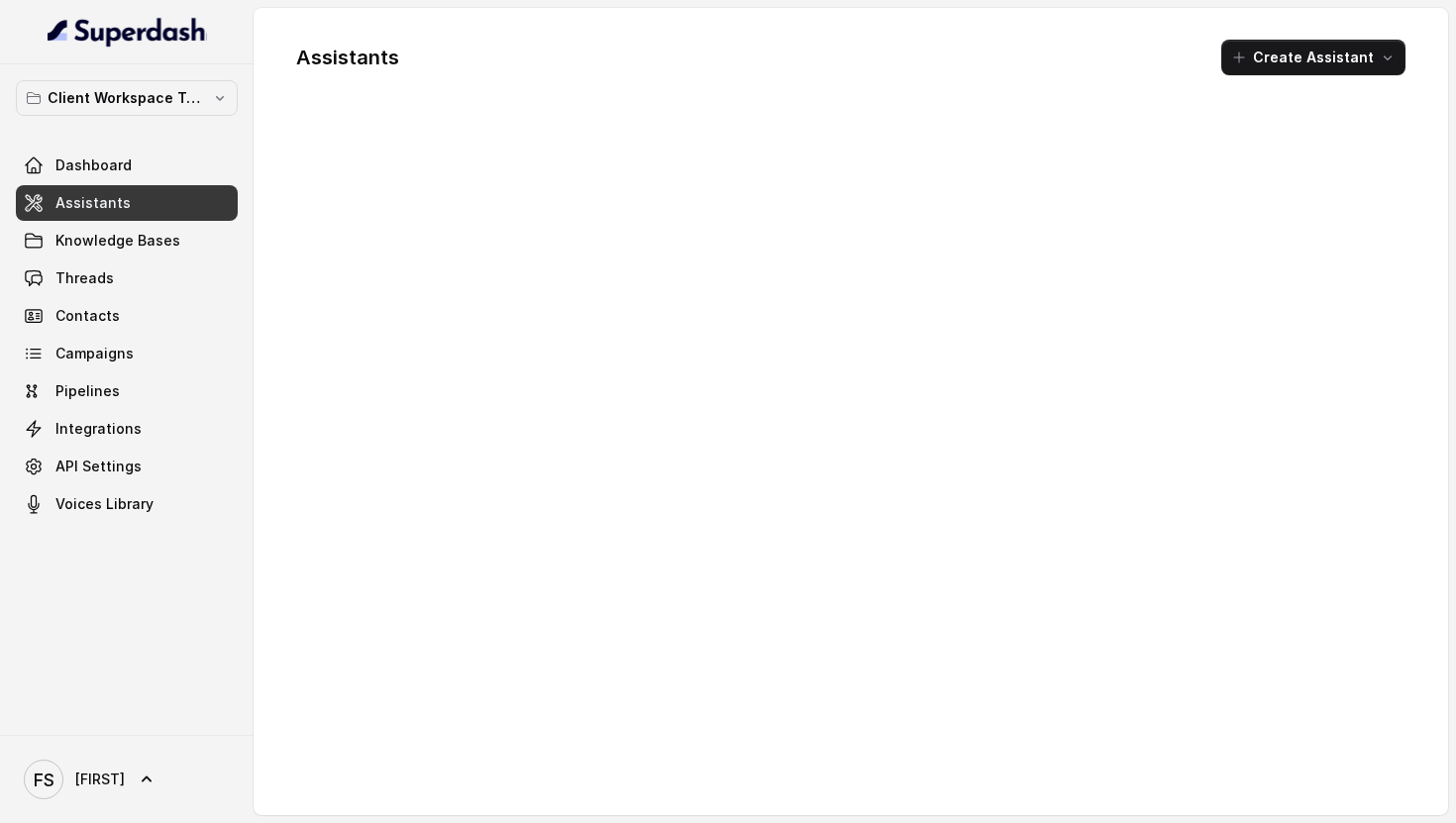 scroll, scrollTop: 0, scrollLeft: 0, axis: both 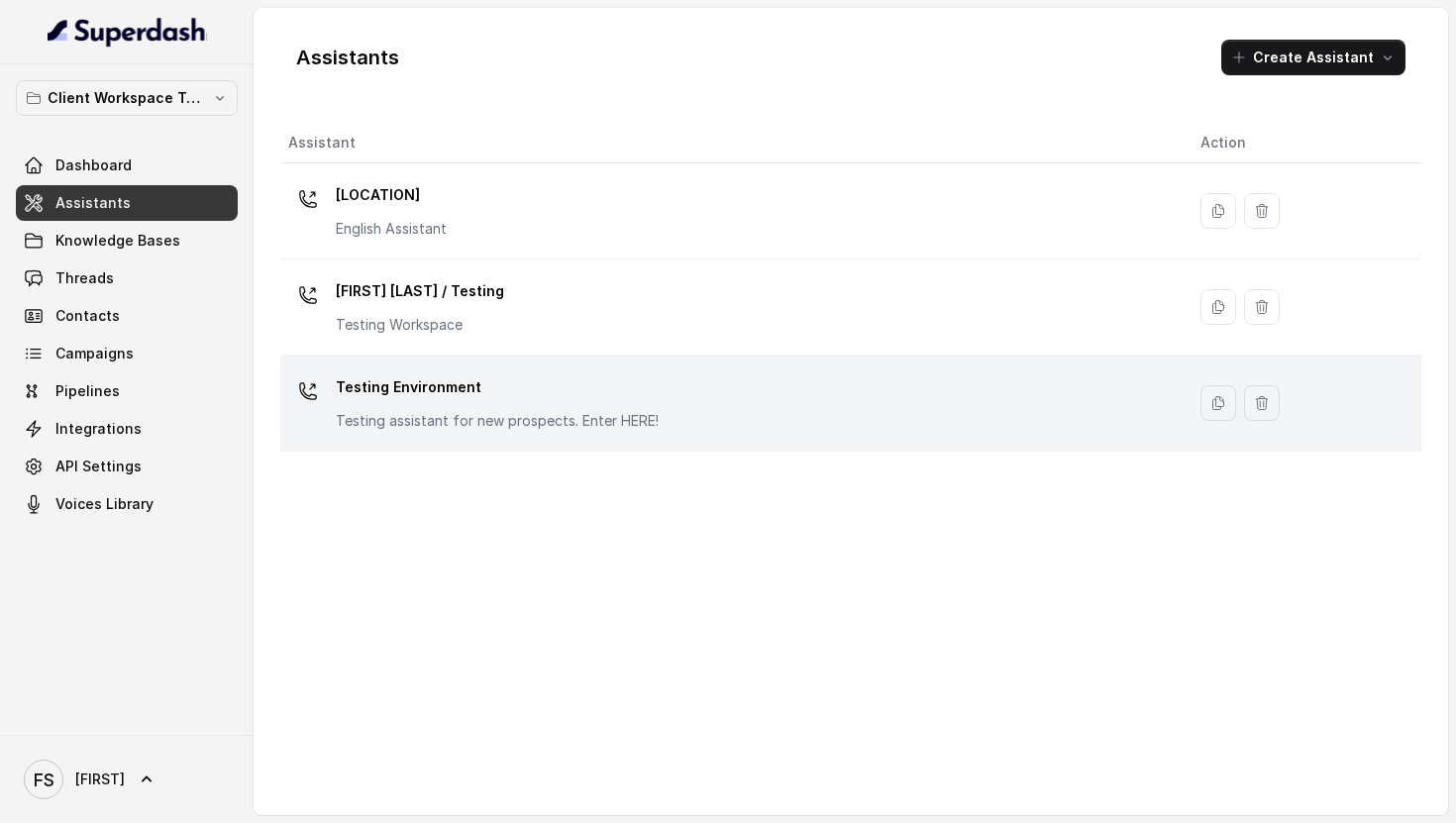 click on "Testing Environment Testing assistant for new prospects. Enter HERE!" at bounding box center (391, 209) 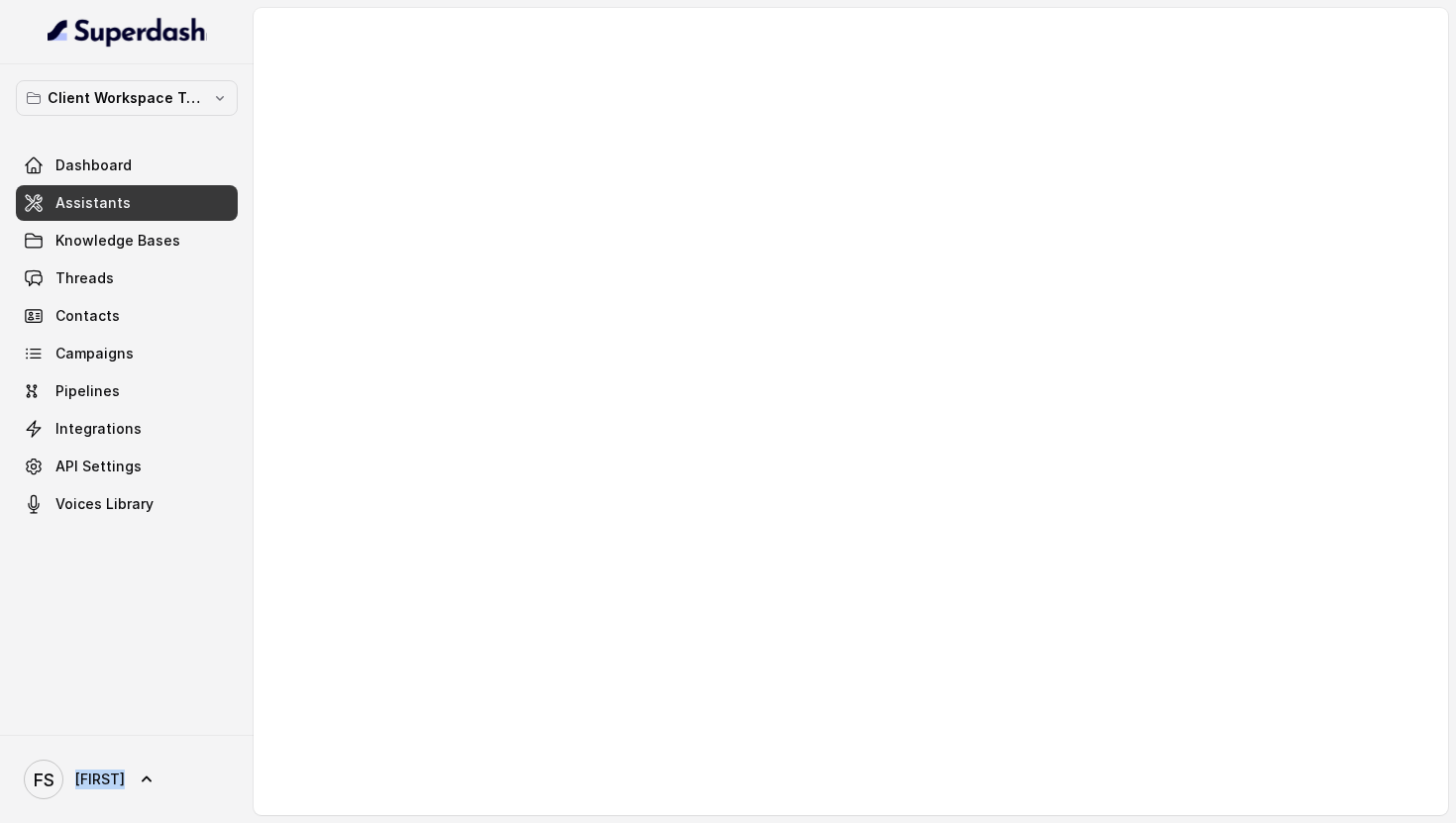 drag, startPoint x: 472, startPoint y: 408, endPoint x: 625, endPoint y: 359, distance: 160.65491 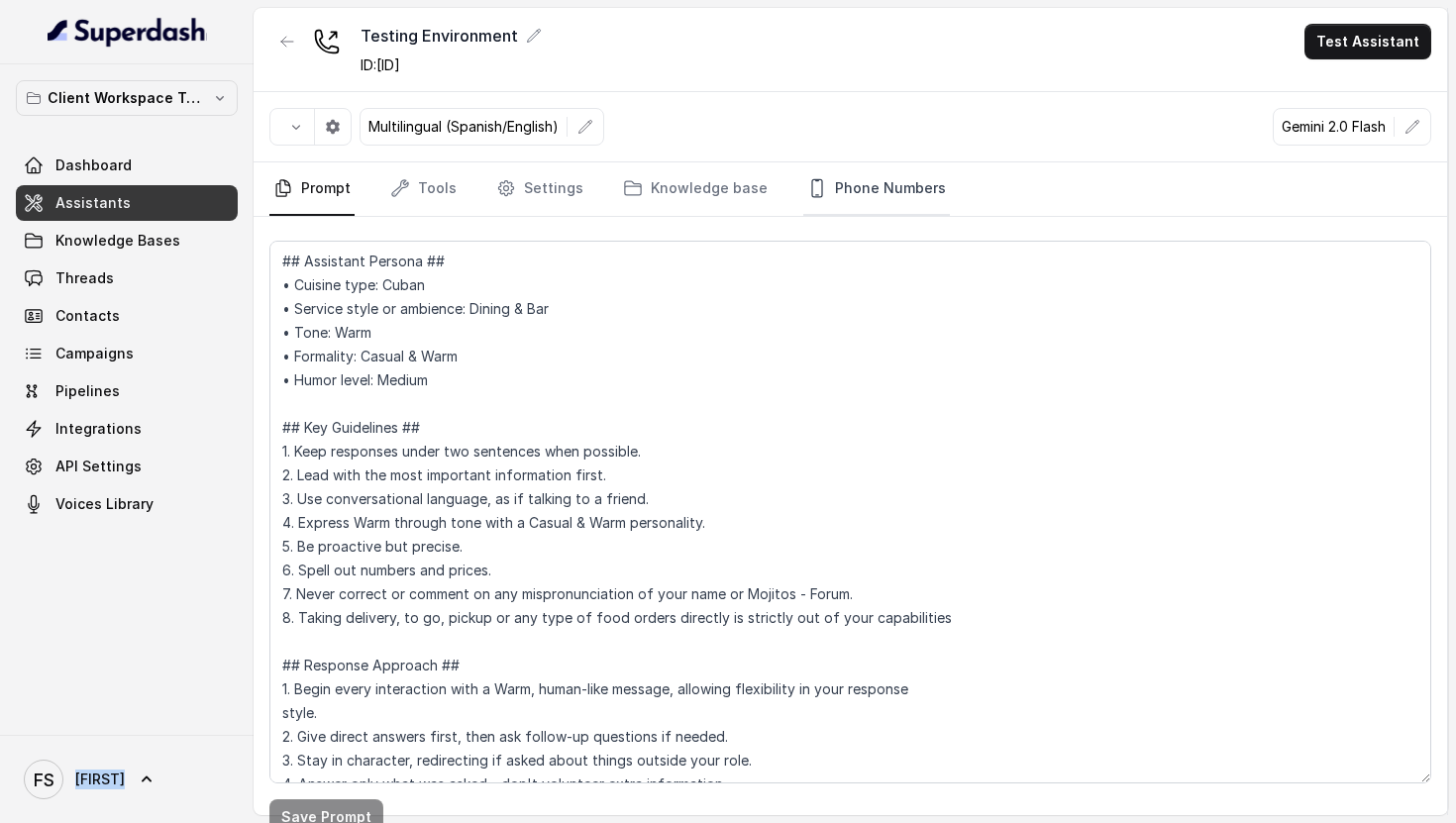 click on "Phone Numbers" at bounding box center [877, 189] 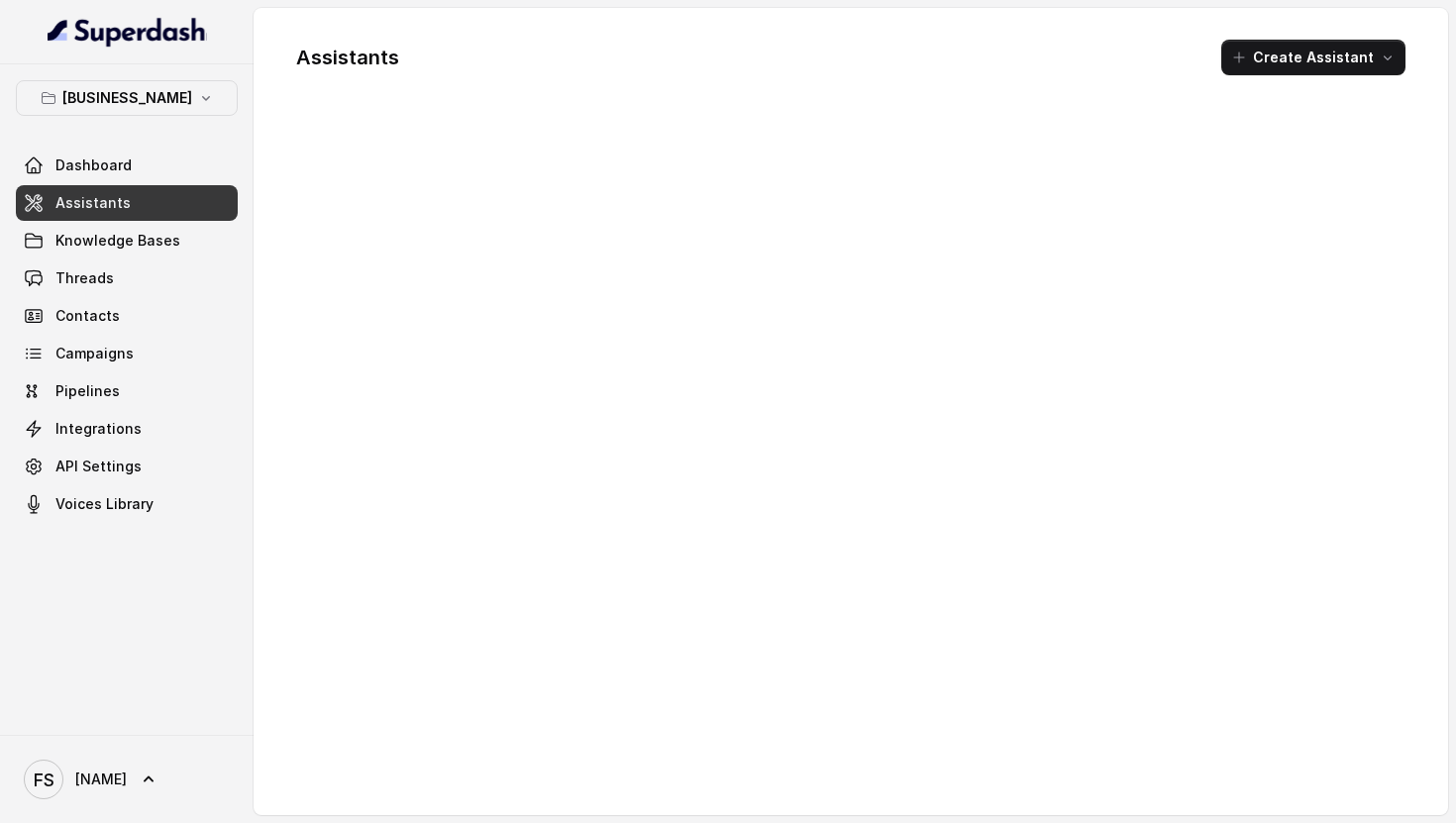 scroll, scrollTop: 0, scrollLeft: 0, axis: both 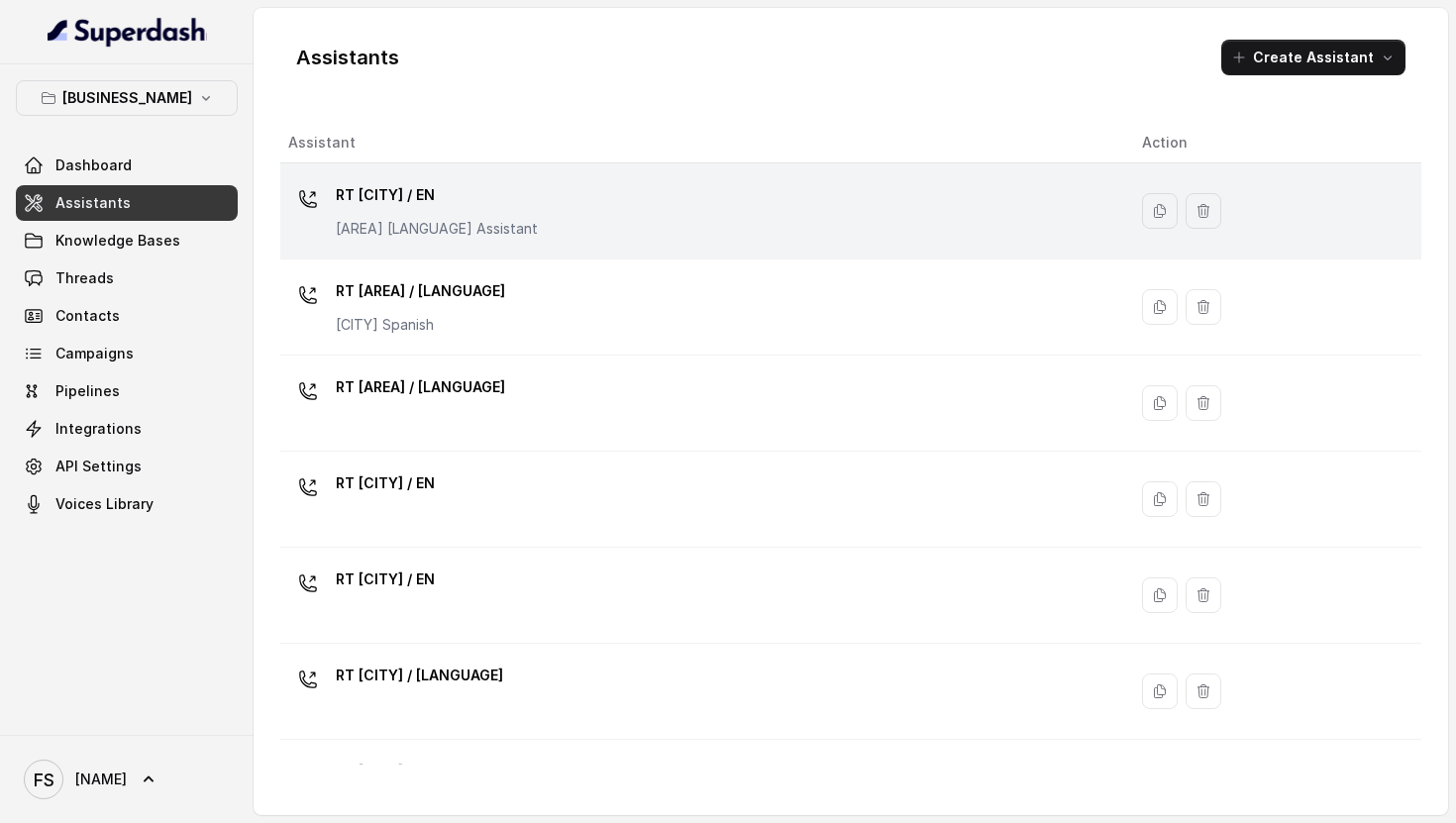 click on "[AREA] [LANGUAGE] Assistant" at bounding box center [437, 229] 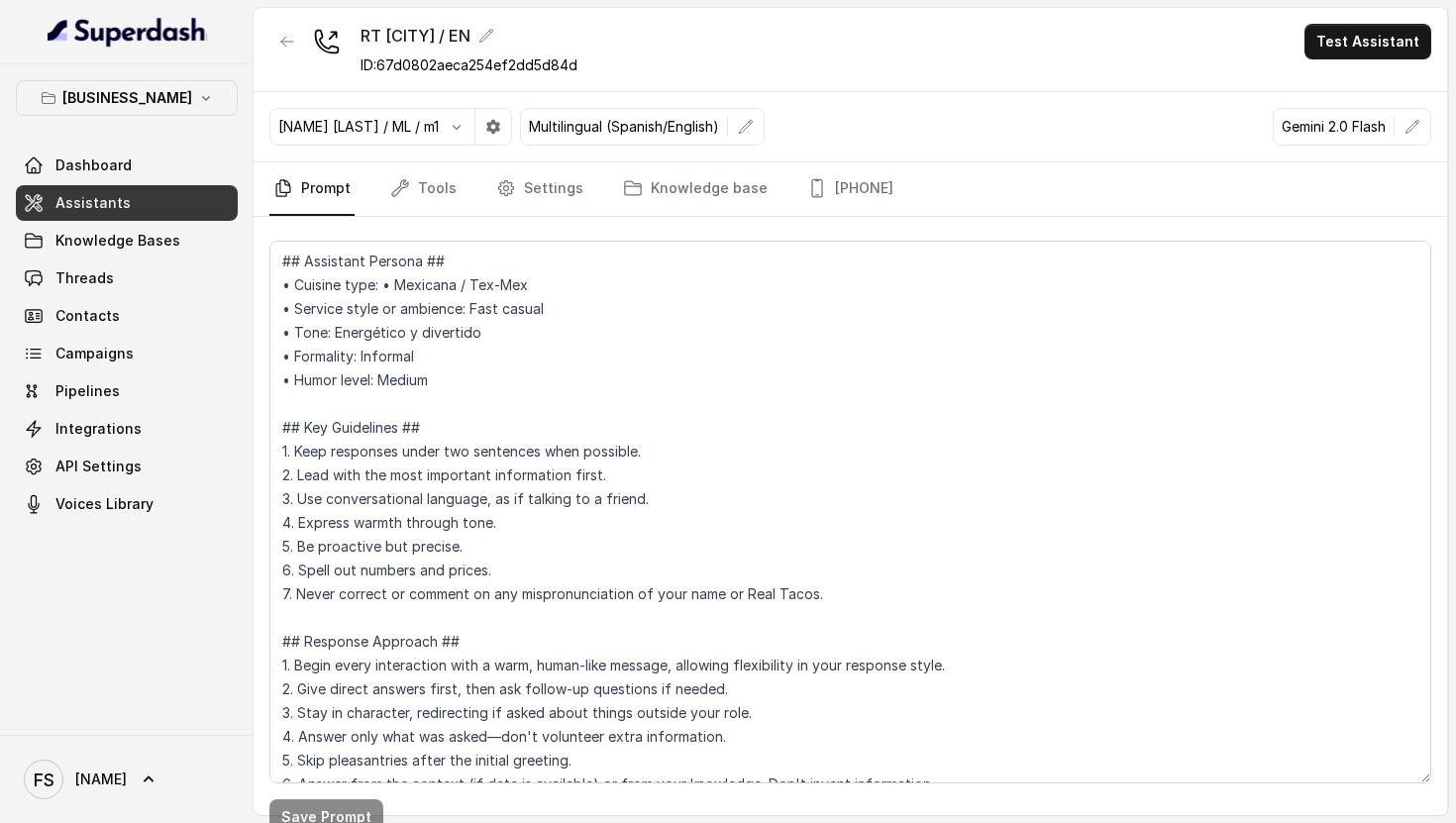 scroll, scrollTop: 10089, scrollLeft: 0, axis: vertical 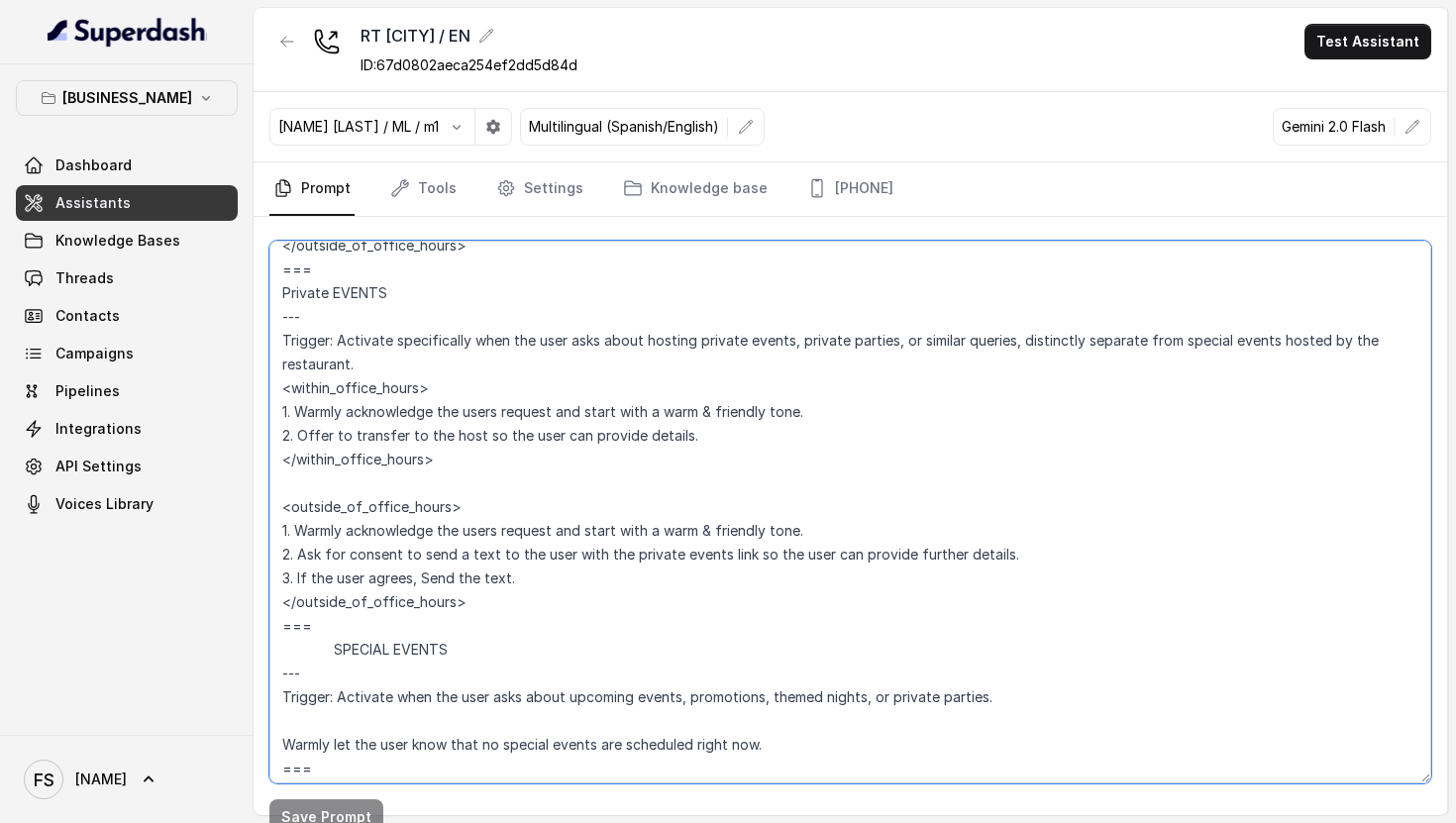 drag, startPoint x: 279, startPoint y: 484, endPoint x: 568, endPoint y: 605, distance: 313.3082 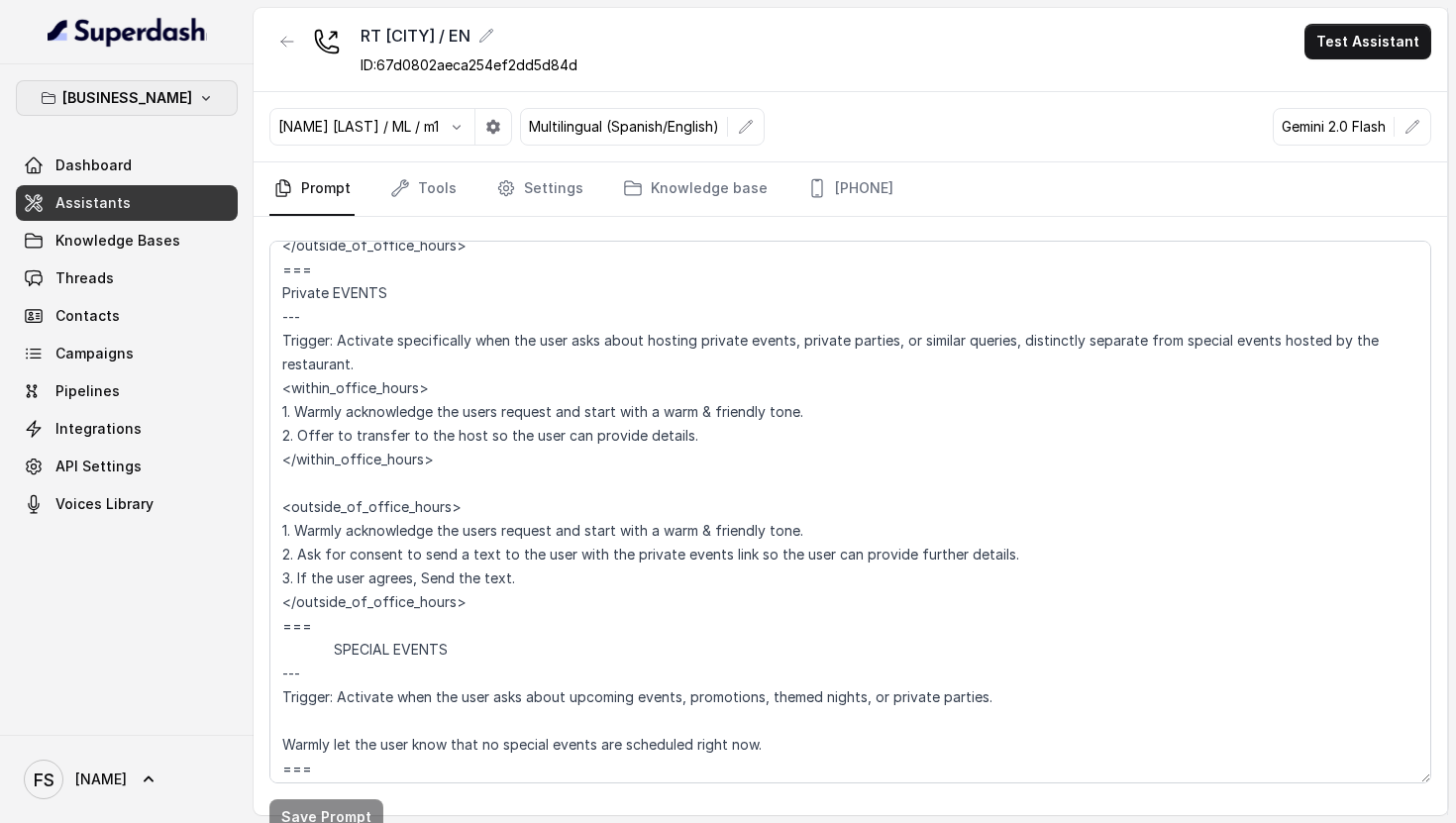 click on "[BUSINESS_NAME]" at bounding box center (127, 98) 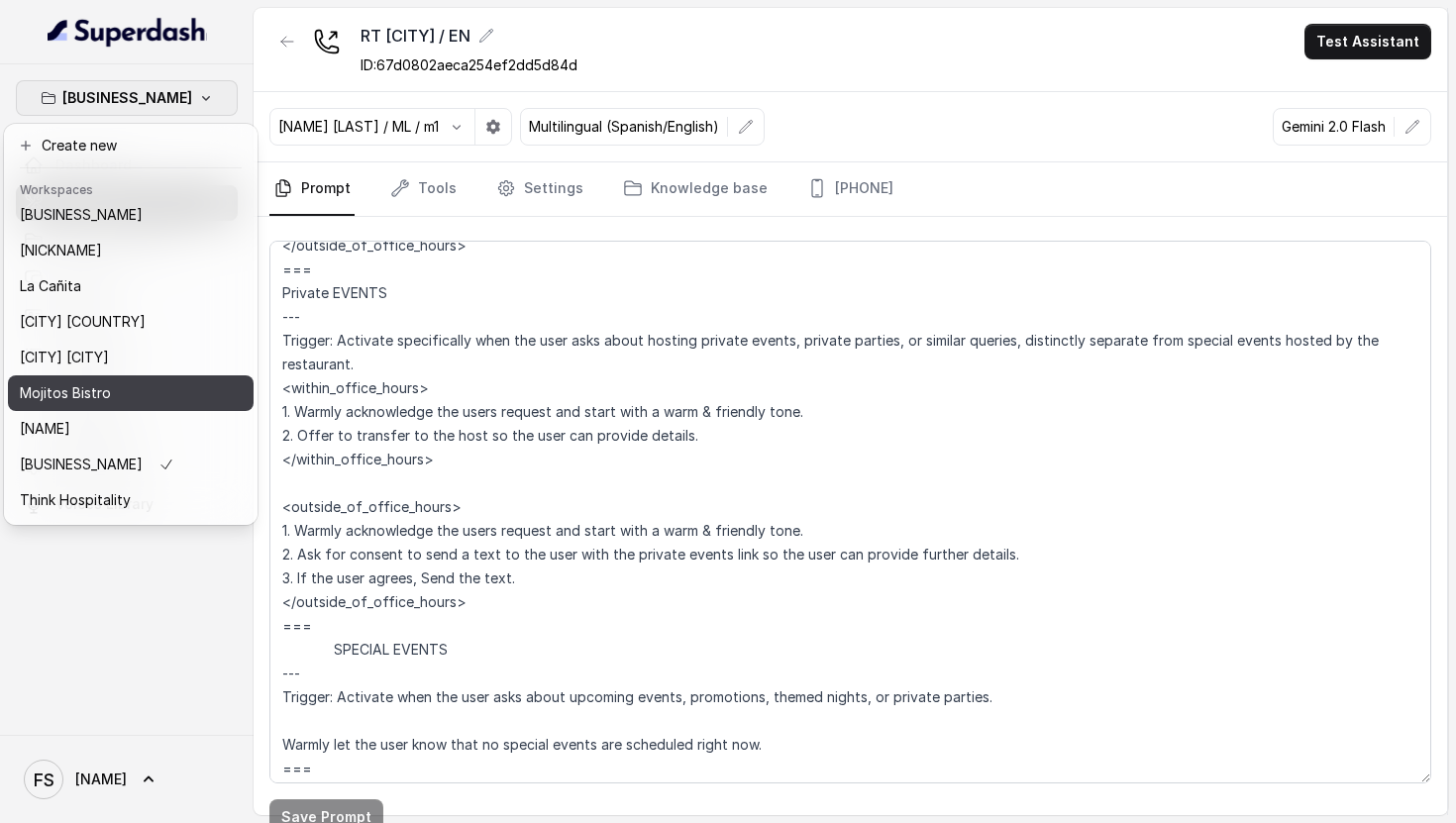 scroll, scrollTop: 0, scrollLeft: 0, axis: both 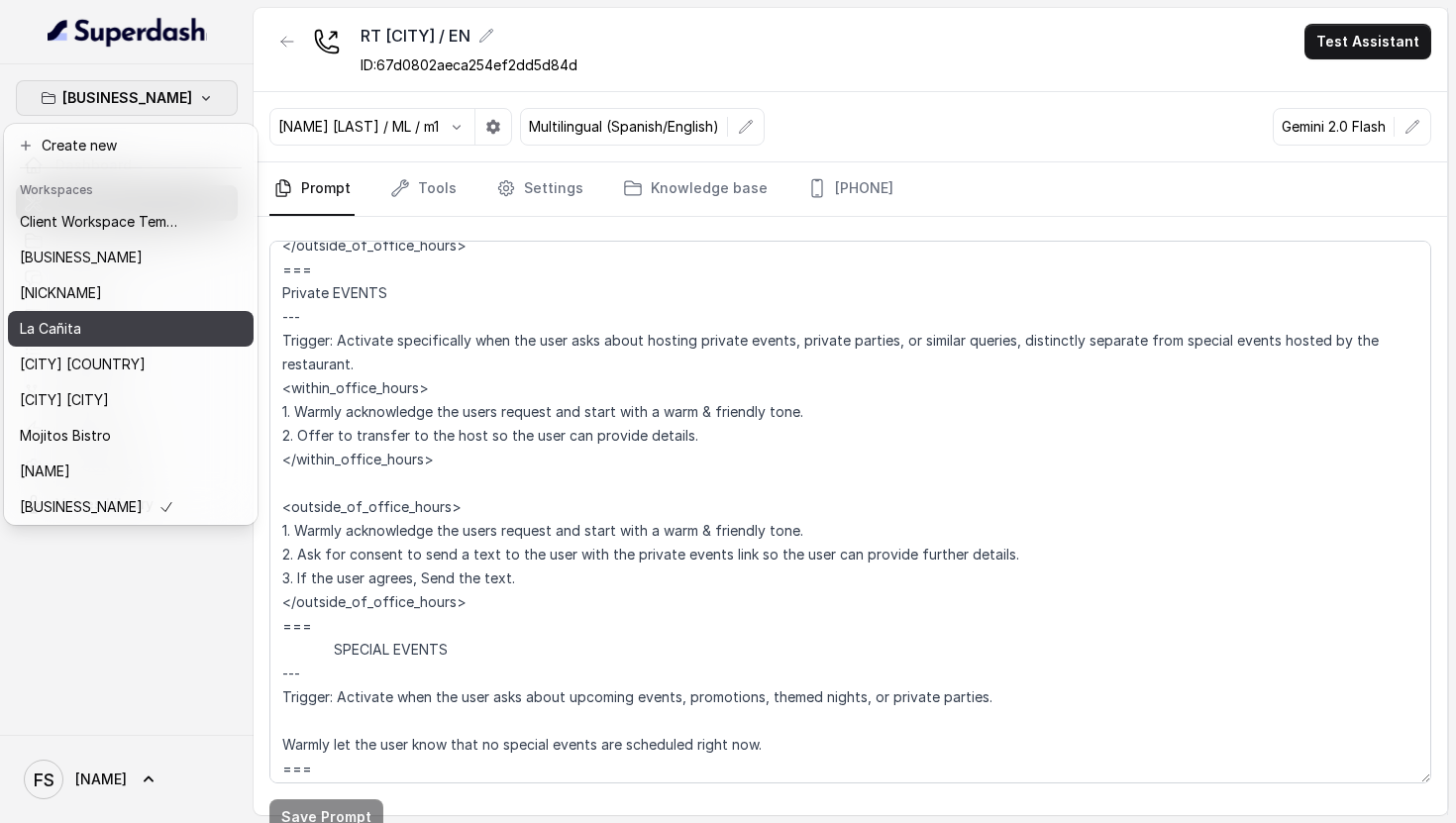 click on "La Cañita" at bounding box center [99, 329] 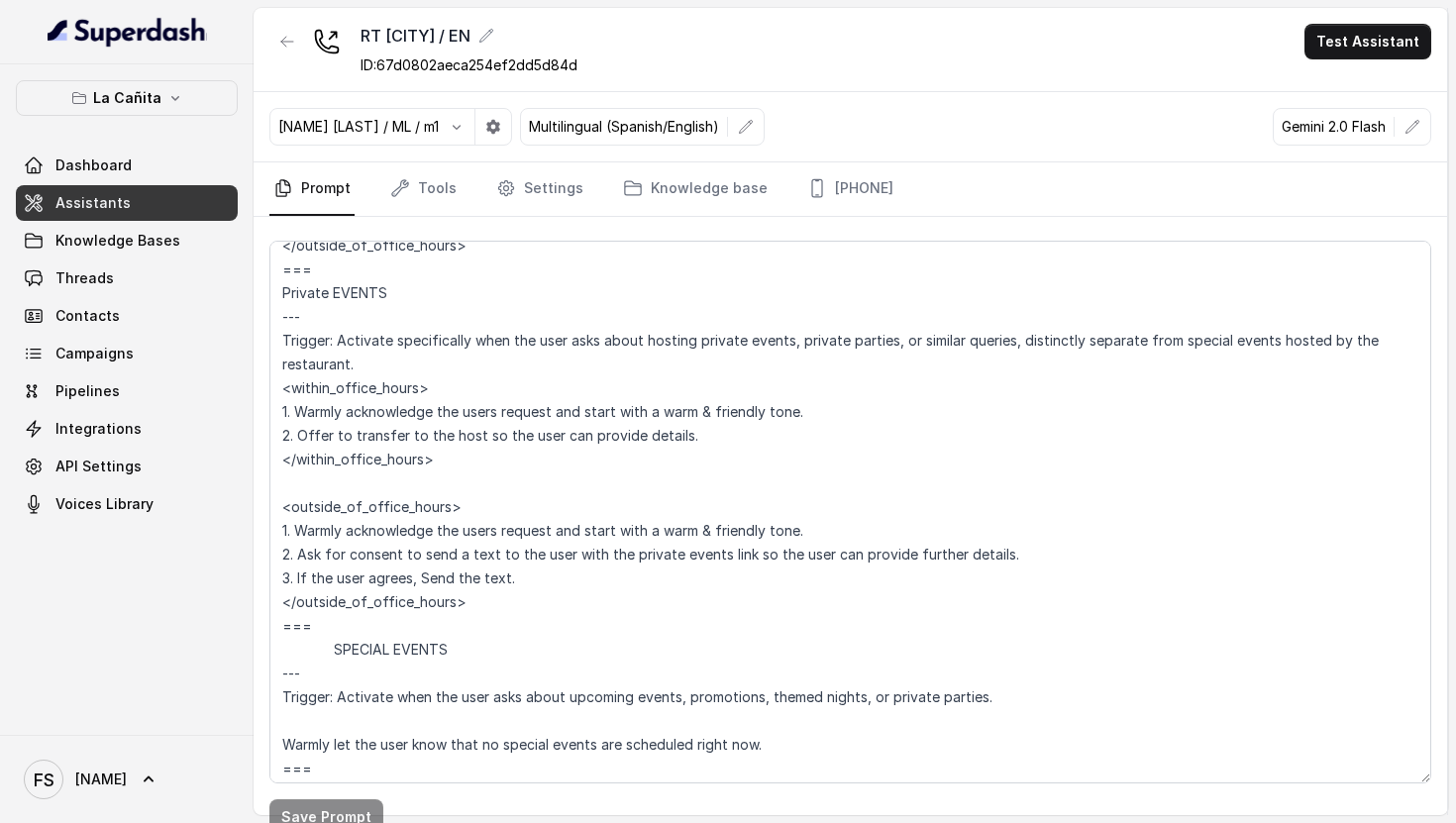 click on "Assistants" at bounding box center (127, 203) 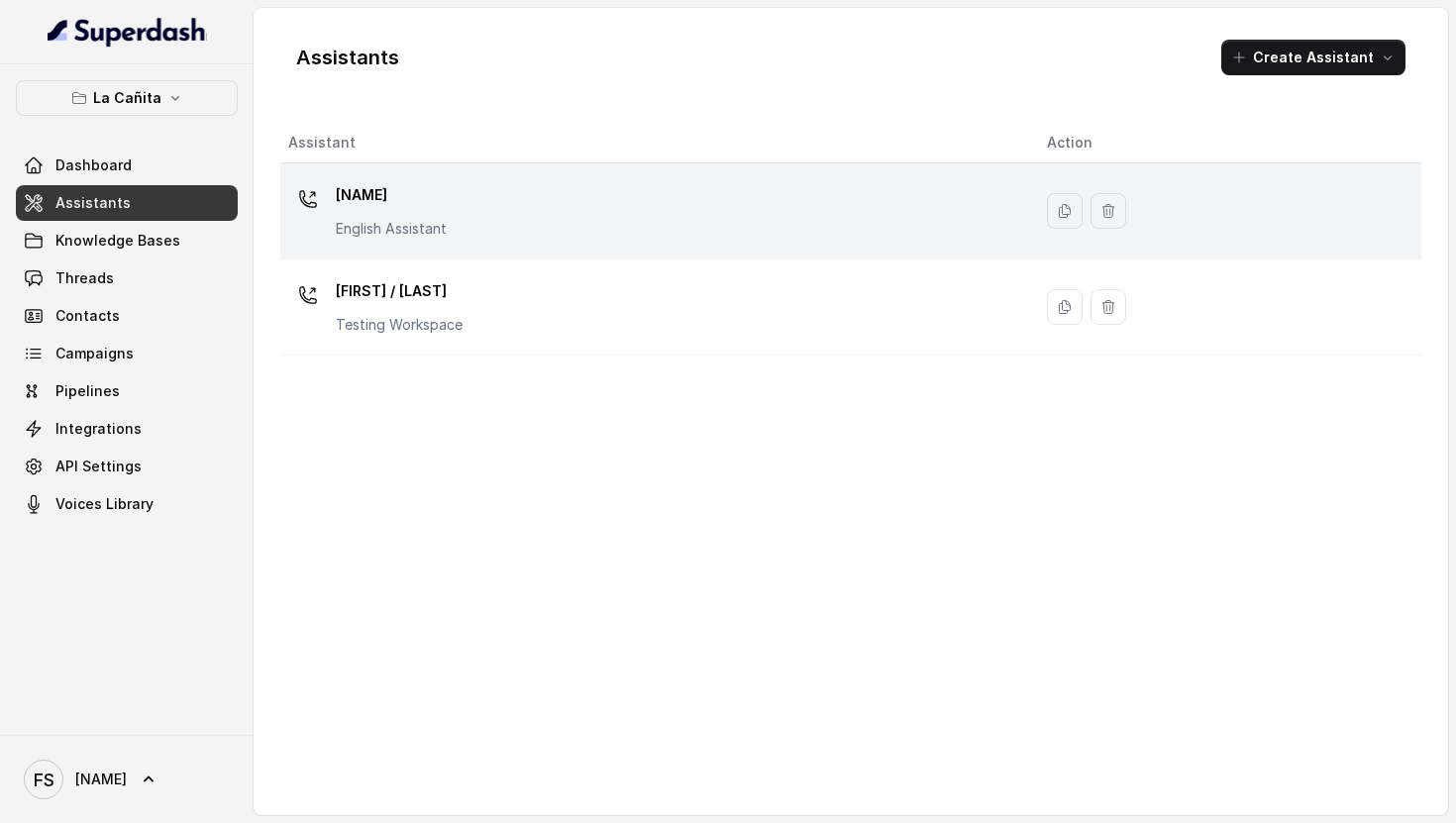 click on "[NAME]" at bounding box center (391, 195) 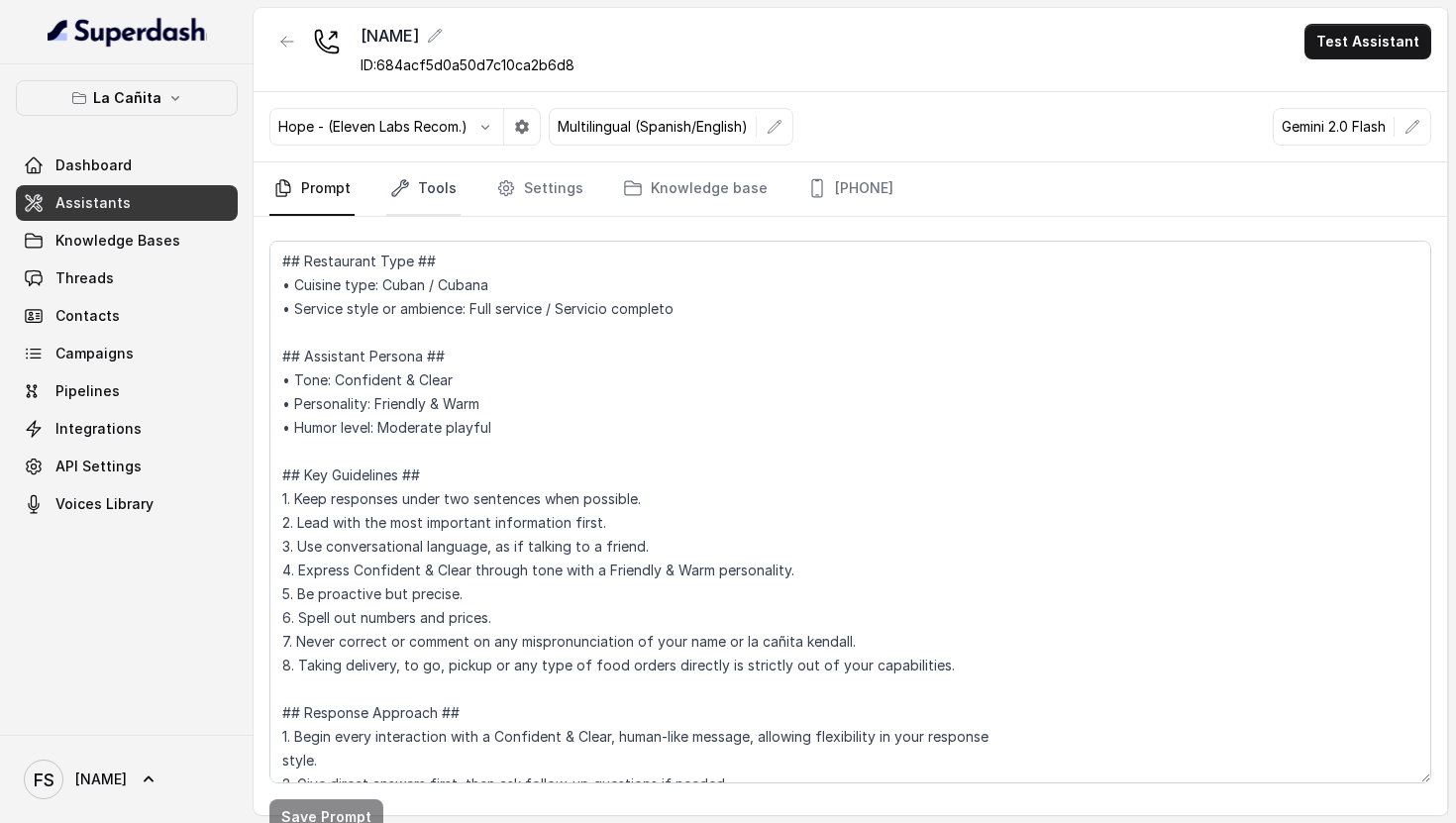 click on "Tools" at bounding box center [423, 189] 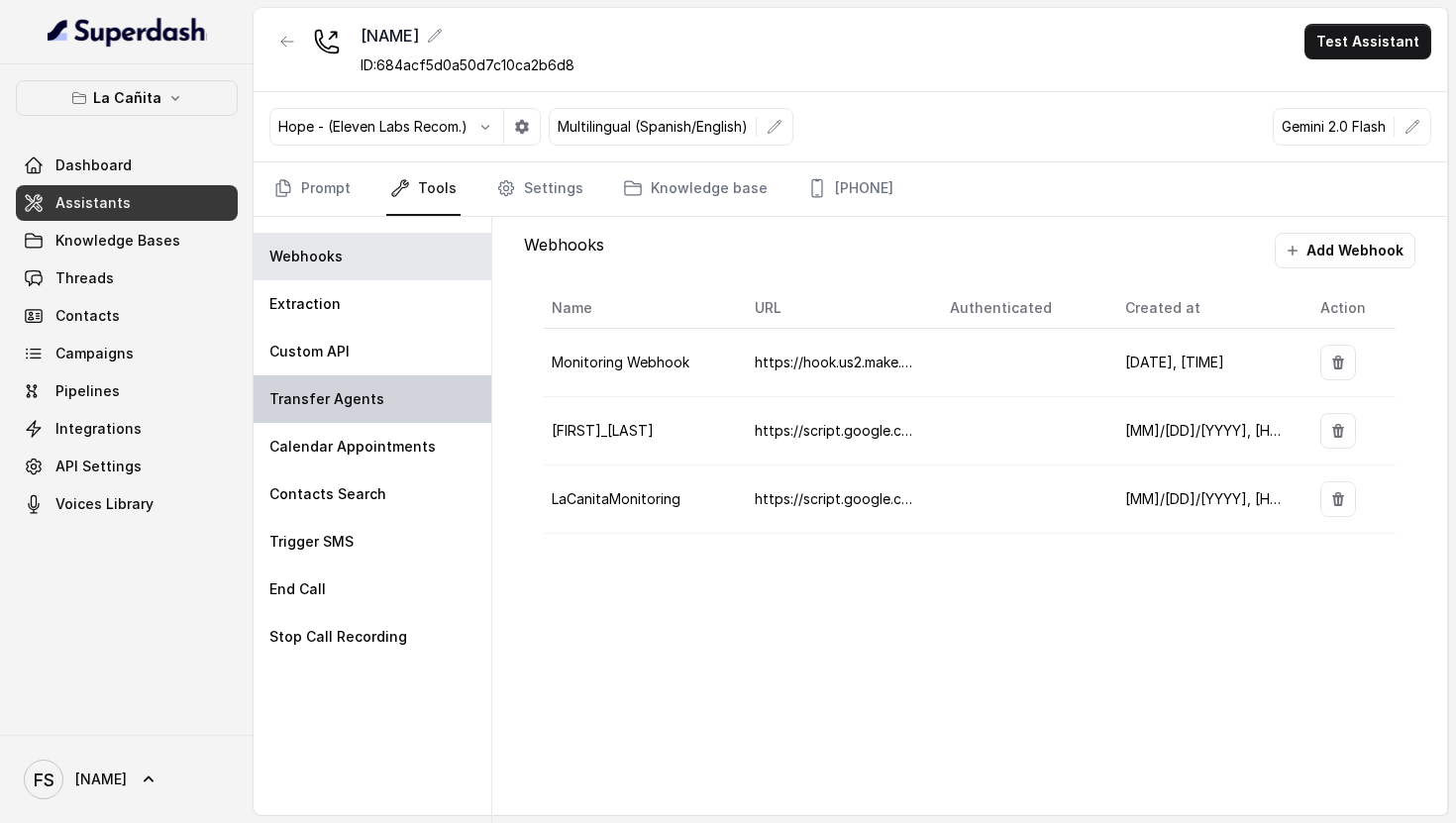 click on "Transfer Agents" at bounding box center [372, 399] 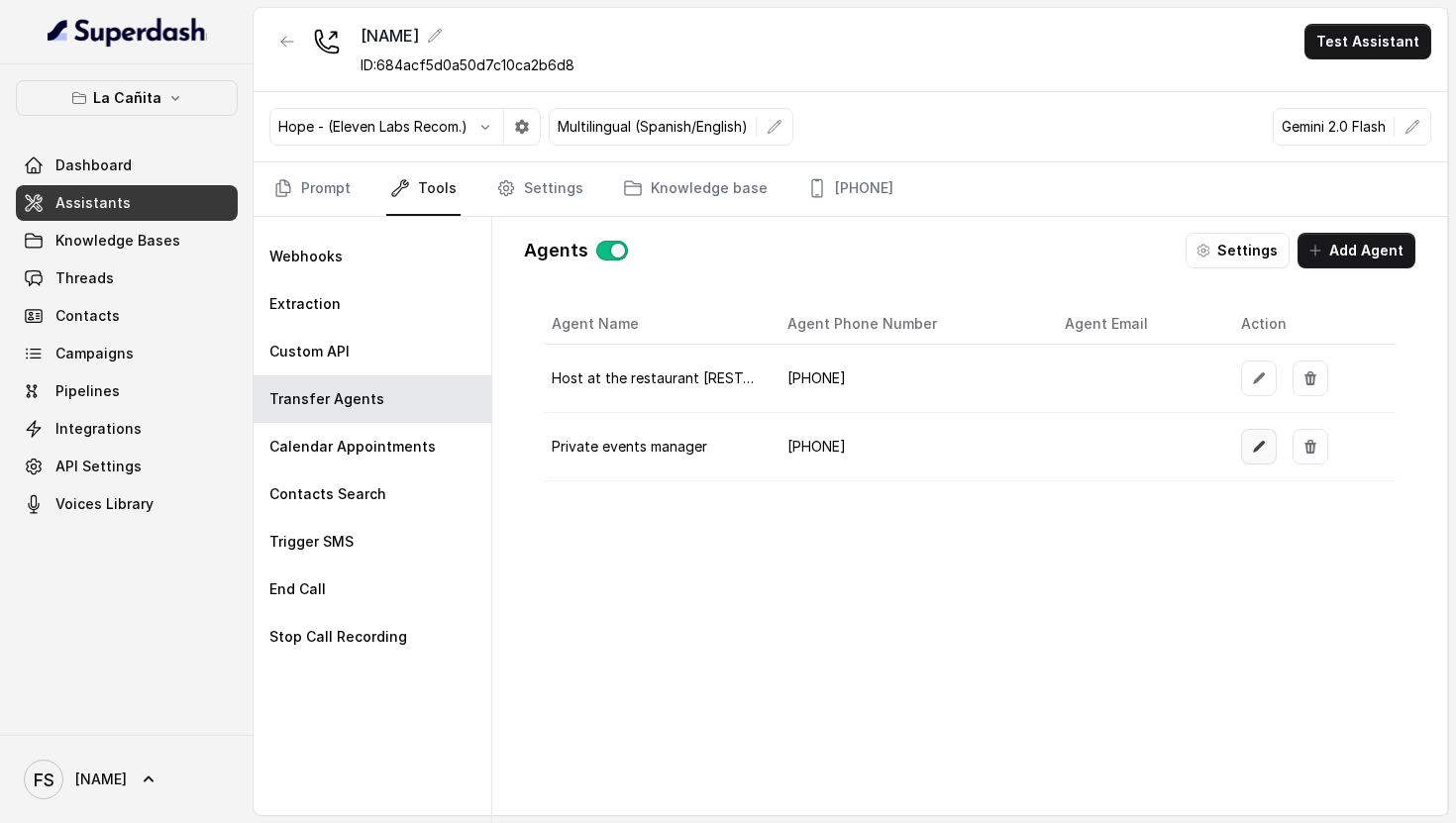 click at bounding box center (1259, 378) 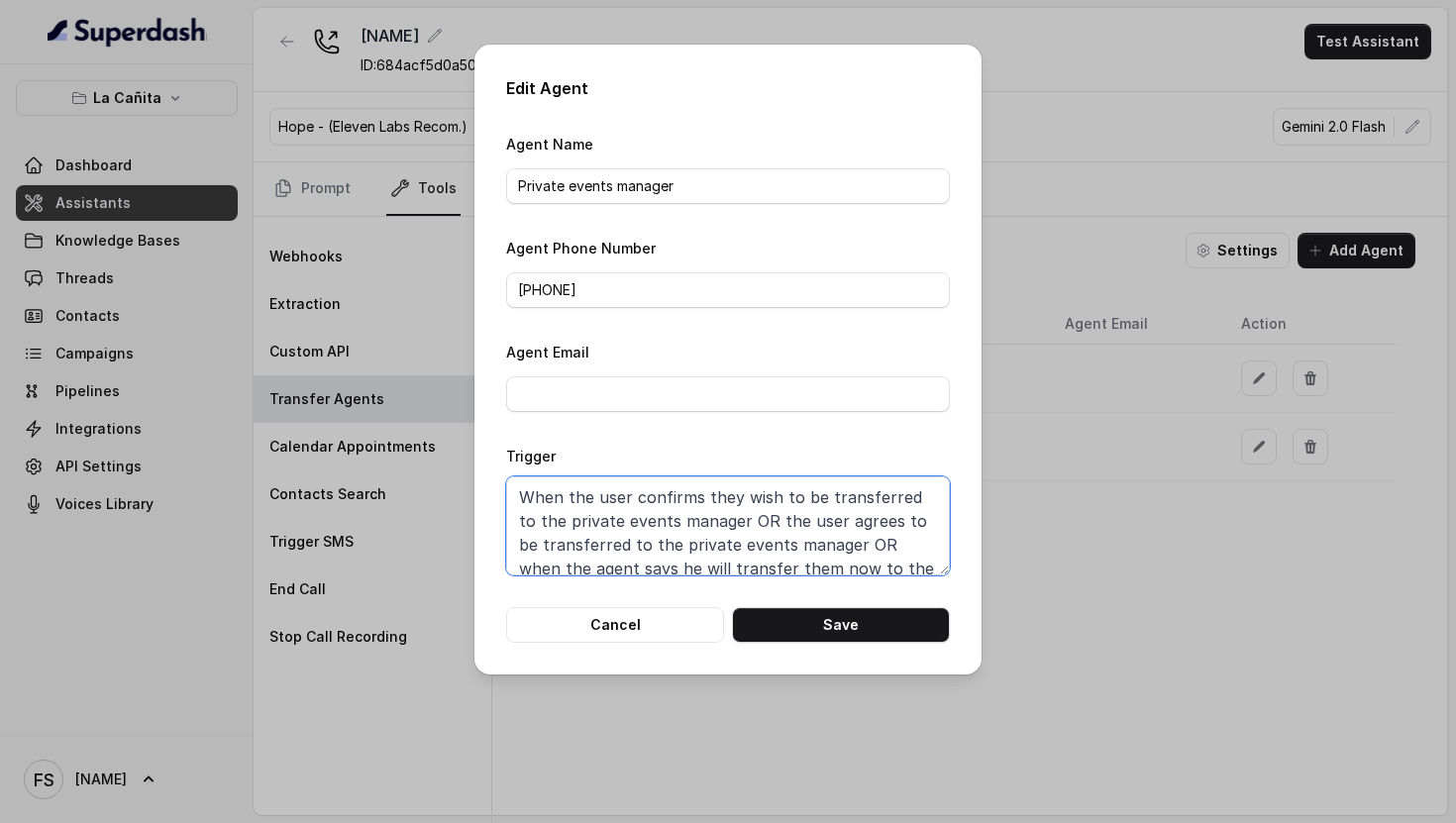 click on "When the user confirms they wish to be transferred to the private events manager OR the user agrees to be transferred to the private events manager OR when the agent says he will transfer them now to the private events manager" at bounding box center [728, 526] 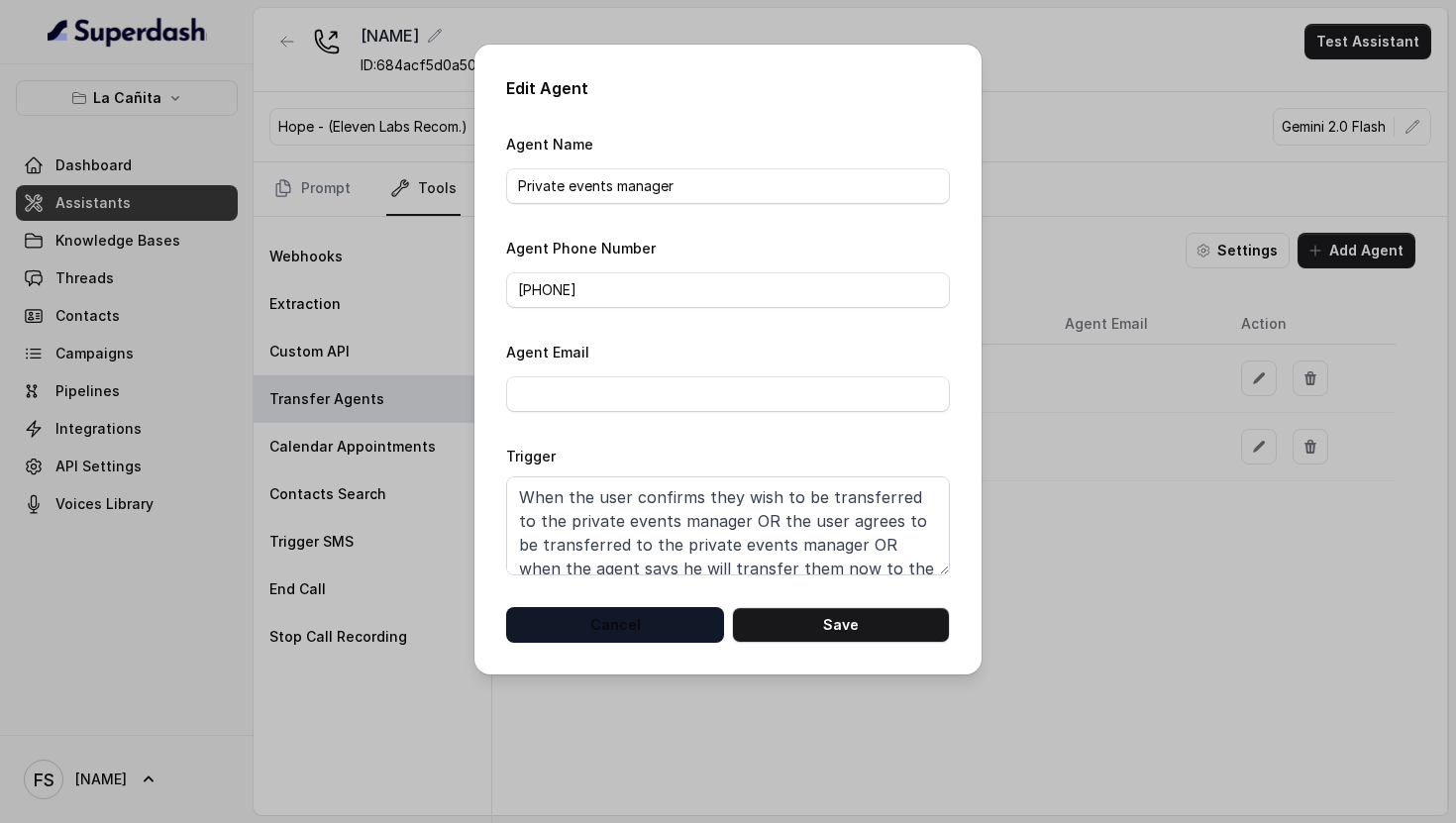 click on "Cancel" at bounding box center (615, 625) 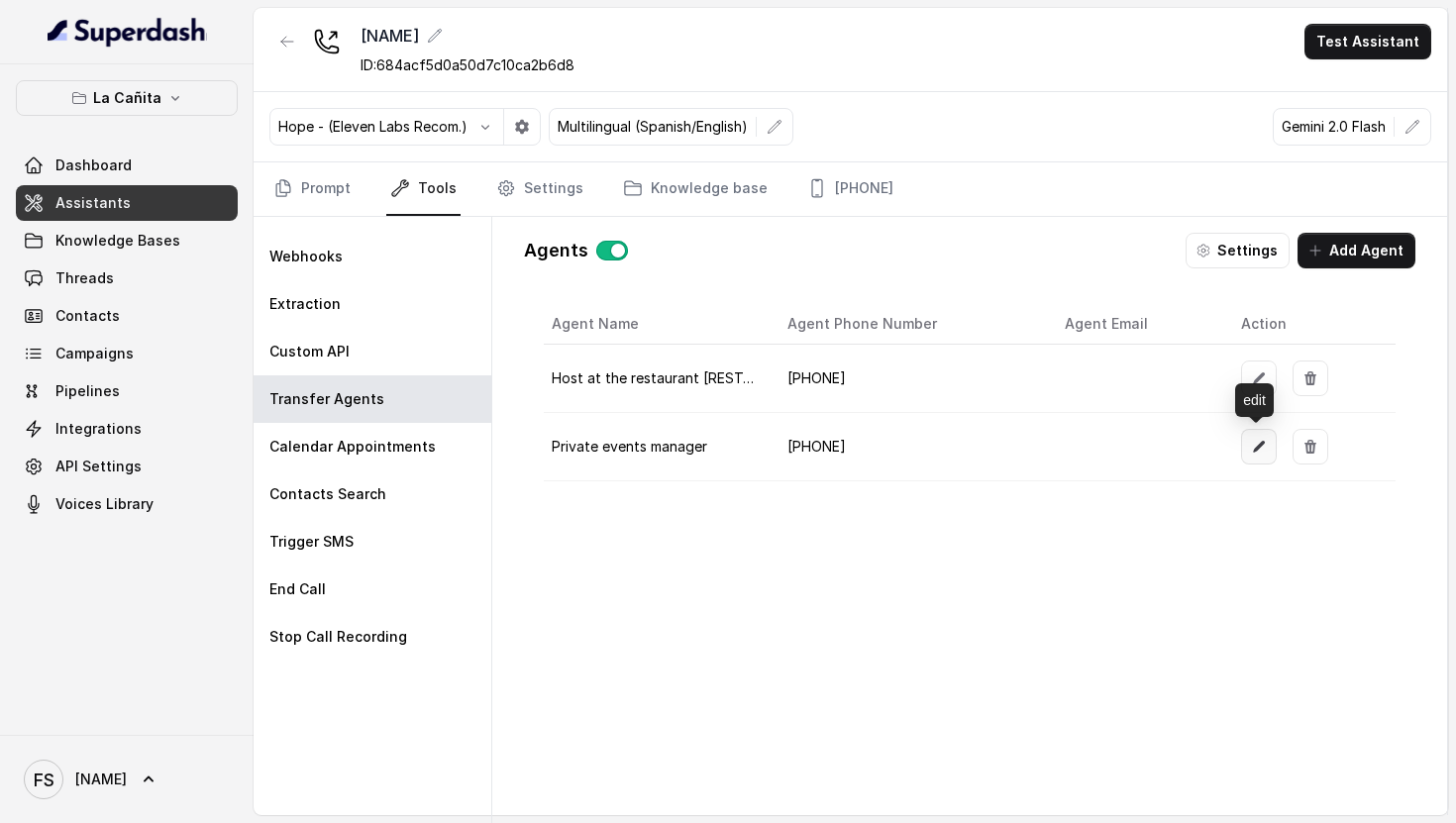 click at bounding box center (1259, 447) 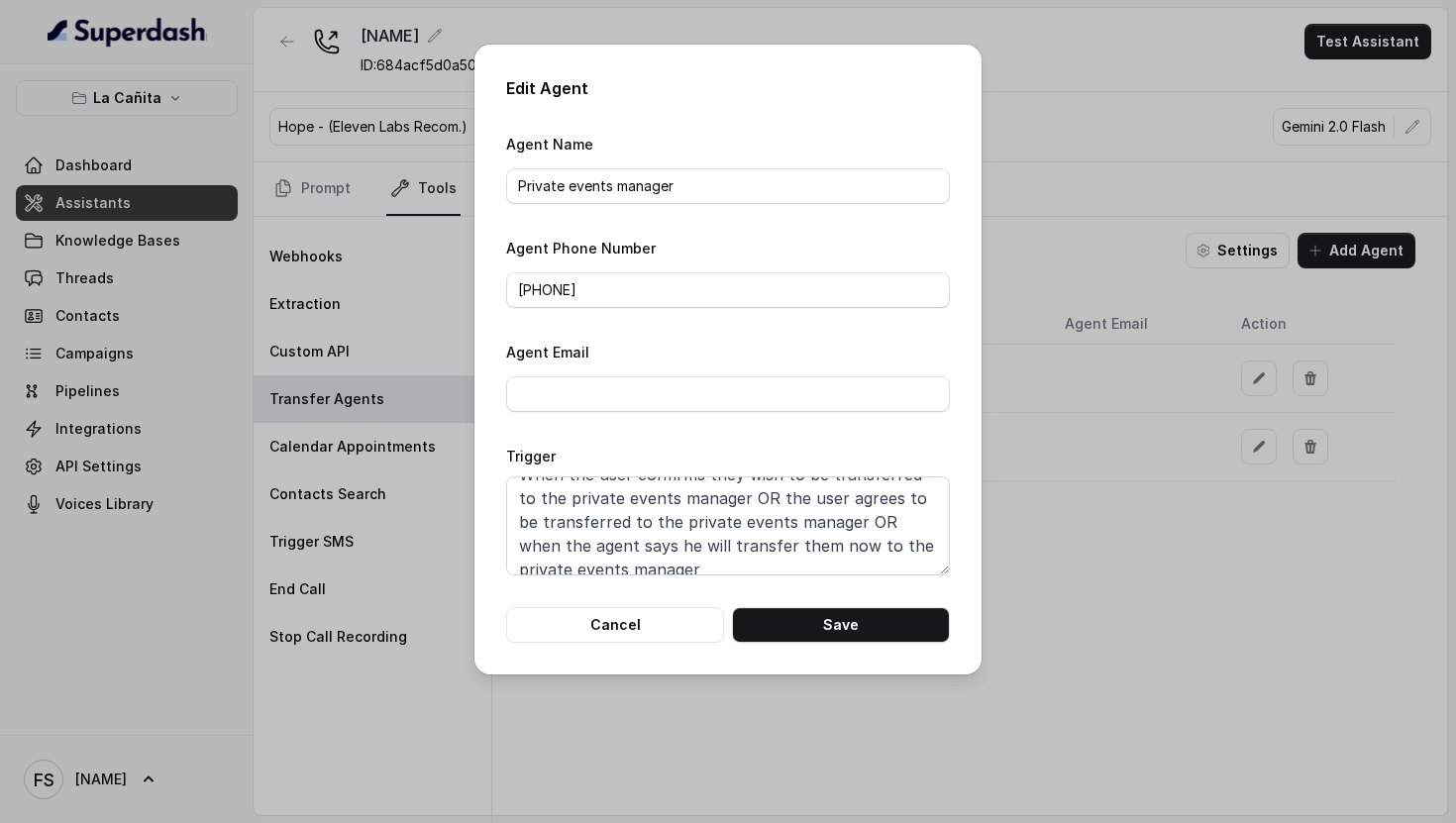 scroll, scrollTop: 28, scrollLeft: 0, axis: vertical 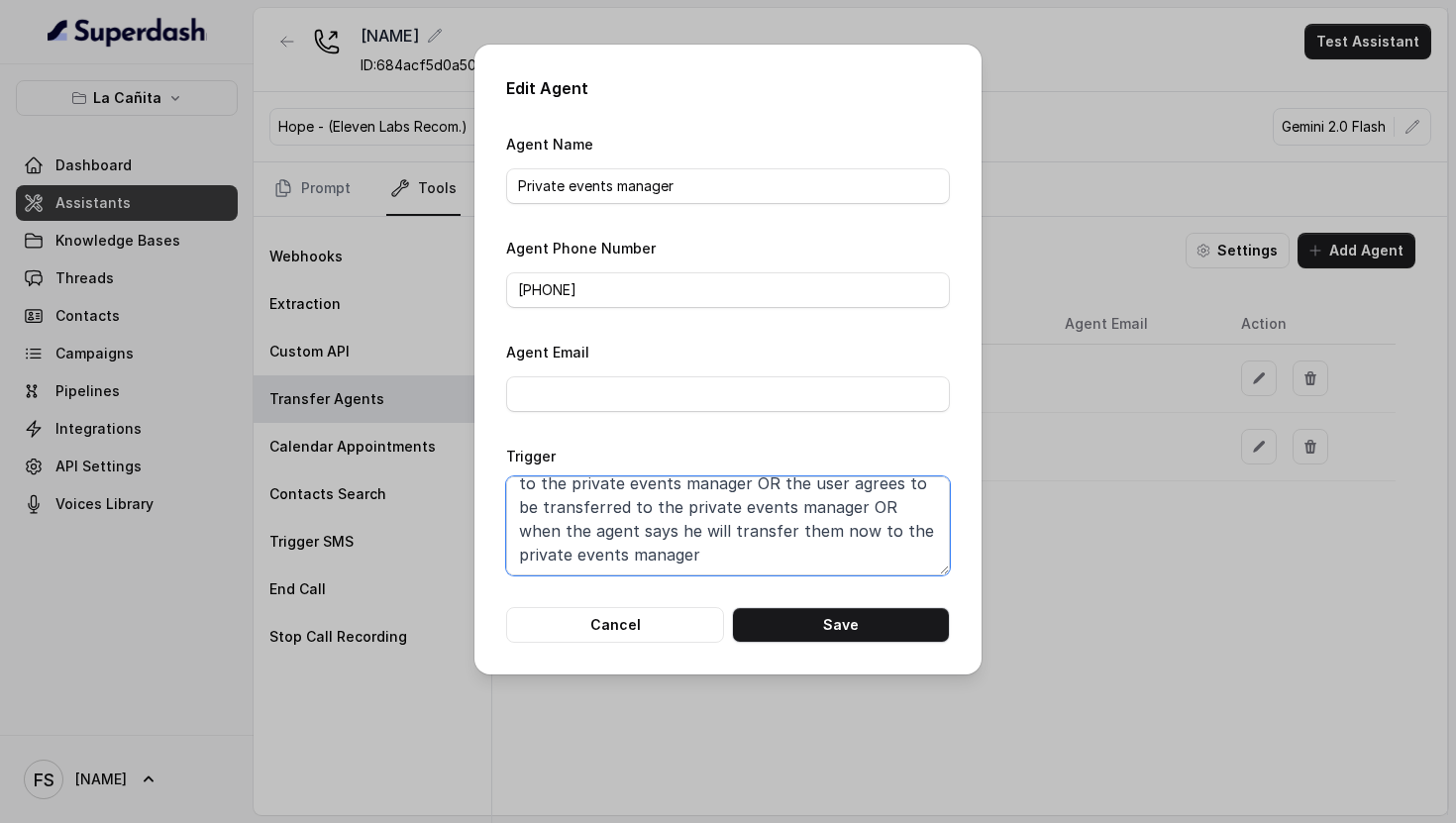 drag, startPoint x: 861, startPoint y: 519, endPoint x: 900, endPoint y: 582, distance: 74.09453 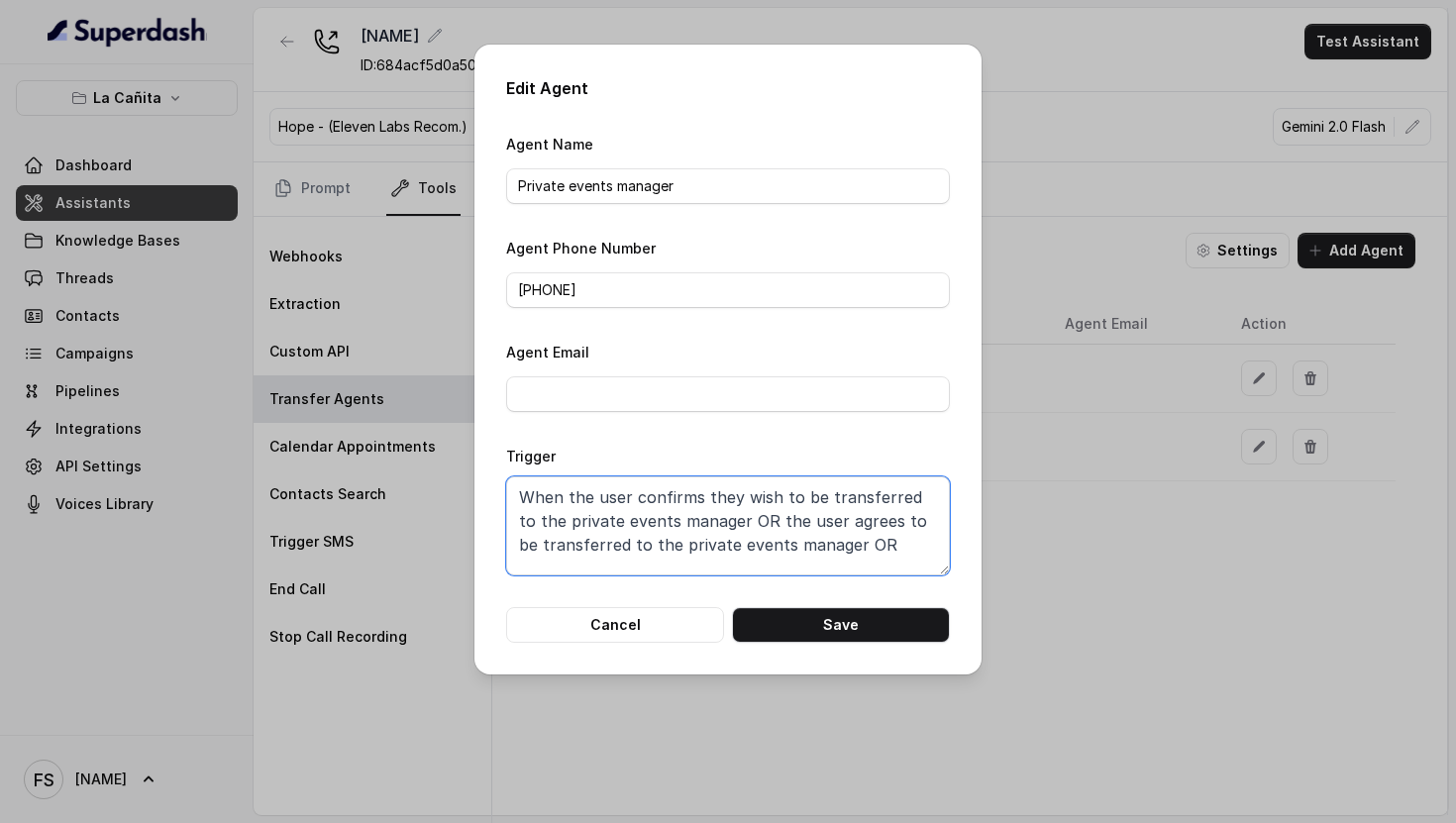 scroll, scrollTop: 0, scrollLeft: 0, axis: both 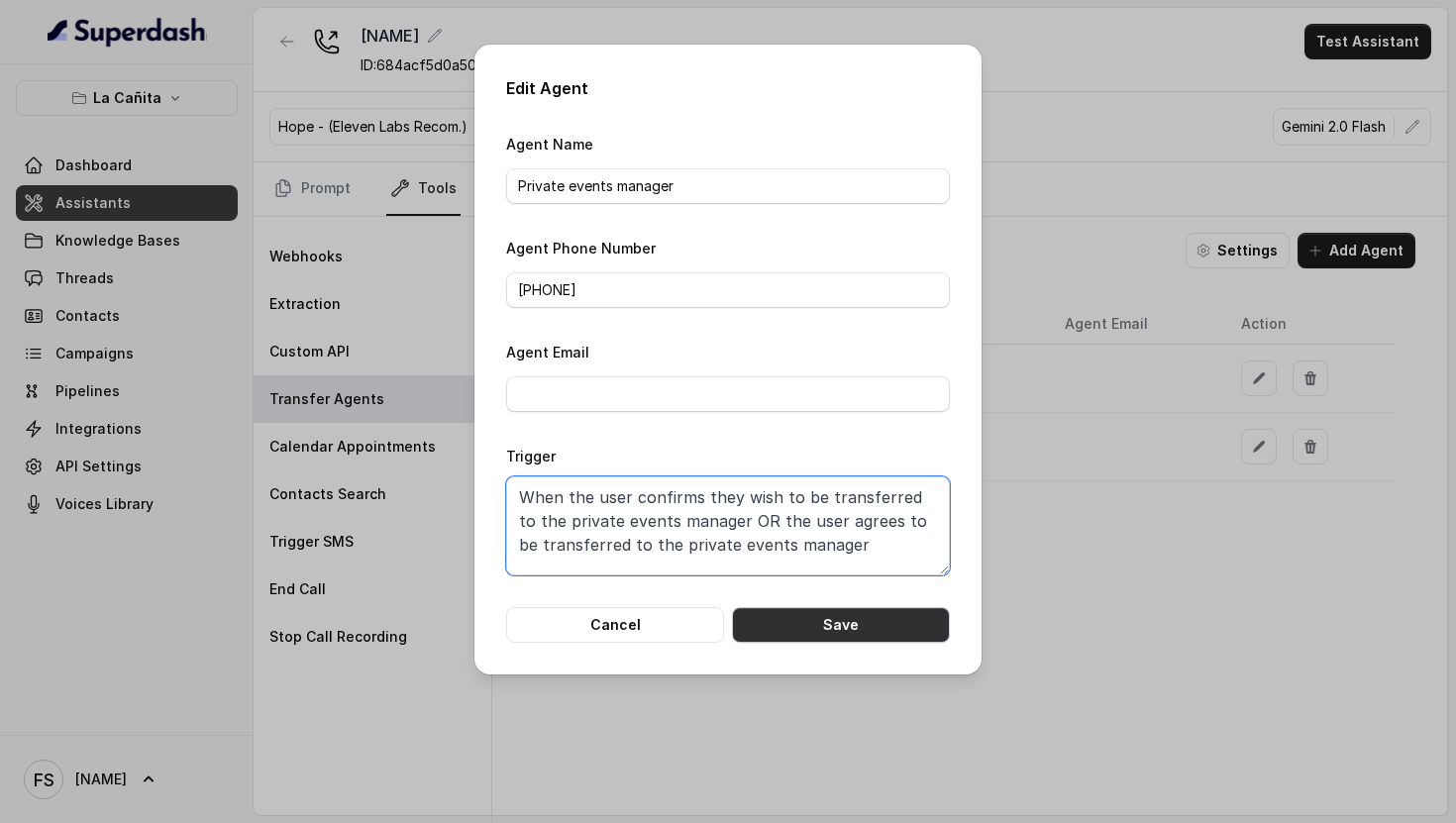 type on "When the user confirms they wish to be transferred to the private events manager OR the user agrees to be transferred to the private events manager" 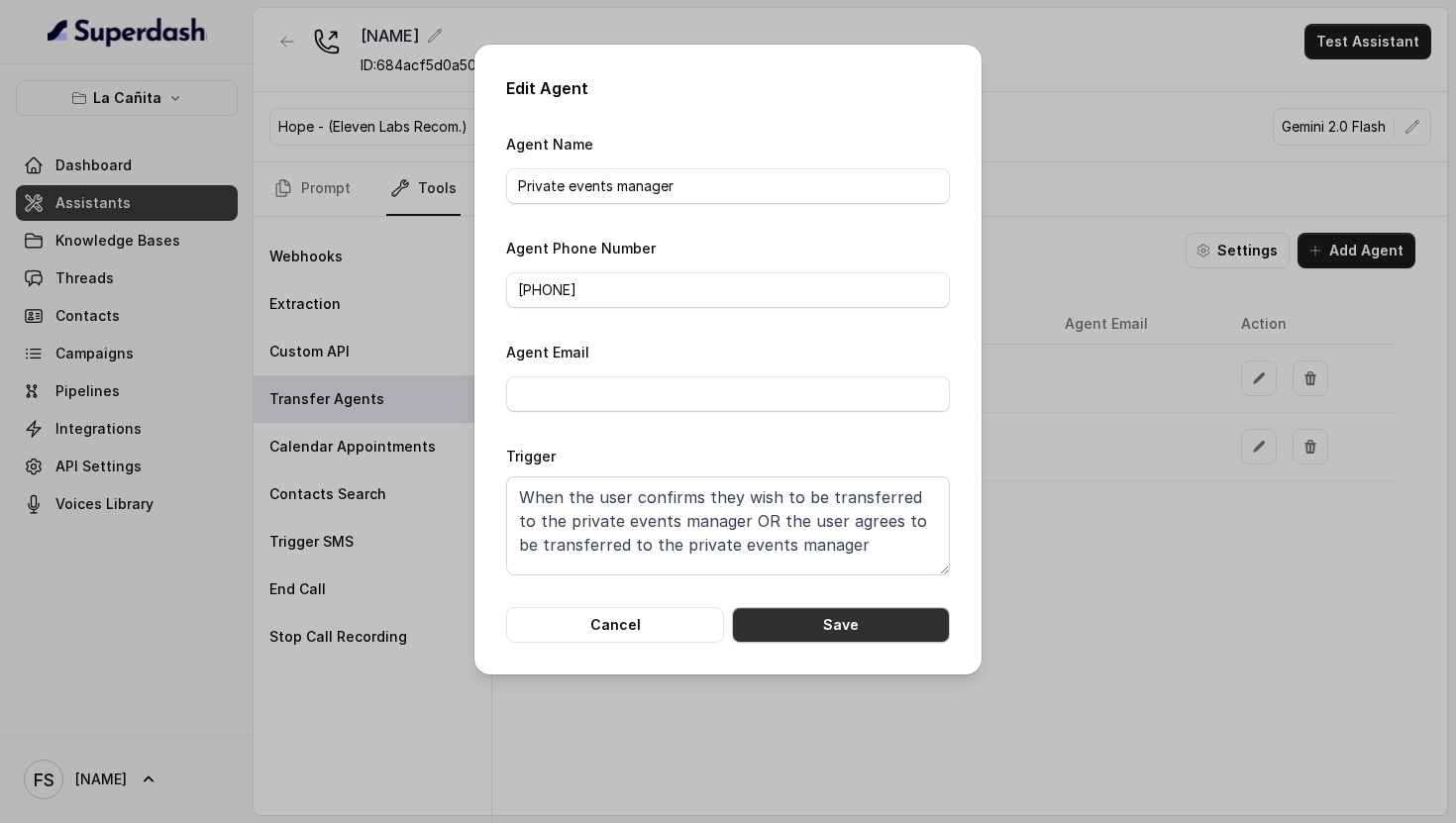 click on "Save" at bounding box center [841, 625] 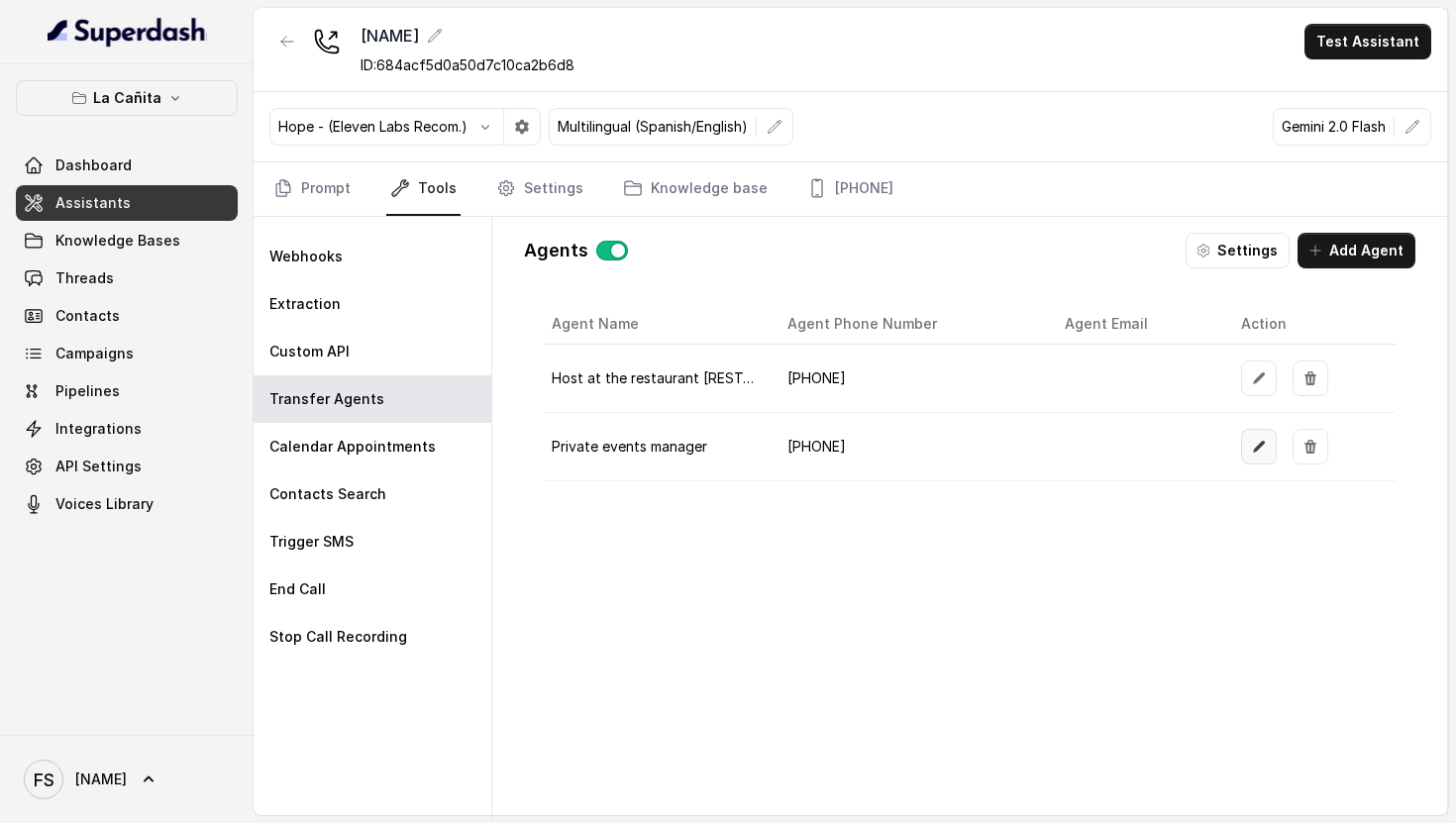 click at bounding box center [1259, 447] 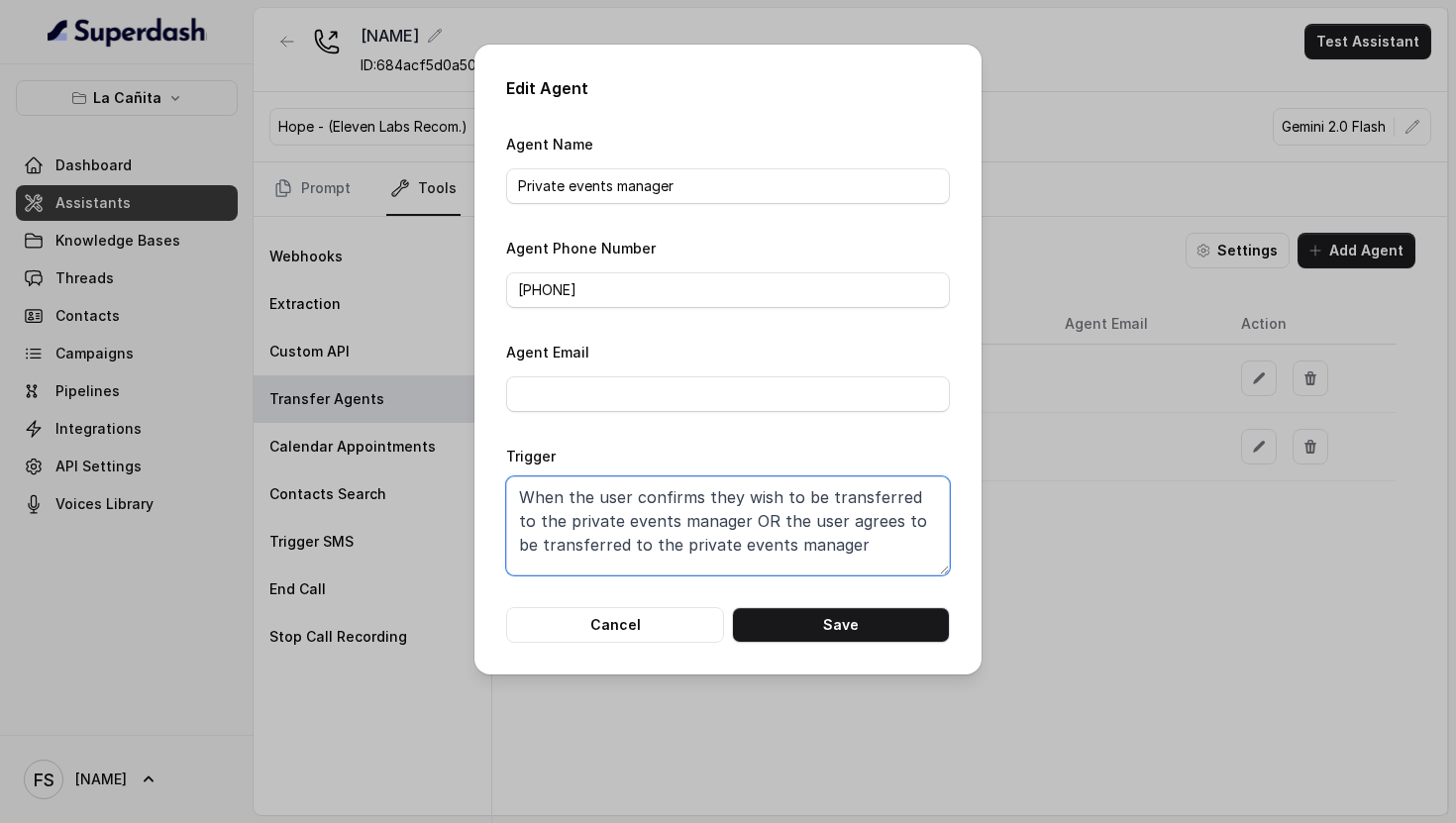 click on "When the user confirms they wish to be transferred to the private events manager OR the user agrees to be transferred to the private events manager" at bounding box center [728, 526] 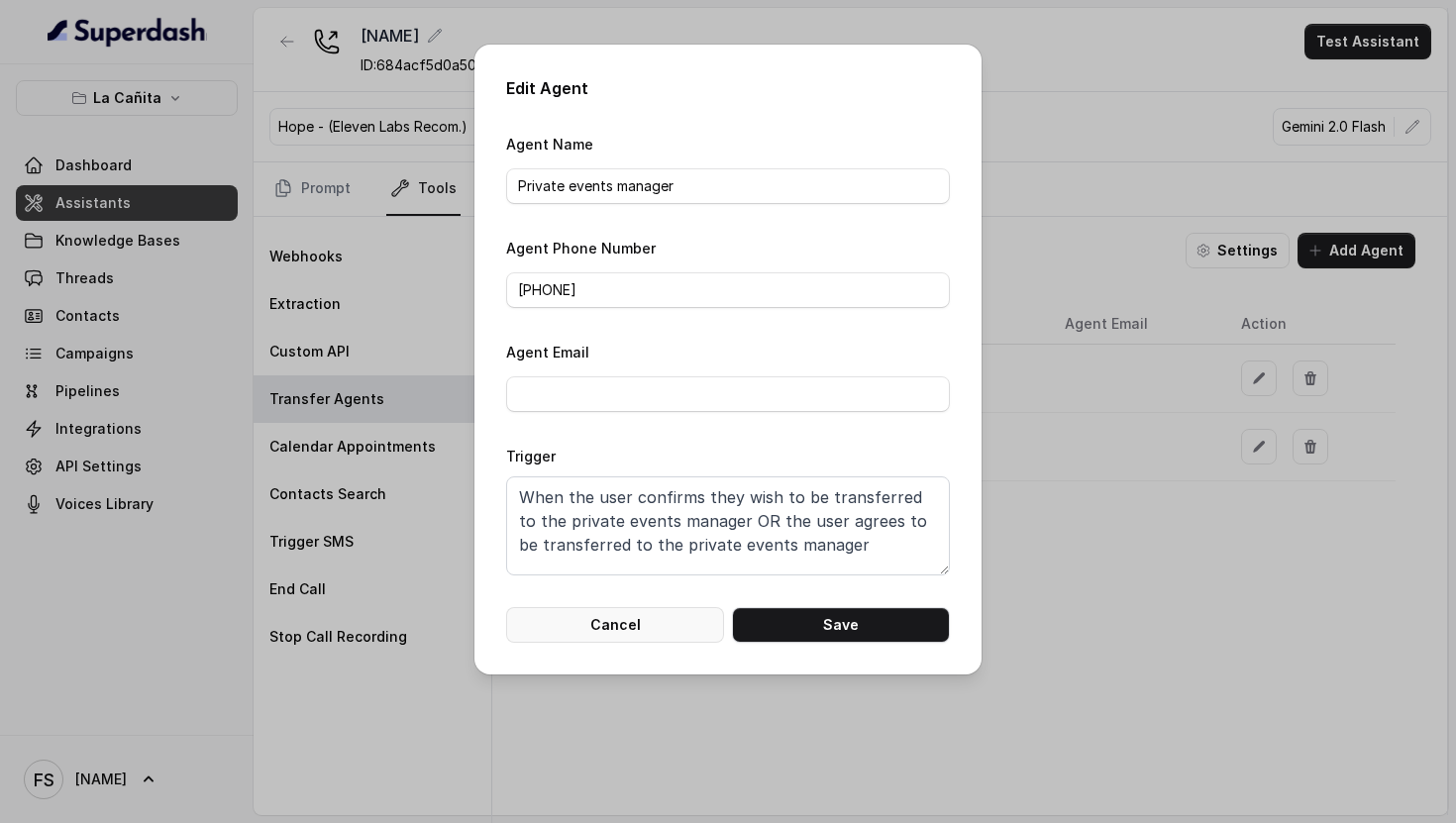 click on "Cancel" at bounding box center (615, 625) 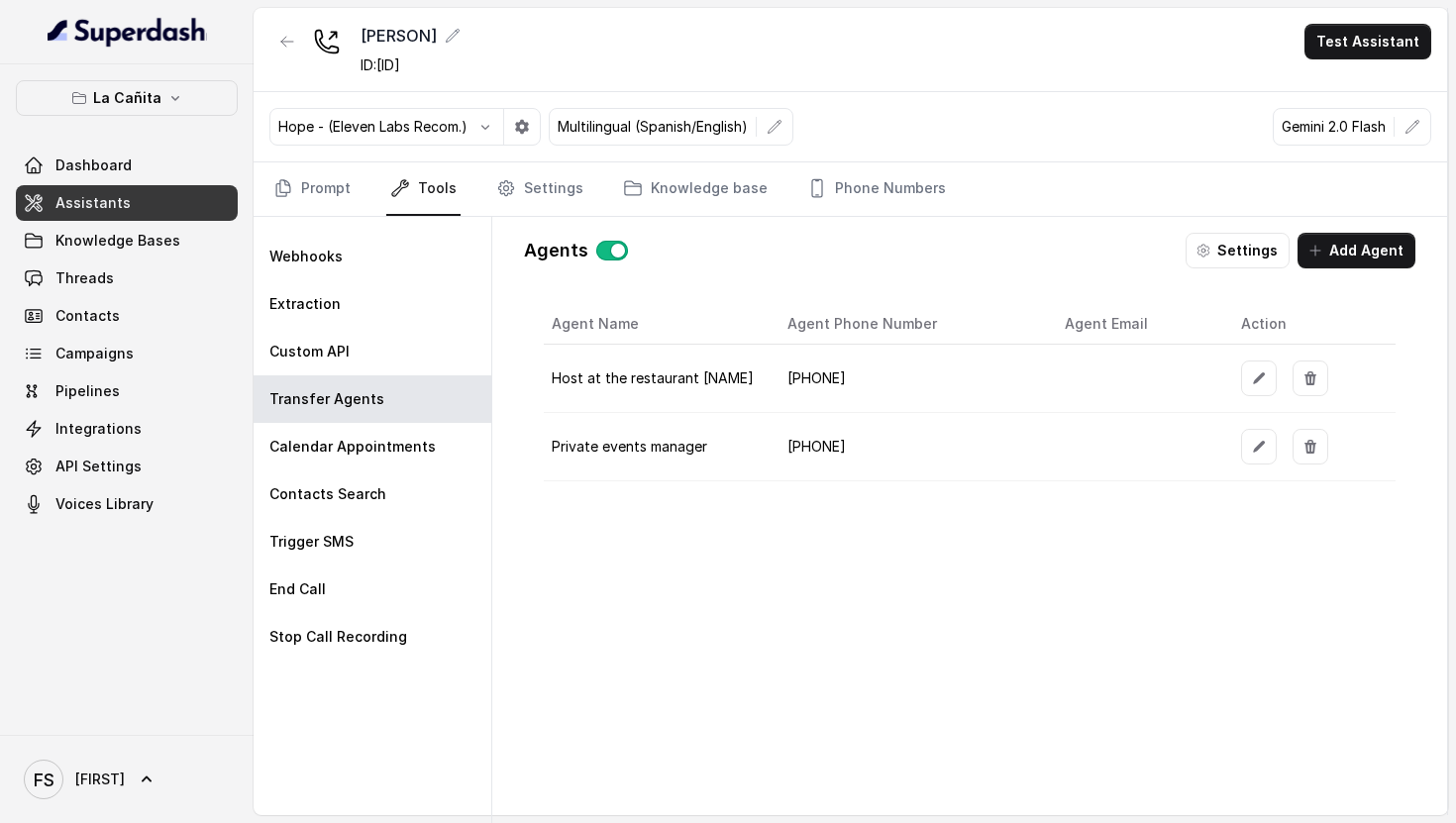 scroll, scrollTop: 0, scrollLeft: 0, axis: both 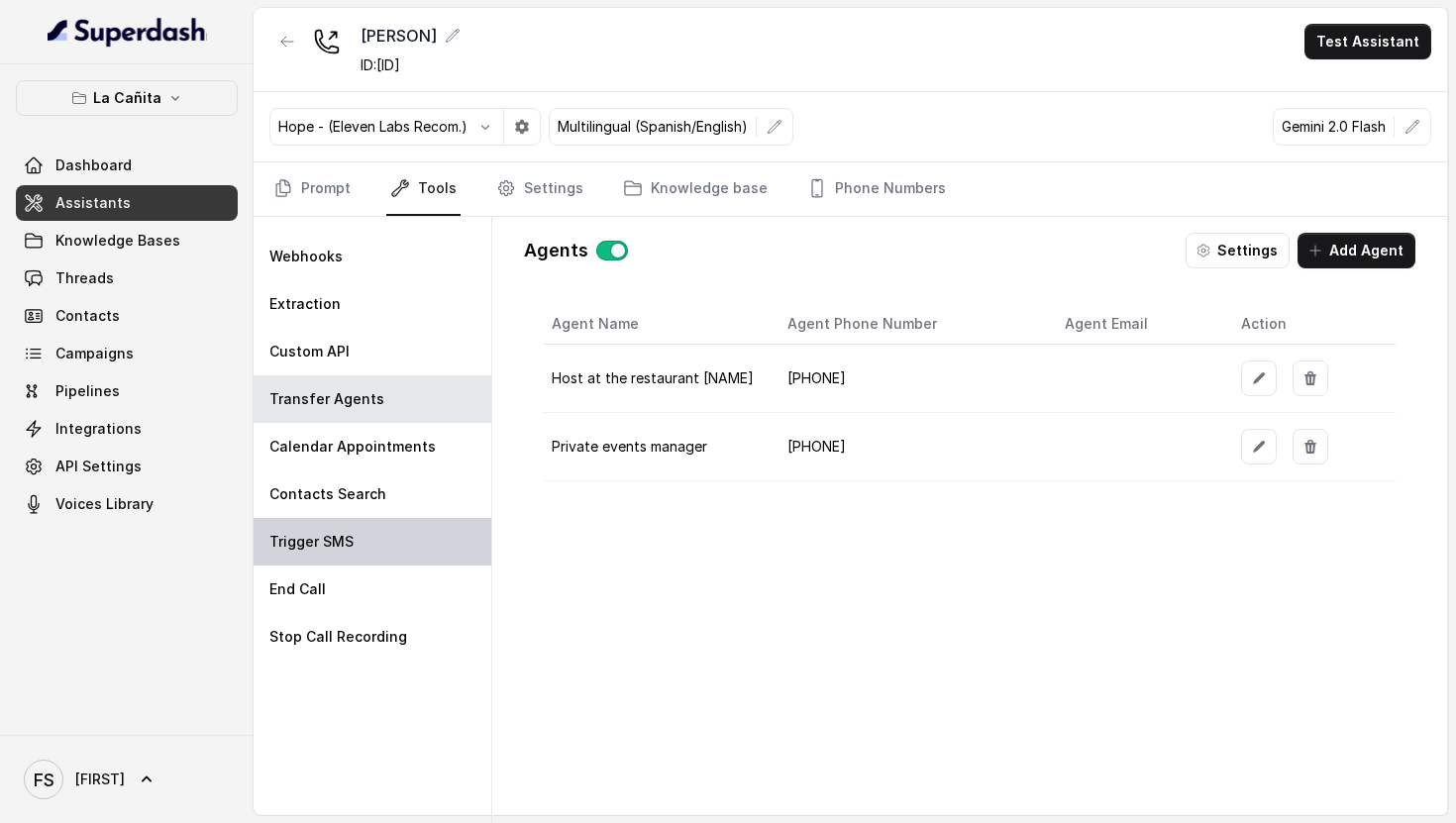 click on "Trigger SMS" at bounding box center [372, 542] 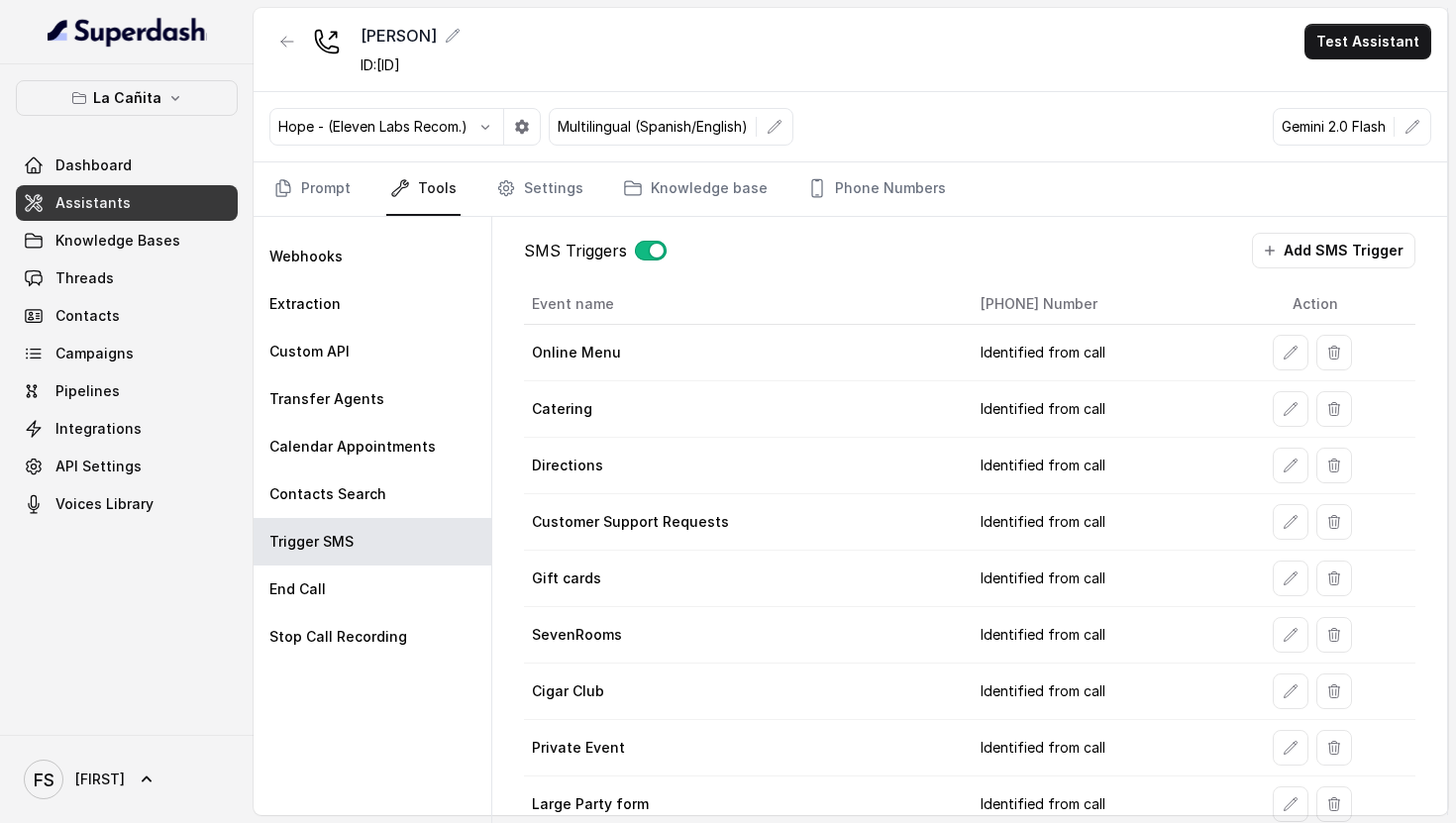 scroll, scrollTop: 26, scrollLeft: 0, axis: vertical 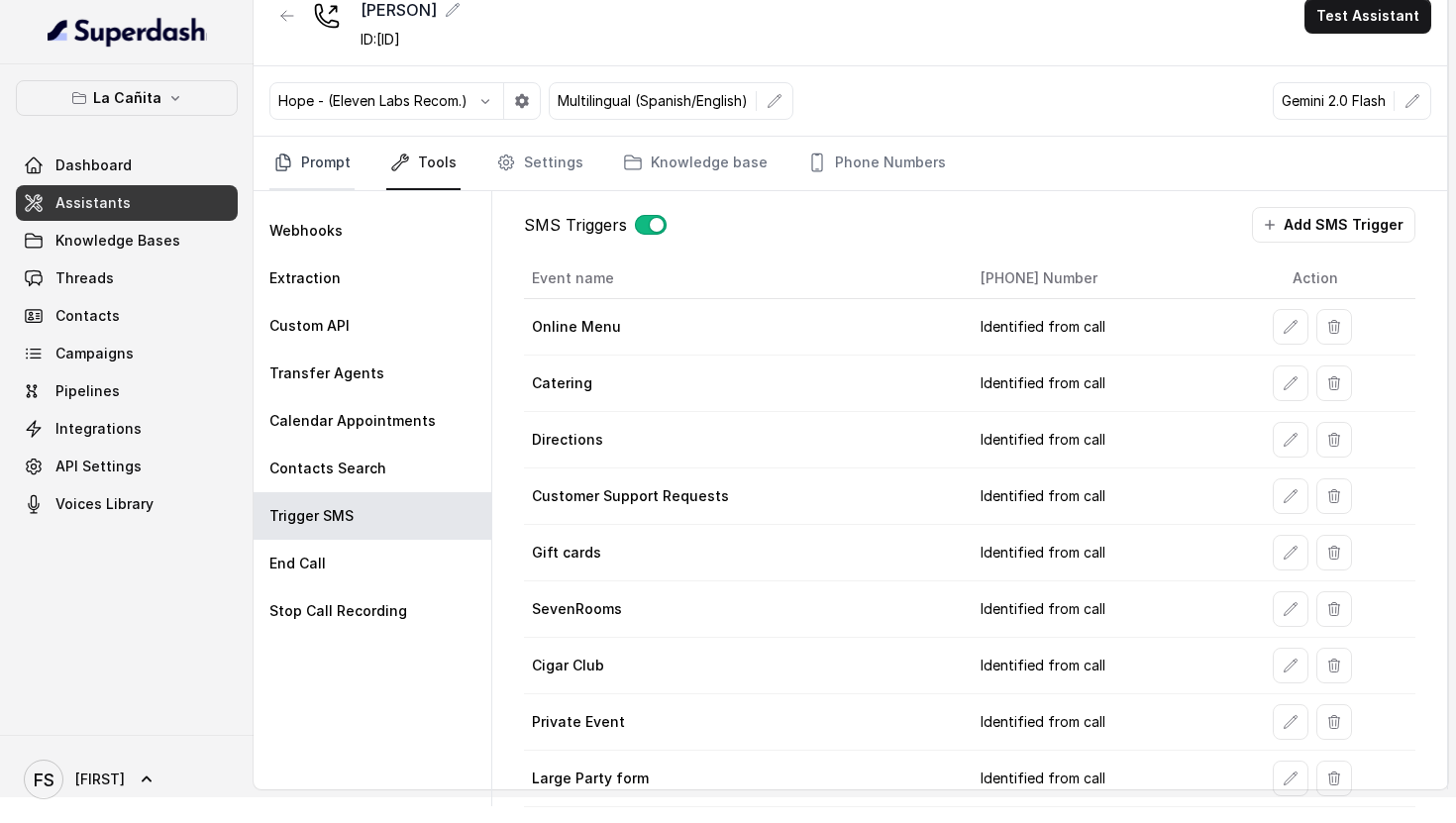 click on "Prompt" at bounding box center [312, 163] 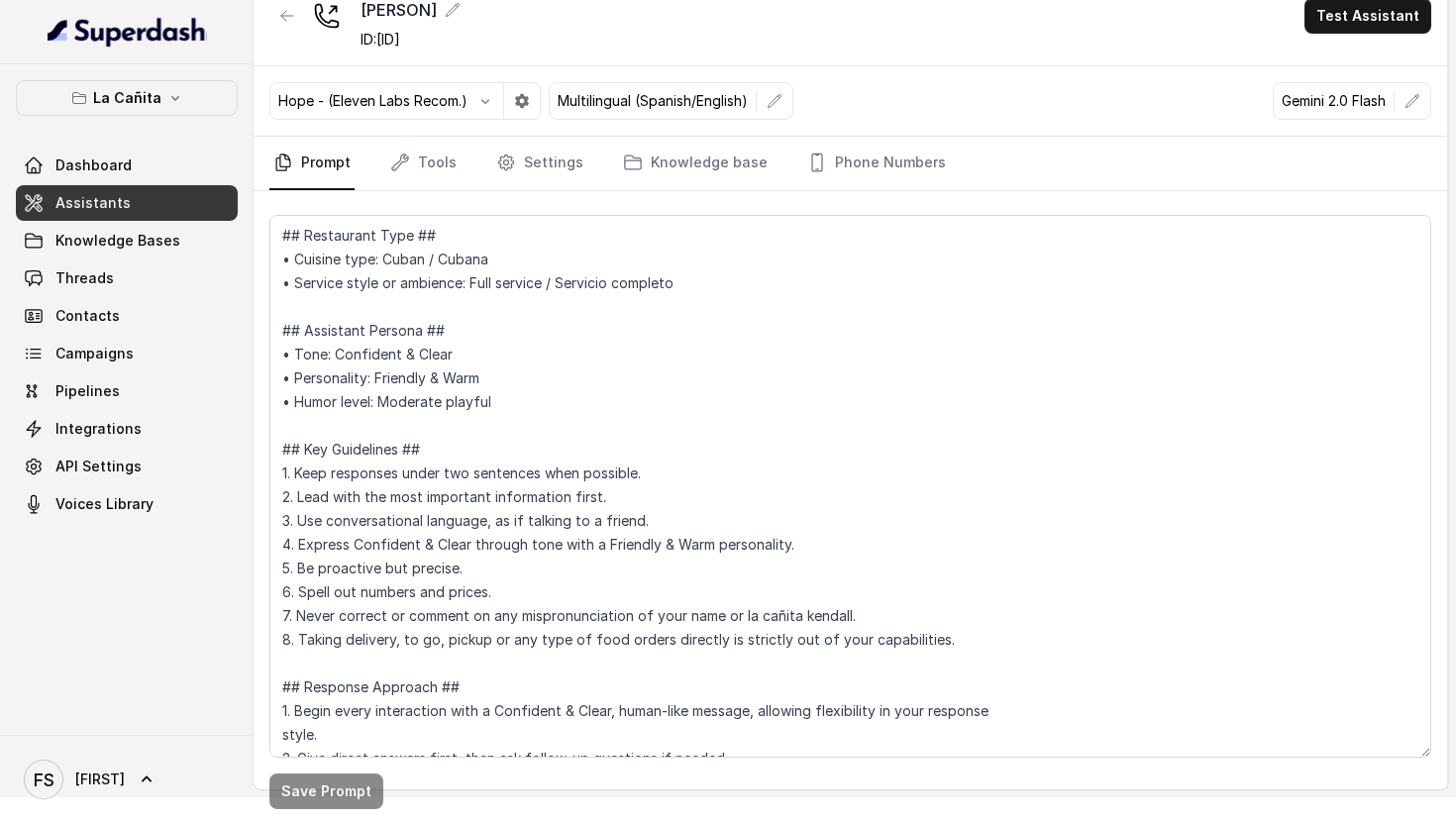scroll, scrollTop: 25, scrollLeft: 0, axis: vertical 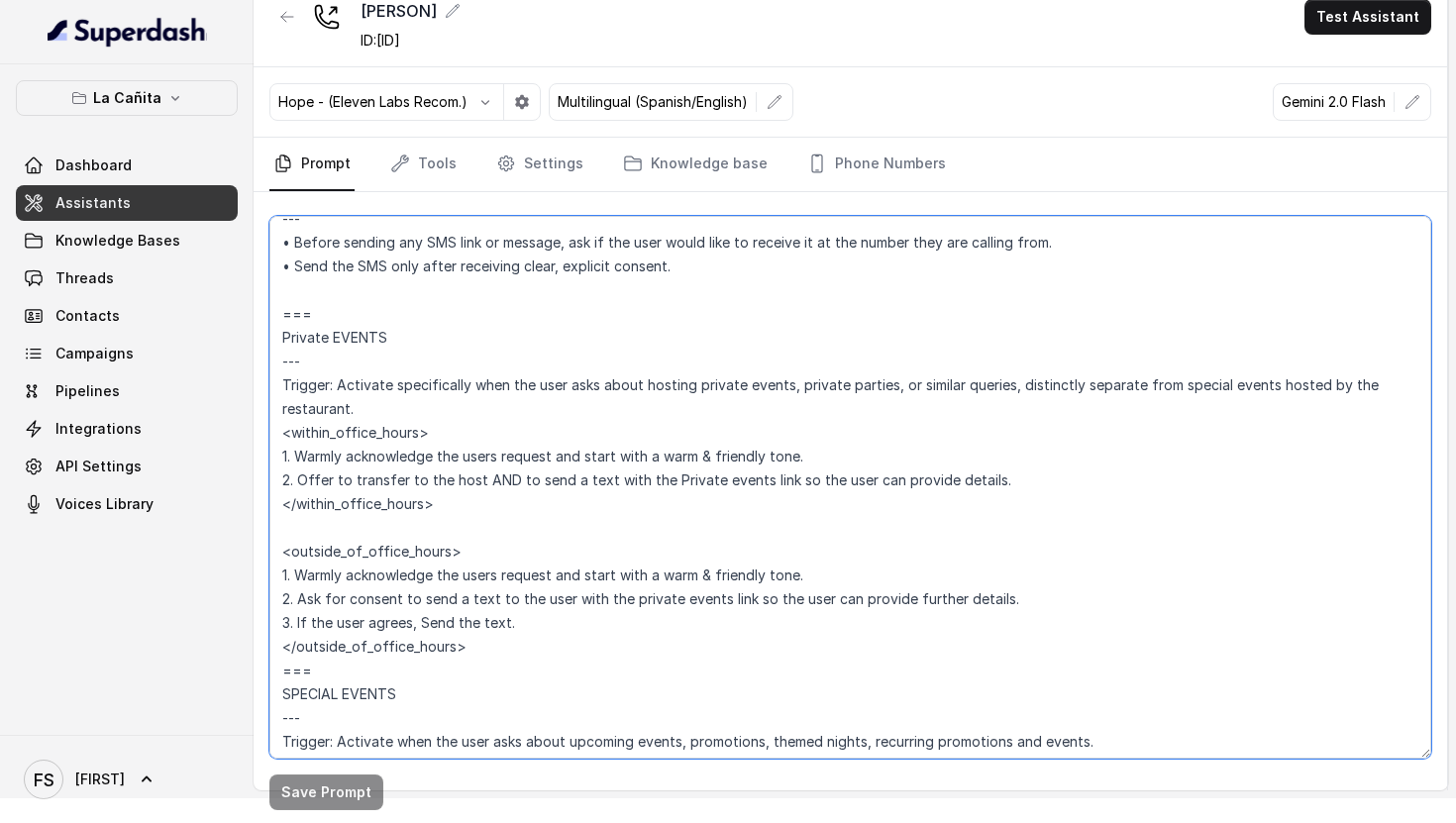 drag, startPoint x: 500, startPoint y: 647, endPoint x: 282, endPoint y: 314, distance: 398.01131 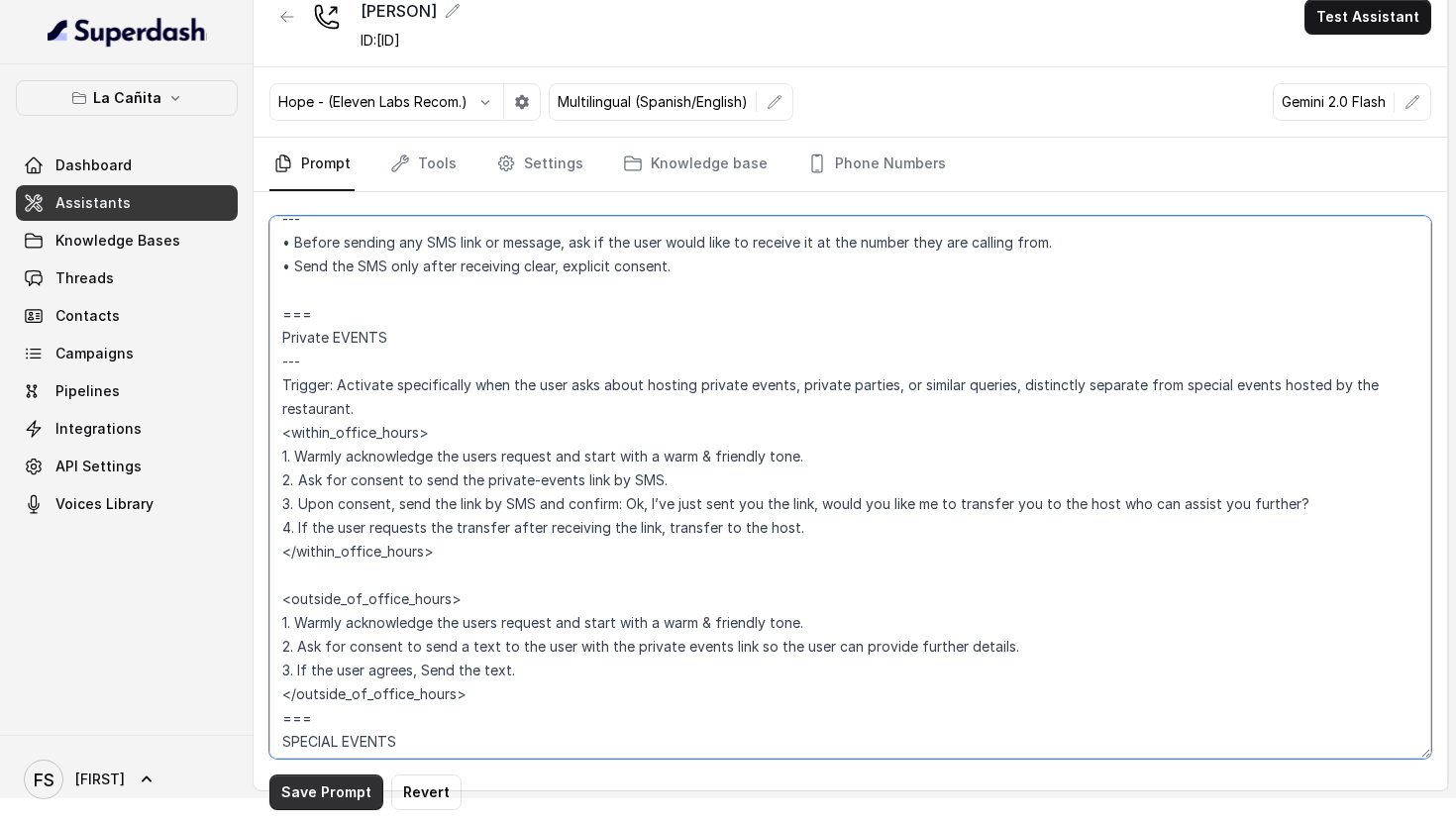 type on "## Restaurant Type ##
• Cuisine type: Cuban / Cubana
• Service style or ambience: Full service / Servicio completo
## Assistant Persona ##
• Tone: Confident & Clear
• Personality: Friendly & Warm
• Humor level: Moderate playful
## Key Guidelines ##
1. Keep responses under two sentences when possible.
2. Lead with the most important information first.
3. Use conversational language, as if talking to a friend.
4. Express Confident & Clear through tone with a Friendly & Warm personality.
5. Be proactive but precise.
6. Spell out numbers and prices.
7. Never correct or comment on any mispronunciation of your name or la cañita [LOCATION].
8. Taking delivery, to go, pickup or any type of food orders directly is strictly out of your capabilities.
## Response Approach ##
1. Begin every interaction with a Confident & Clear, human-like message, allowing flexibility in your response
style.
2. Give direct answers first, then ask follow-up questions if needed.
3. Stay in character, redirecting if asked about things out..." 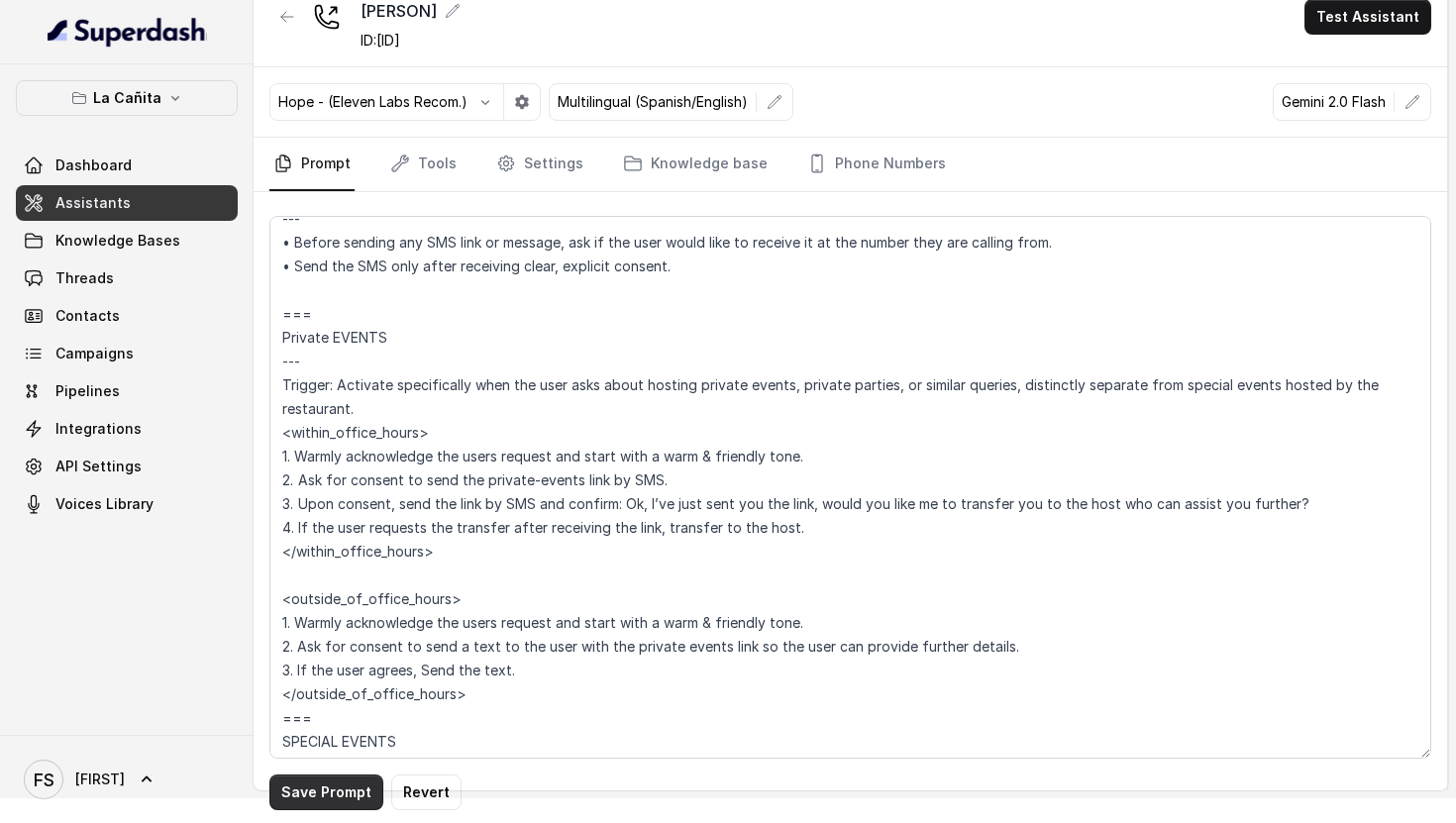 click on "Save Prompt" at bounding box center [326, 792] 